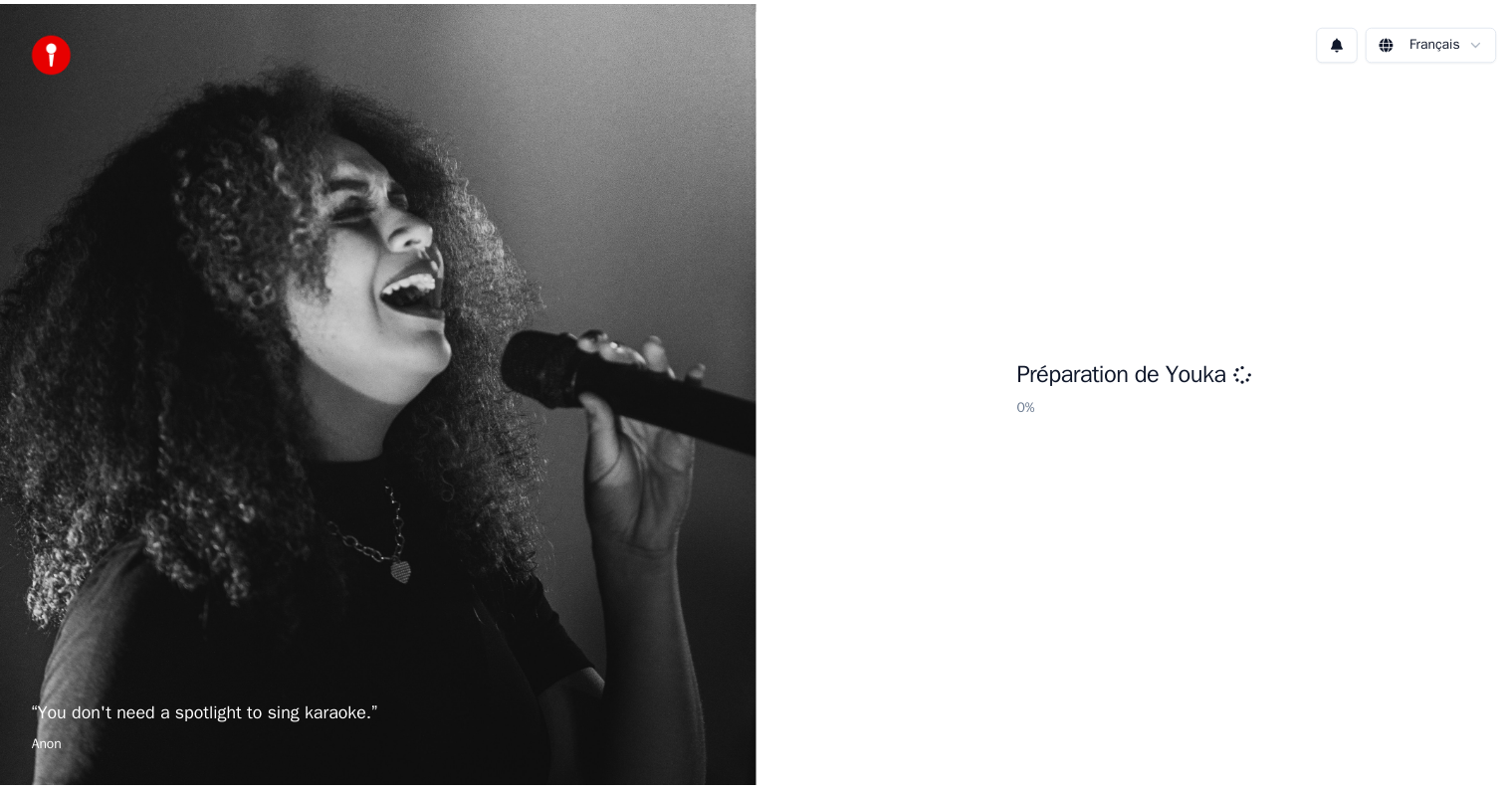 scroll, scrollTop: 0, scrollLeft: 0, axis: both 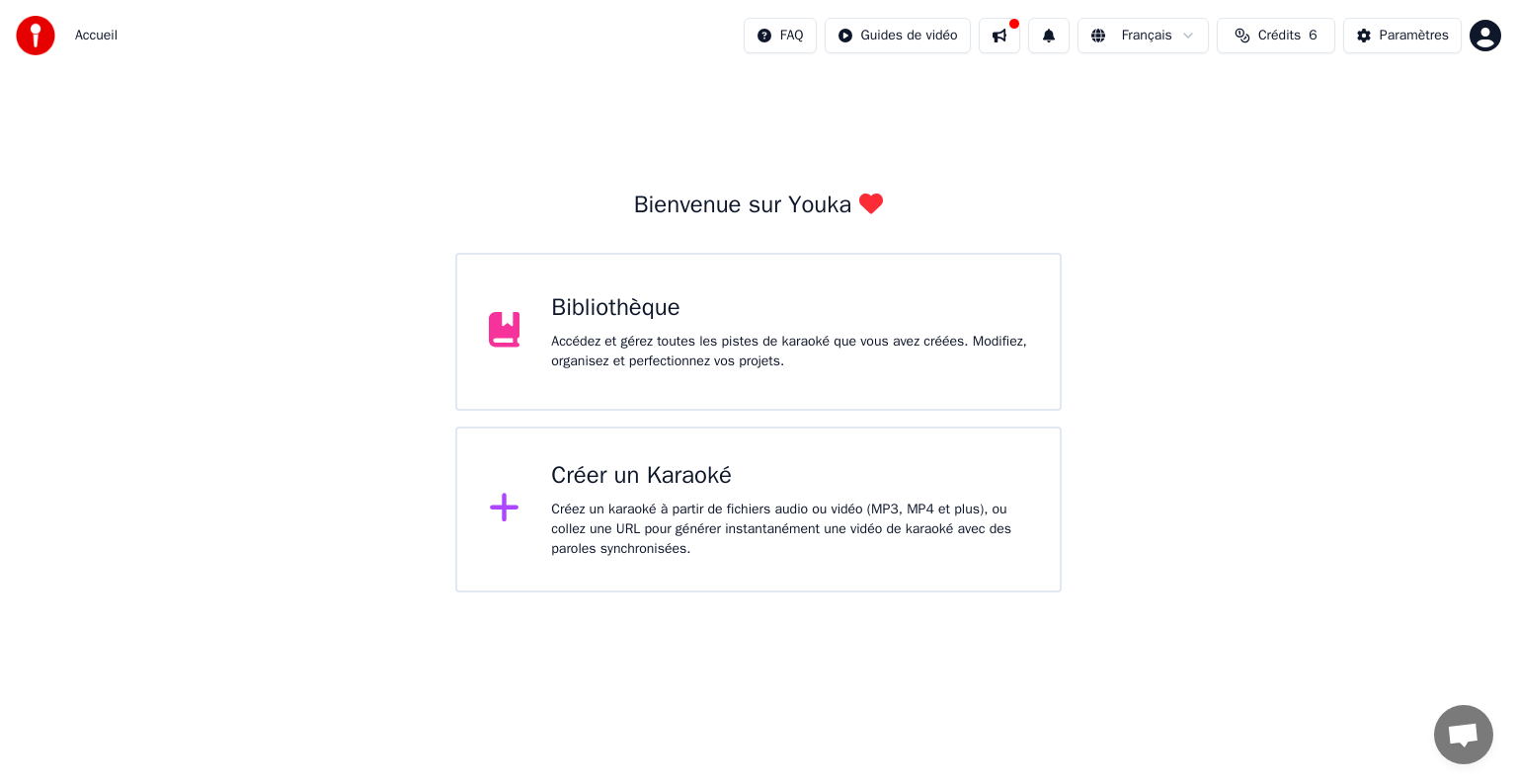 click on "Bibliothèque Accédez et gérez toutes les pistes de karaoké que vous avez créées. Modifiez, organisez et perfectionnez vos projets." at bounding box center [758, 332] 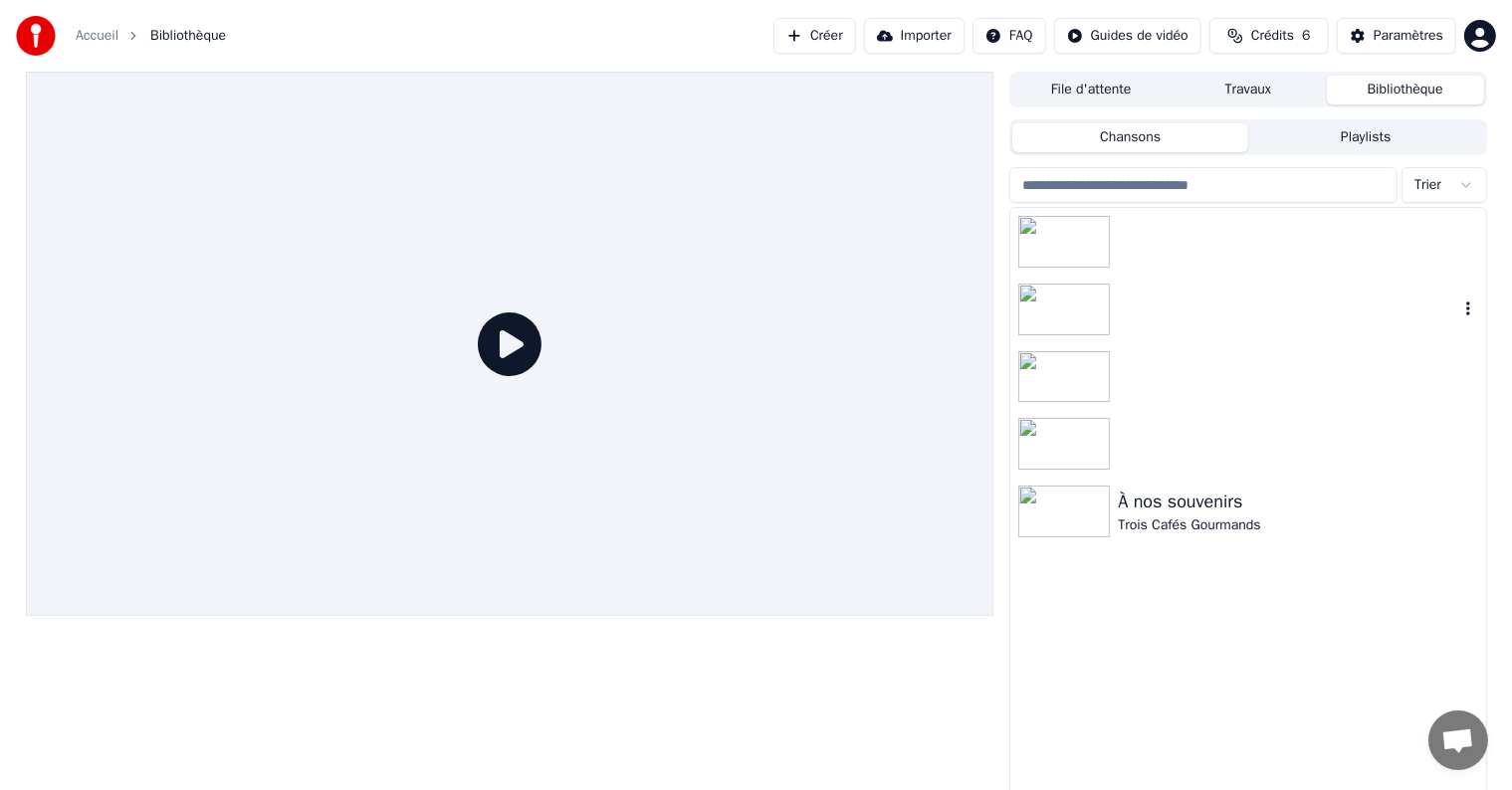 click at bounding box center [1247, 309] 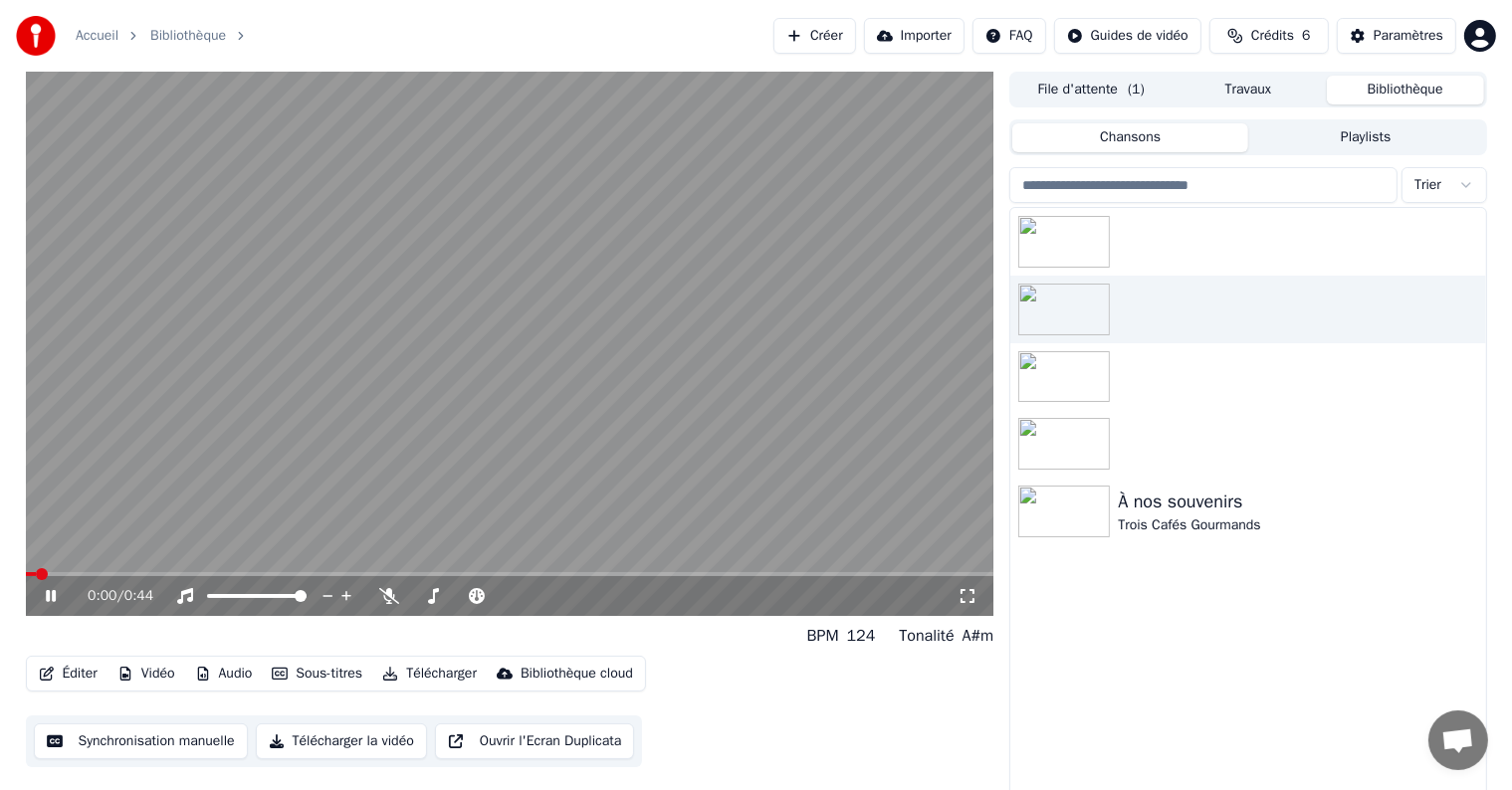 click on "Télécharger la vidéo" at bounding box center (341, 741) 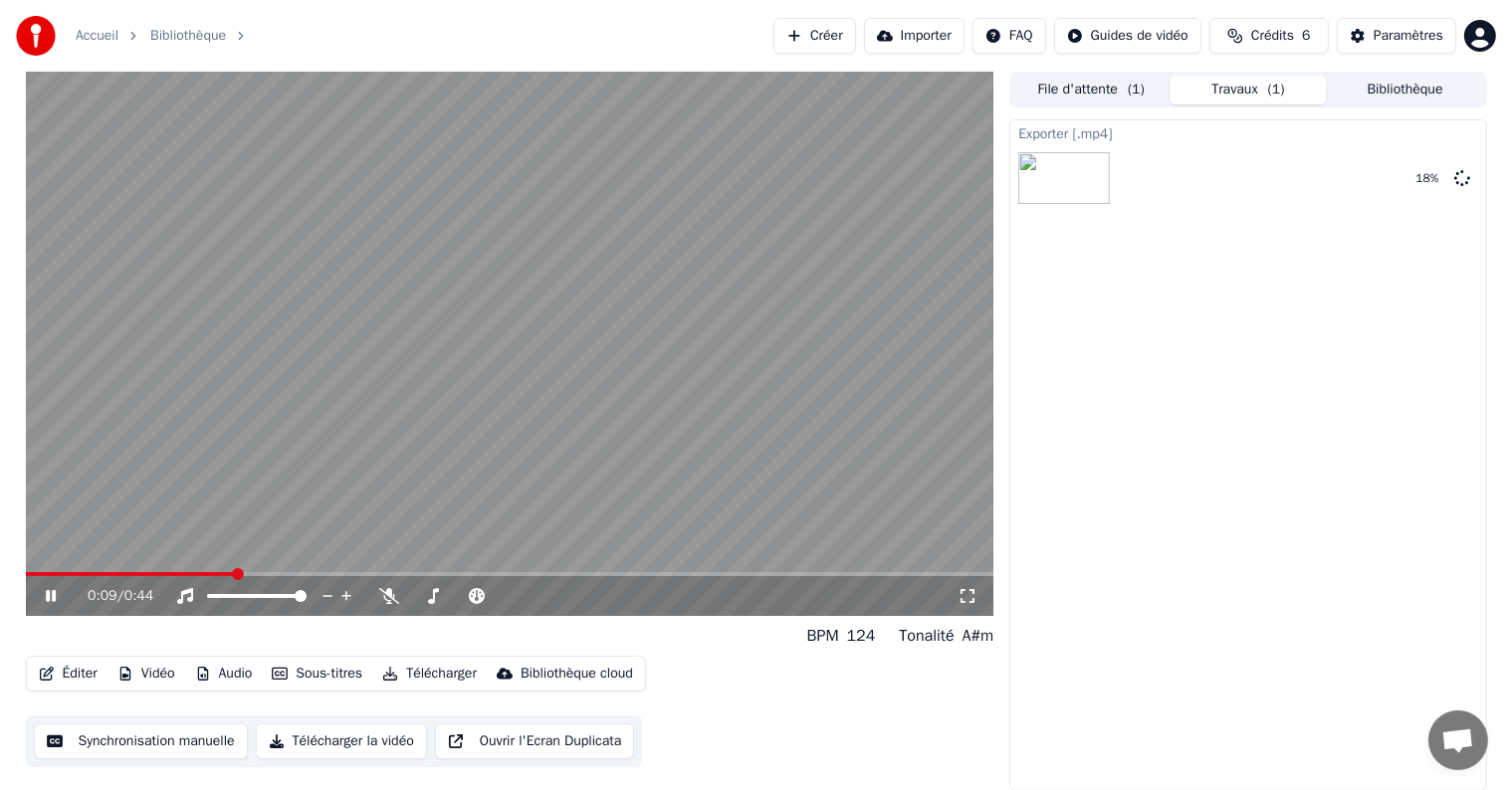 click 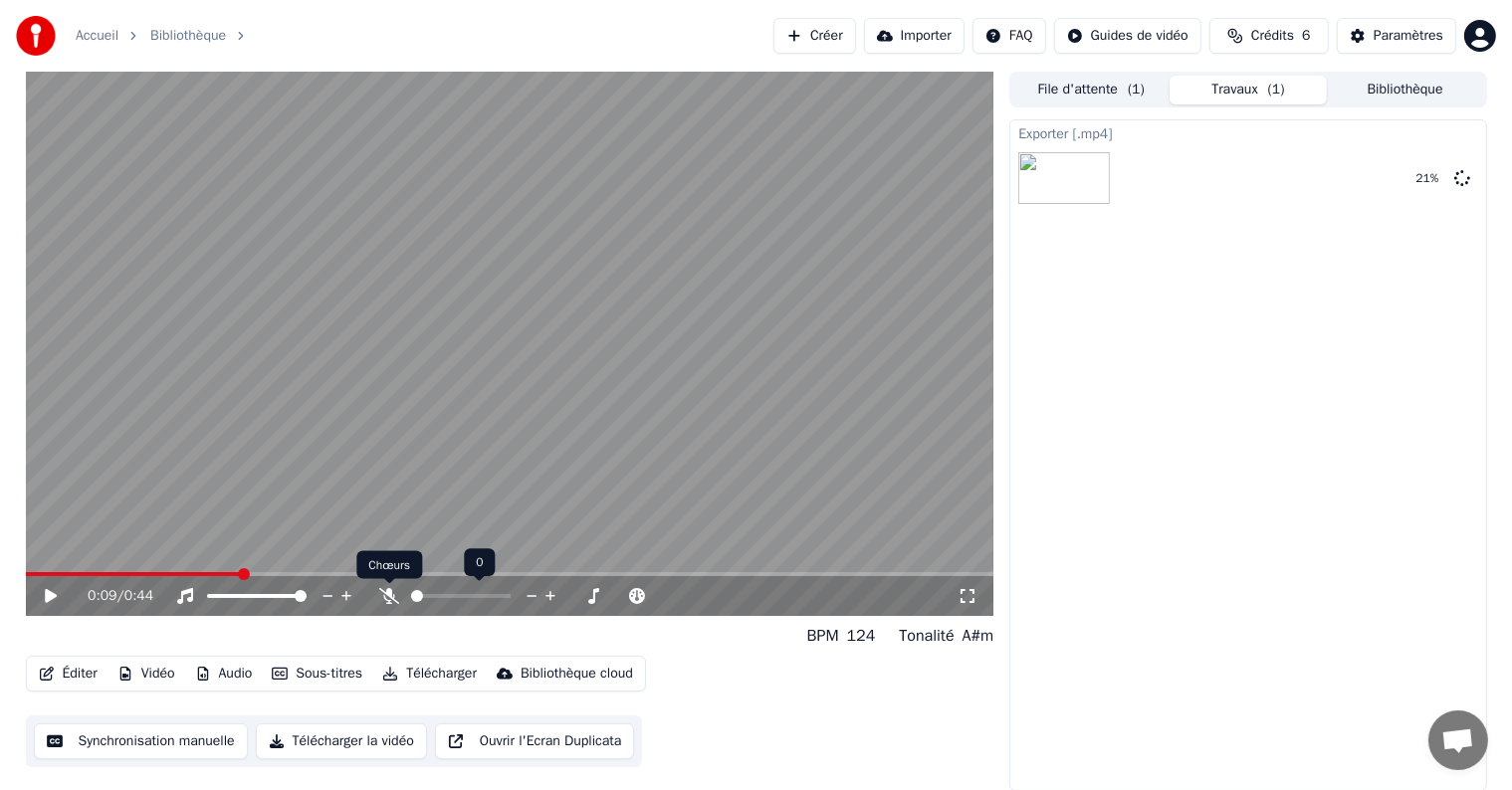 click on "Accueil Bibliothèque    Créer Importer FAQ Guides de vidéo Crédits 6 Paramètres 0:09  /  0:44    BPM 124 Tonalité A#m Éditer Vidéo Audio Sous-titres Télécharger Bibliothèque cloud Synchronisation manuelle Télécharger la vidéo Ouvrir l'Ecran Duplicata File d'attente ( 1 ) Travaux ( 1 ) Bibliothèque Exporter [.mp4]    21 % 0 0 Chœurs Chœurs" at bounding box center [756, 395] 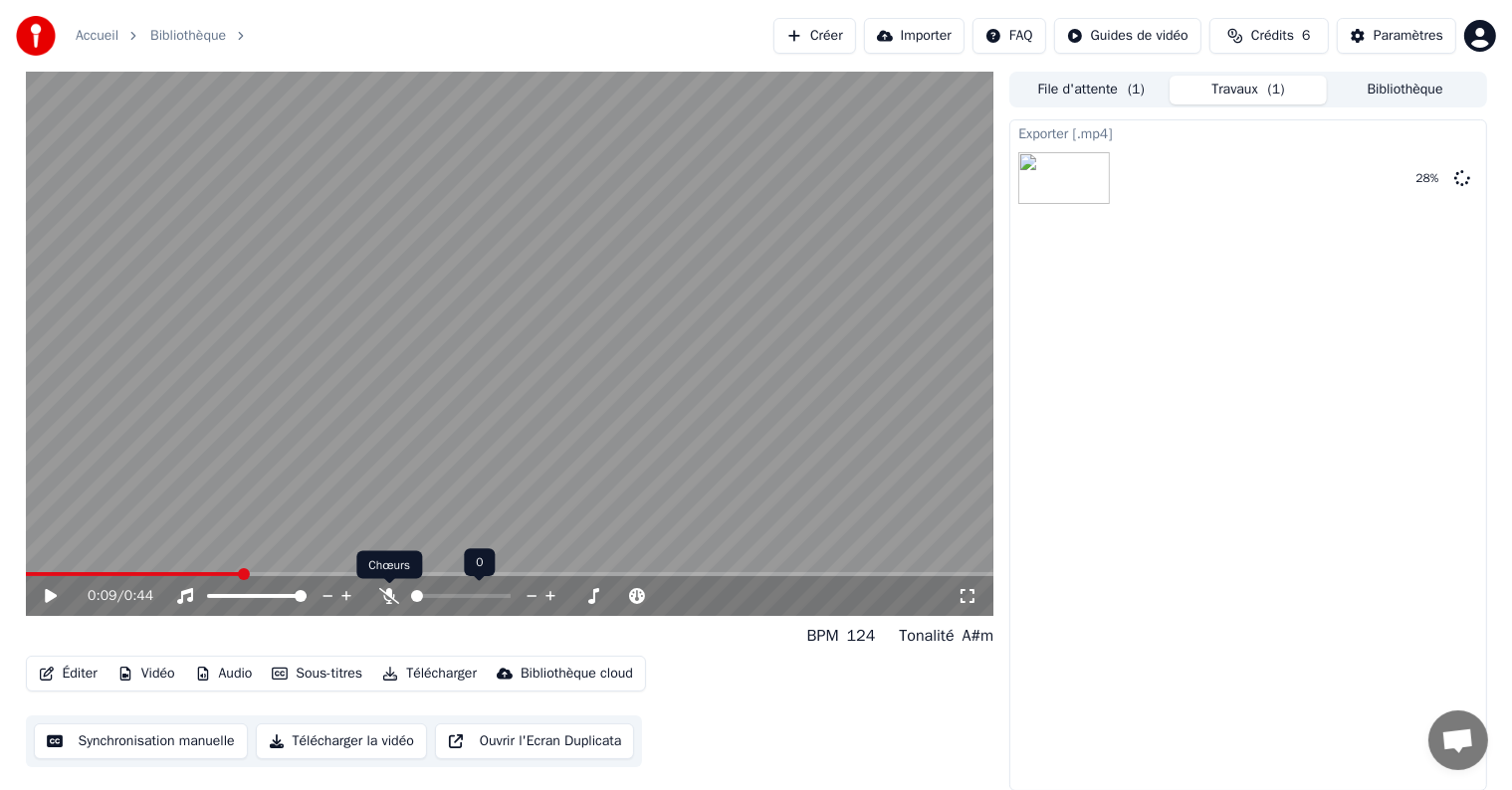 click on "Accueil Bibliothèque    Créer Importer FAQ Guides de vidéo Crédits 6 Paramètres 0:09  /  0:44    BPM 124 Tonalité A#m Éditer Vidéo Audio Sous-titres Télécharger Bibliothèque cloud Synchronisation manuelle Télécharger la vidéo Ouvrir l'Ecran Duplicata File d'attente ( 1 ) Travaux ( 1 ) Bibliothèque Exporter [.mp4]    28 % Chœurs Chœurs 0 0" at bounding box center [756, 395] 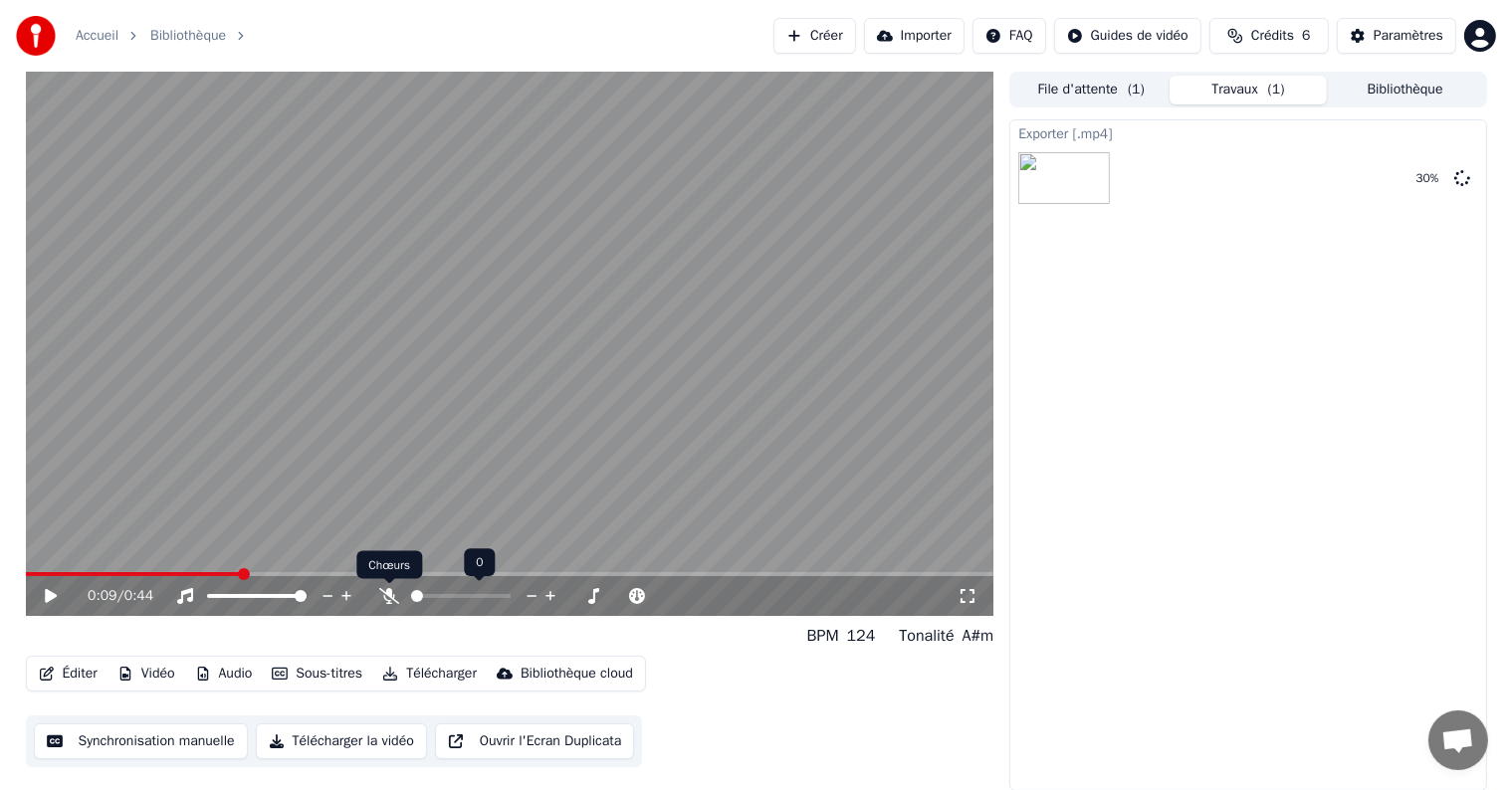 click 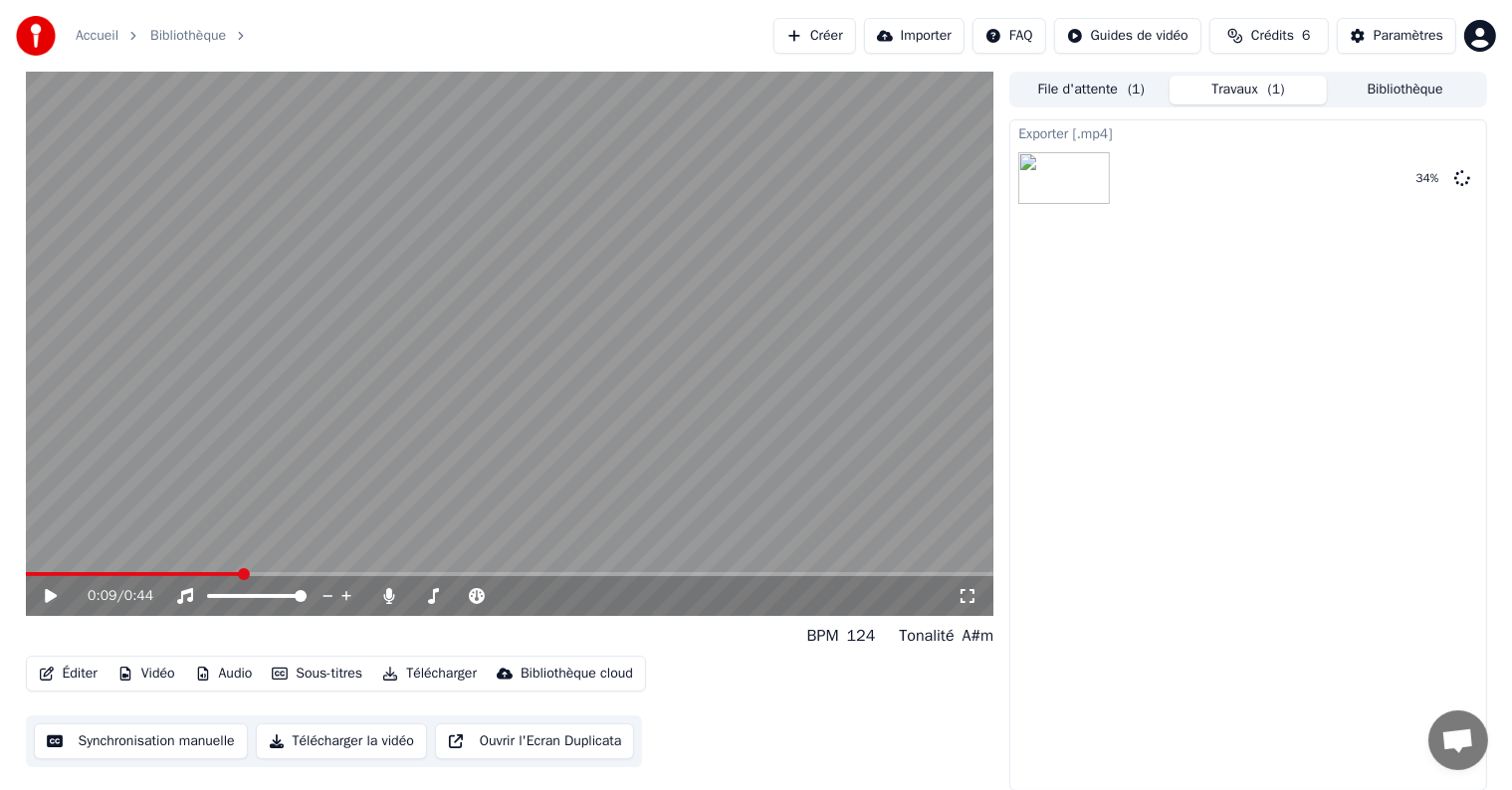 click 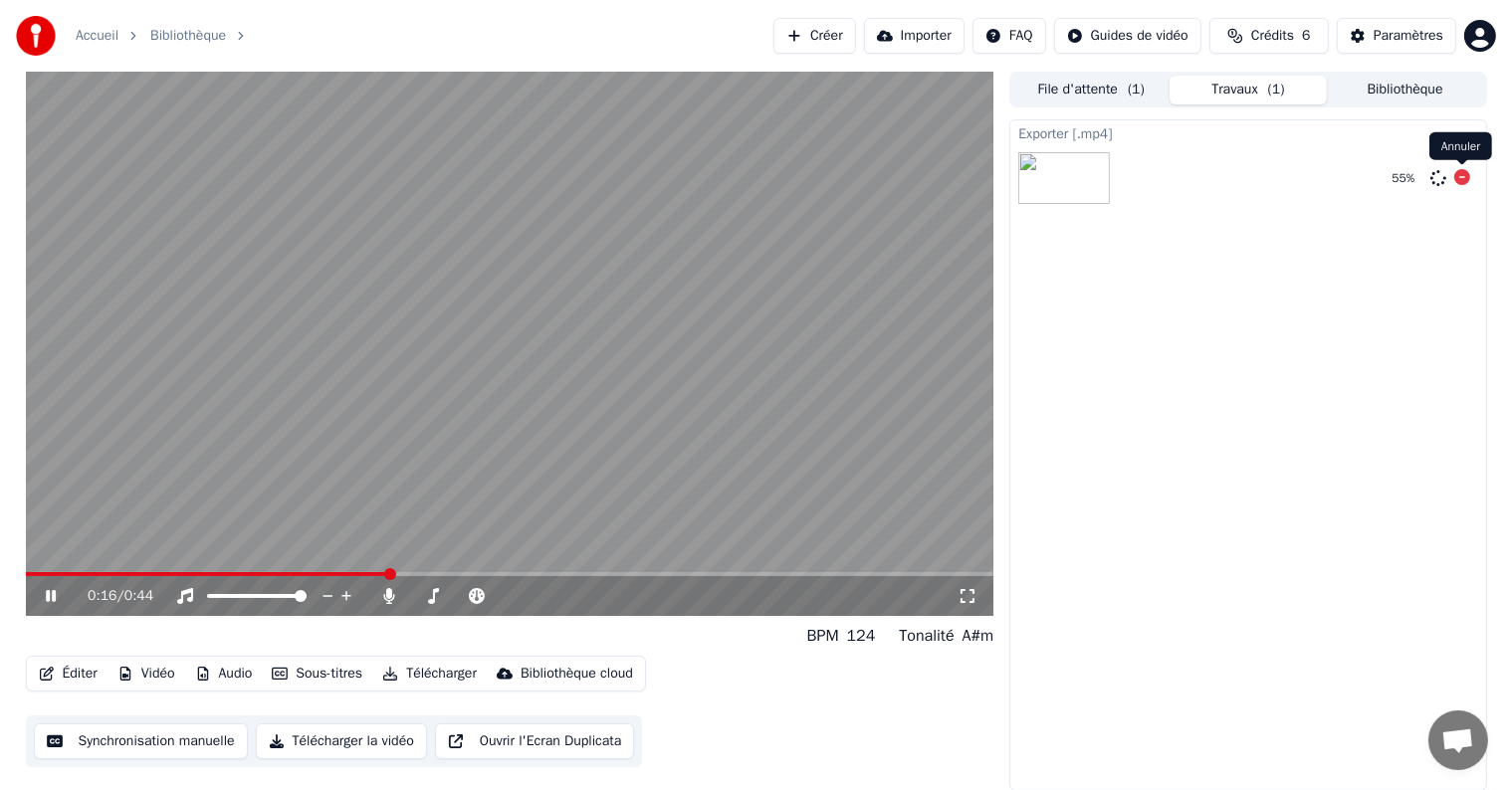 click 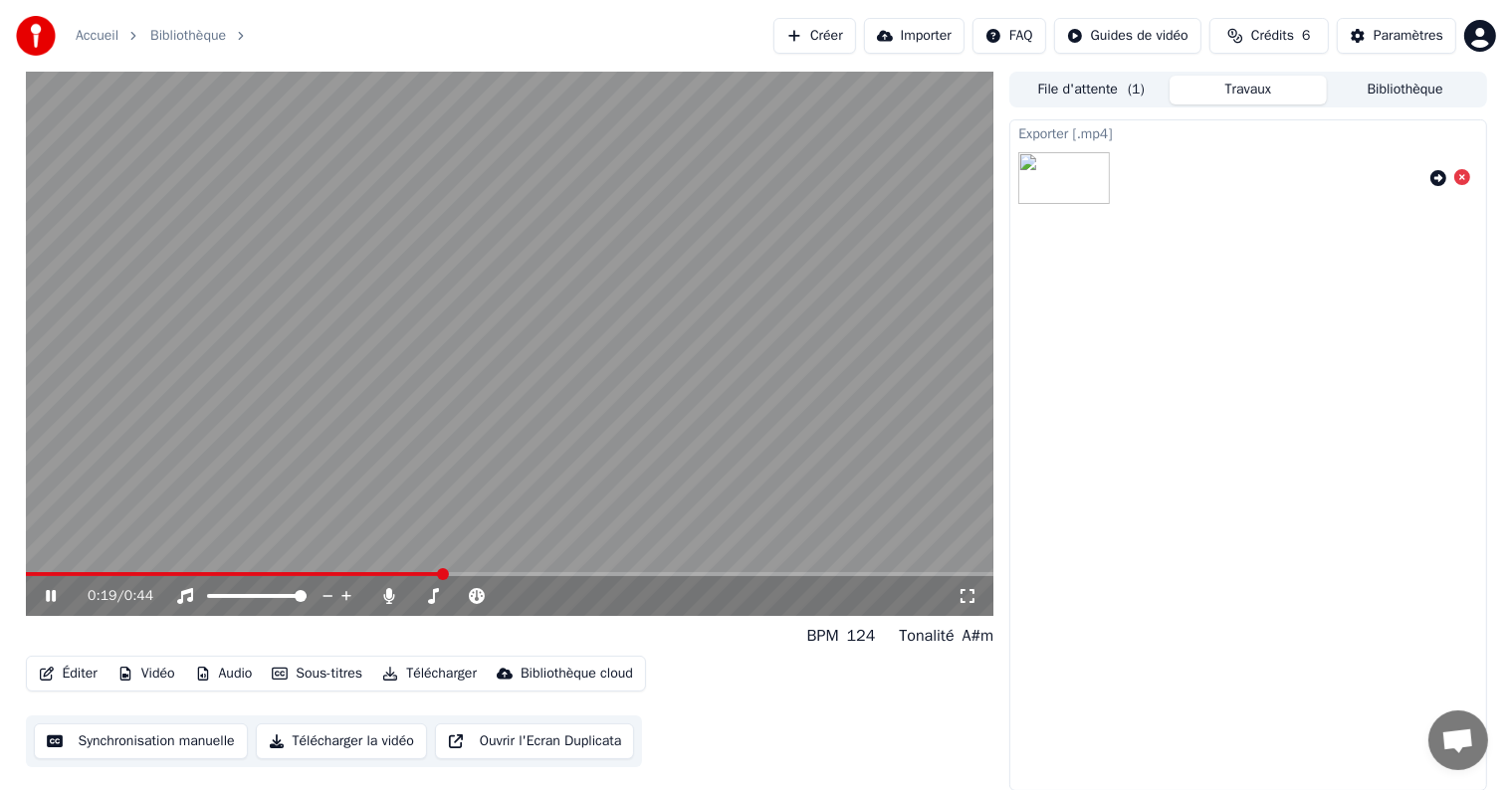 click on "Télécharger la vidéo" at bounding box center [341, 741] 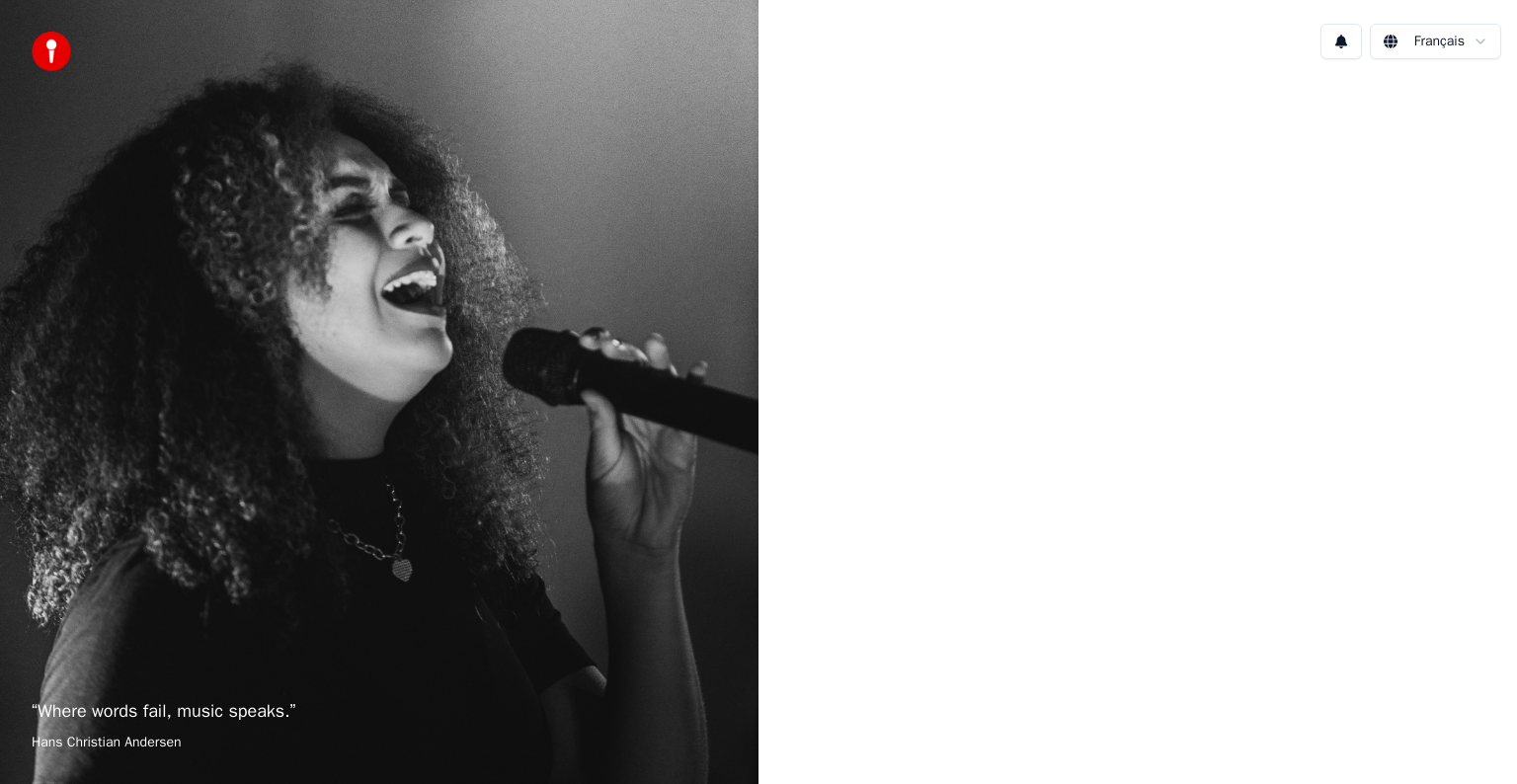 scroll, scrollTop: 0, scrollLeft: 0, axis: both 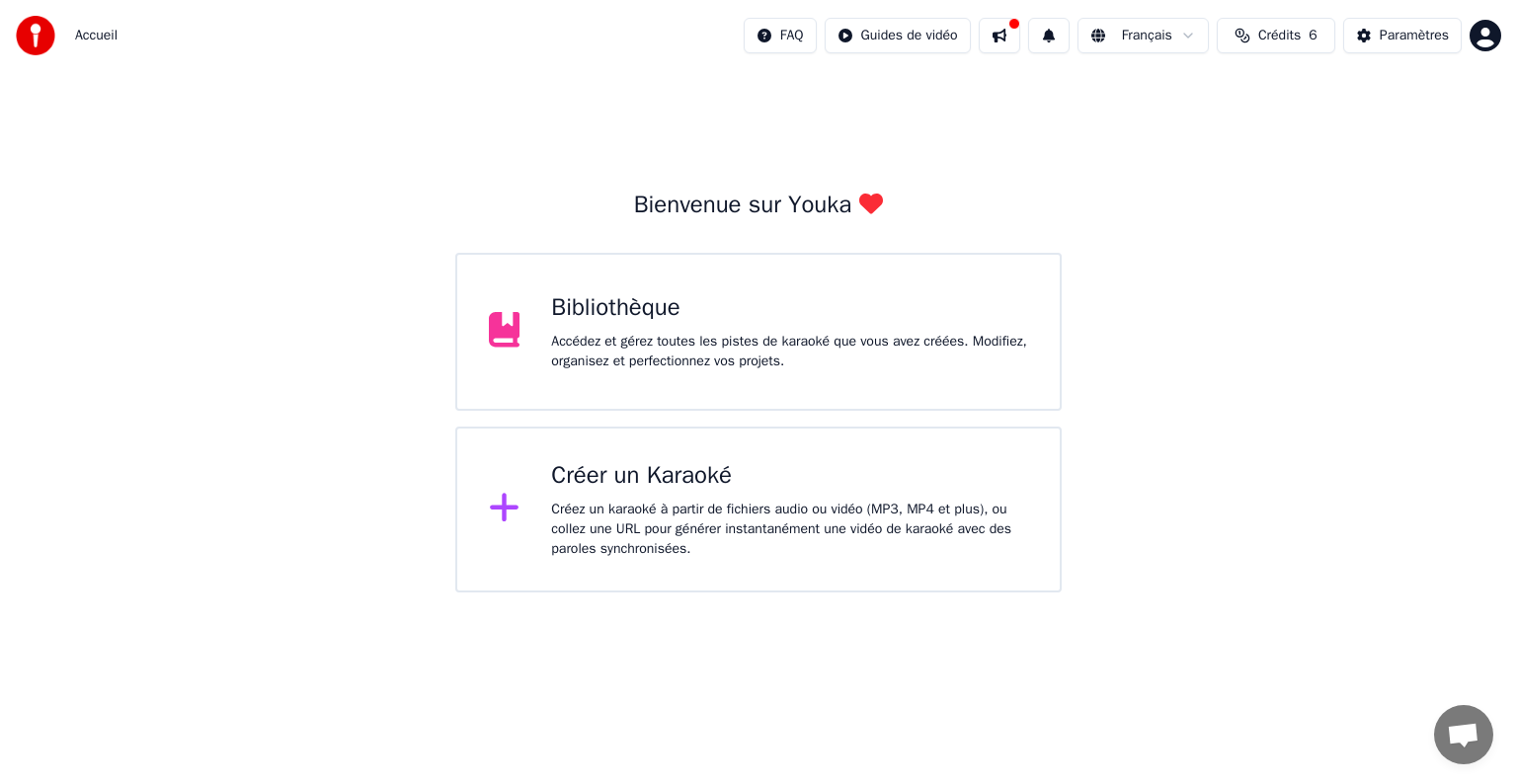 click on "Bibliothèque" at bounding box center [789, 308] 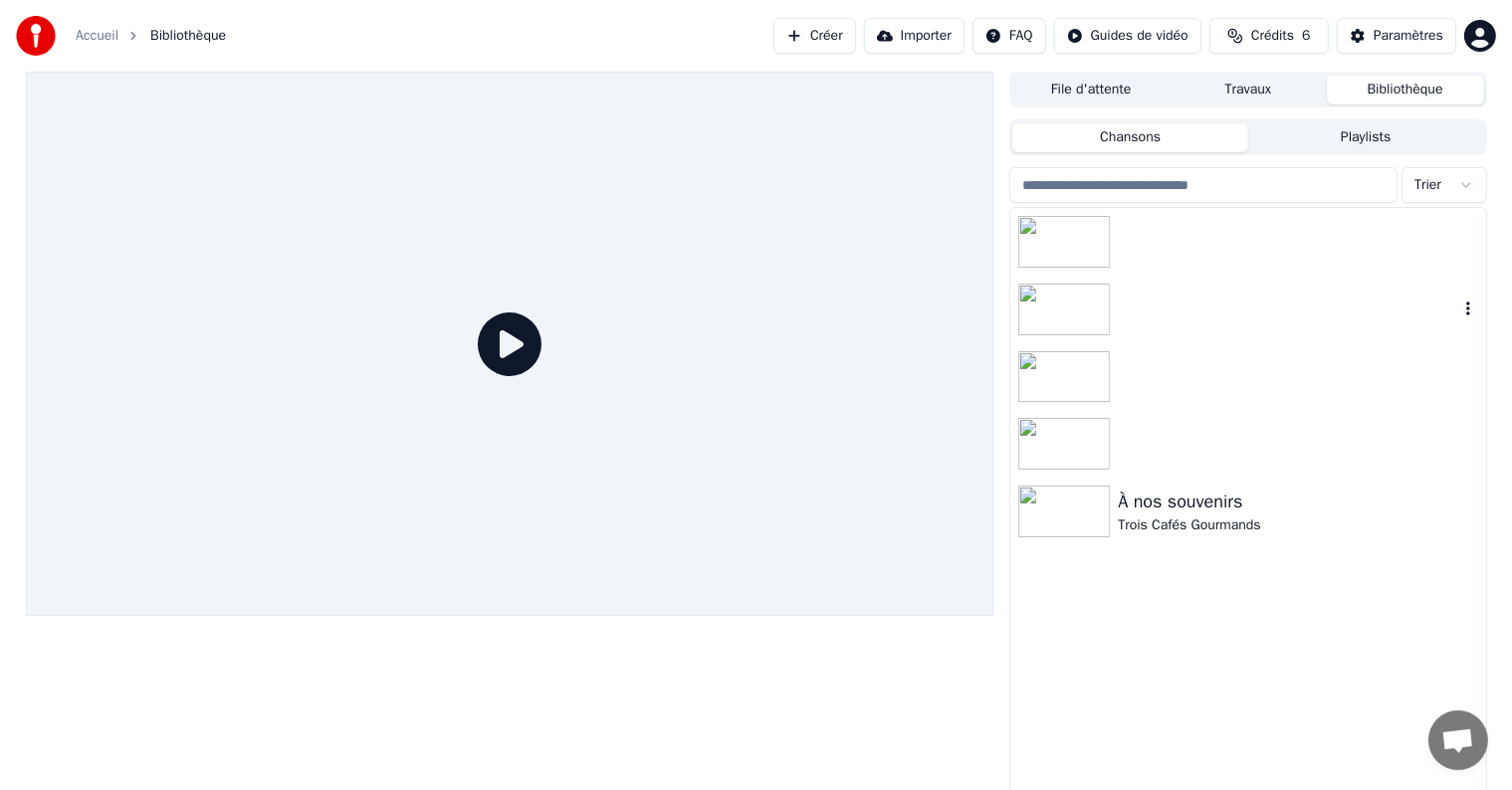 click at bounding box center [1068, 309] 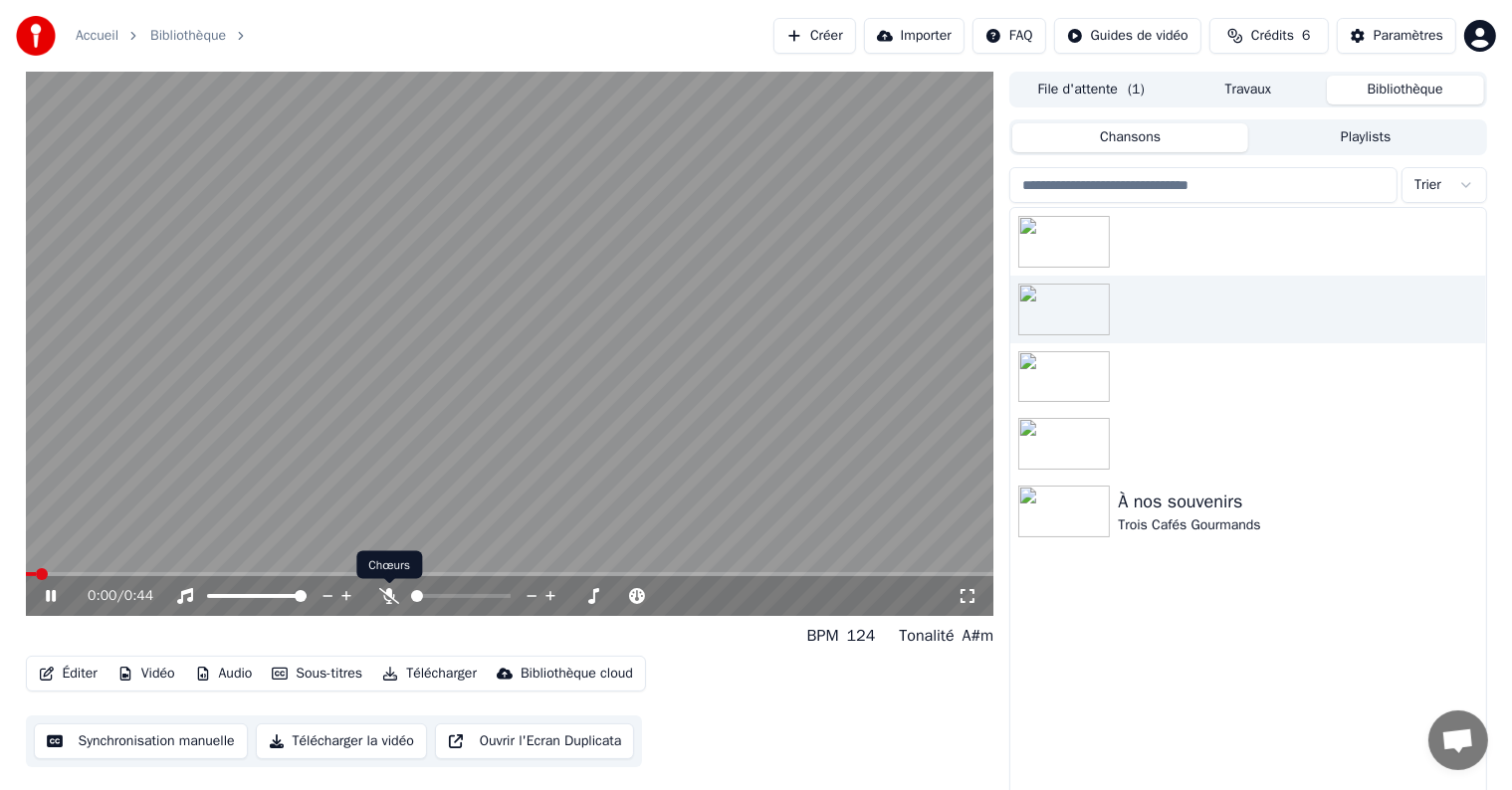 click 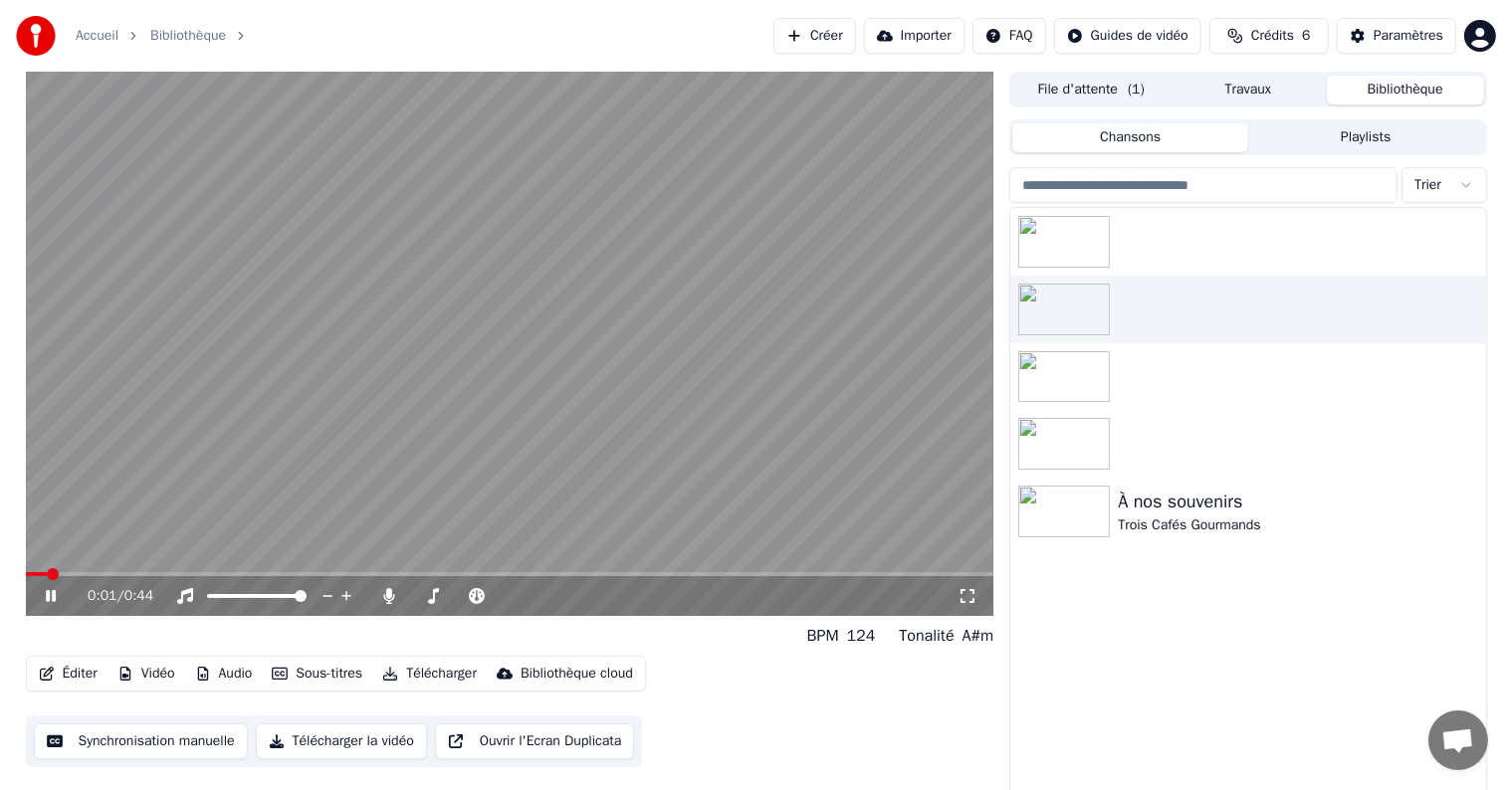 click at bounding box center [53, 574] 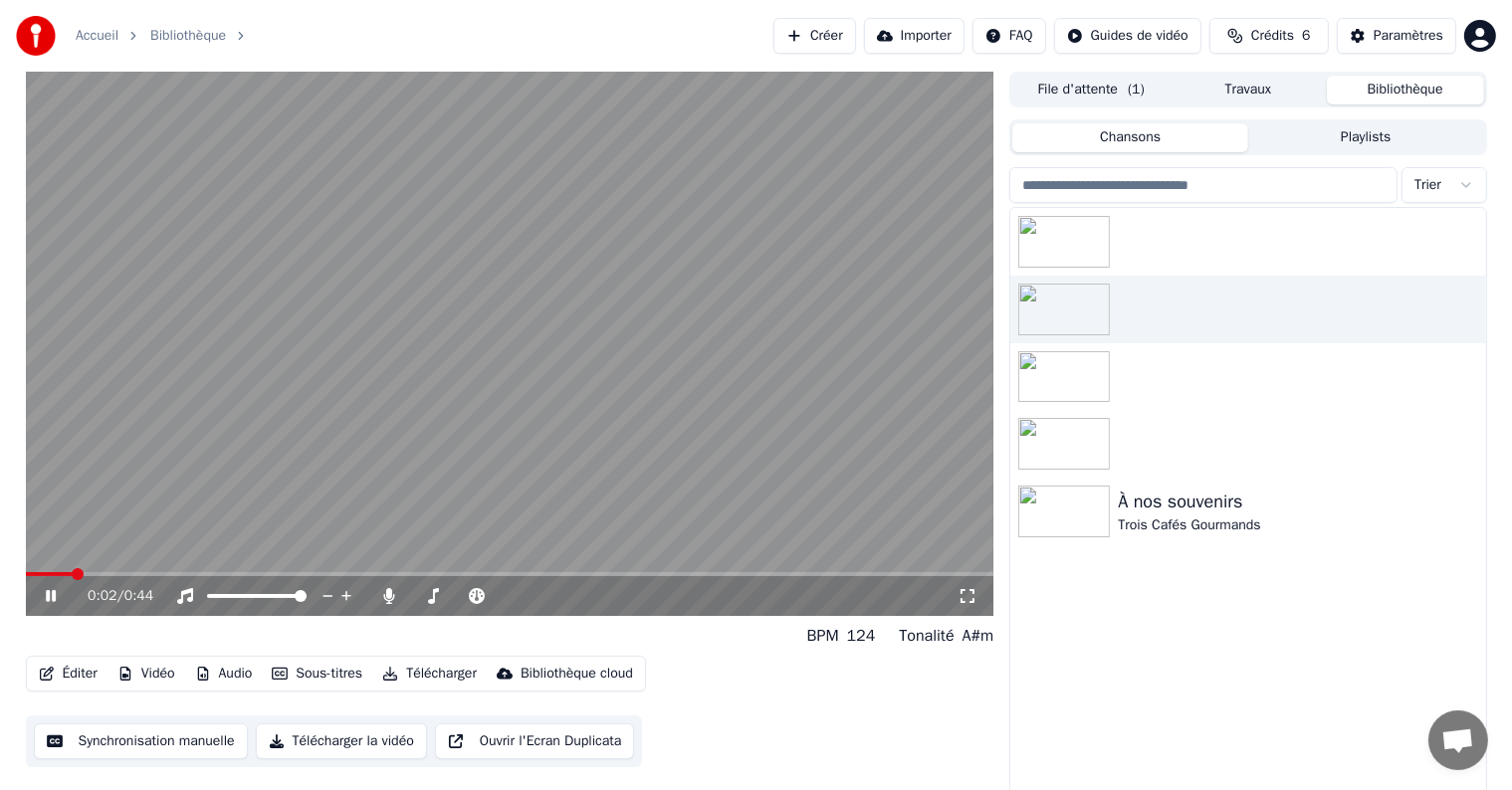 click on "Télécharger la vidéo" at bounding box center (341, 741) 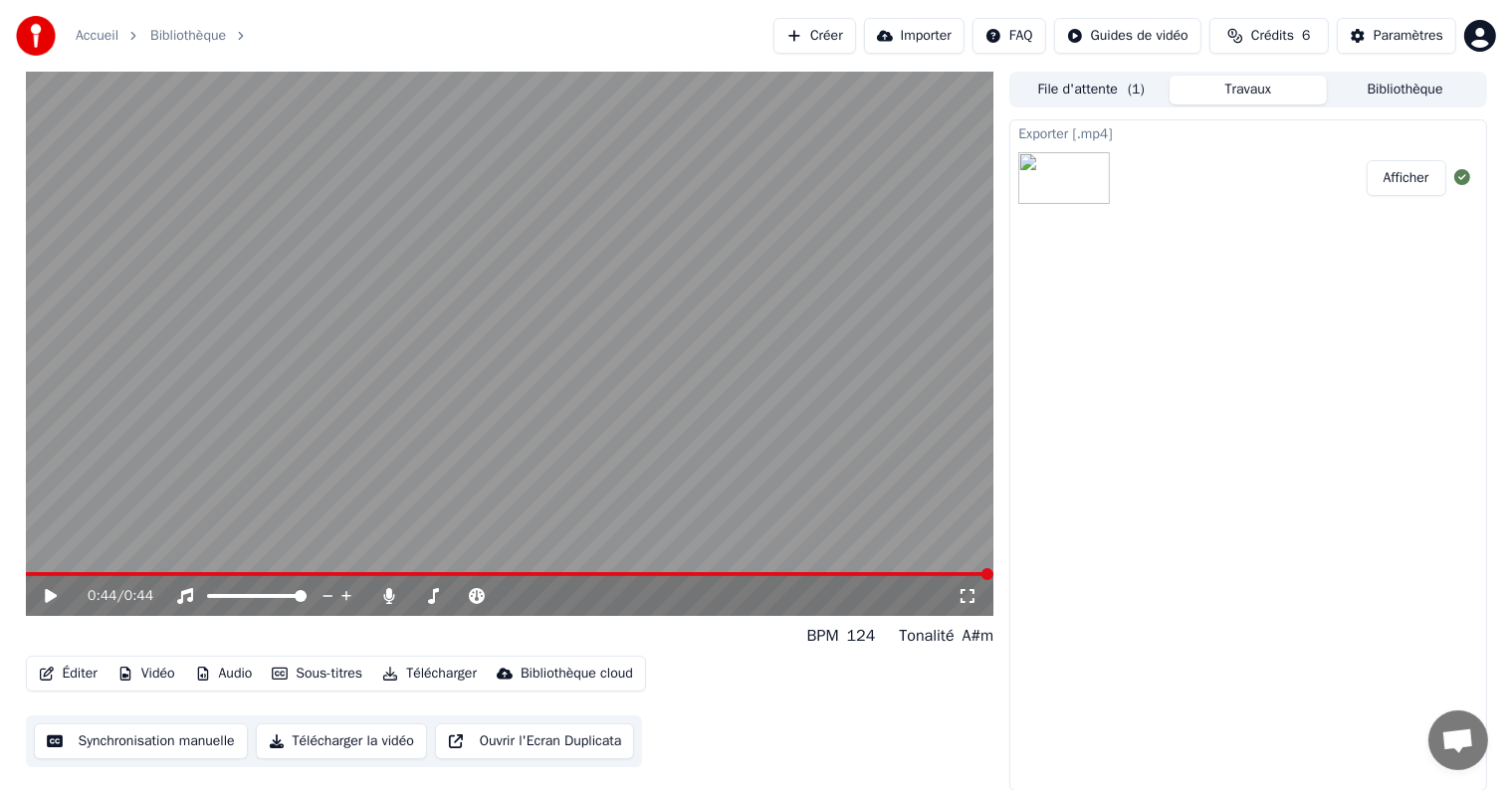 click on "Créer" at bounding box center [814, 36] 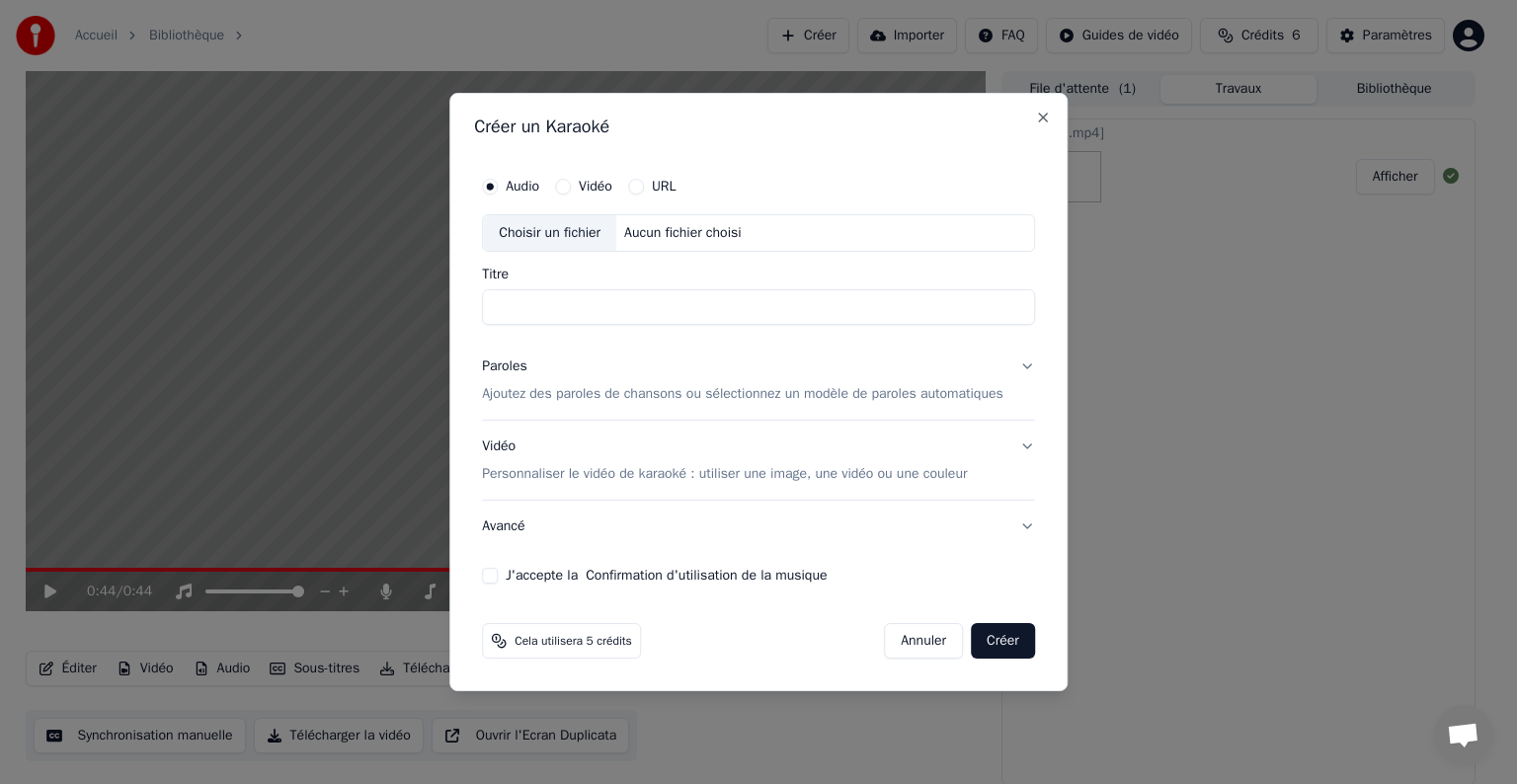 click on "Choisir un fichier" at bounding box center [549, 233] 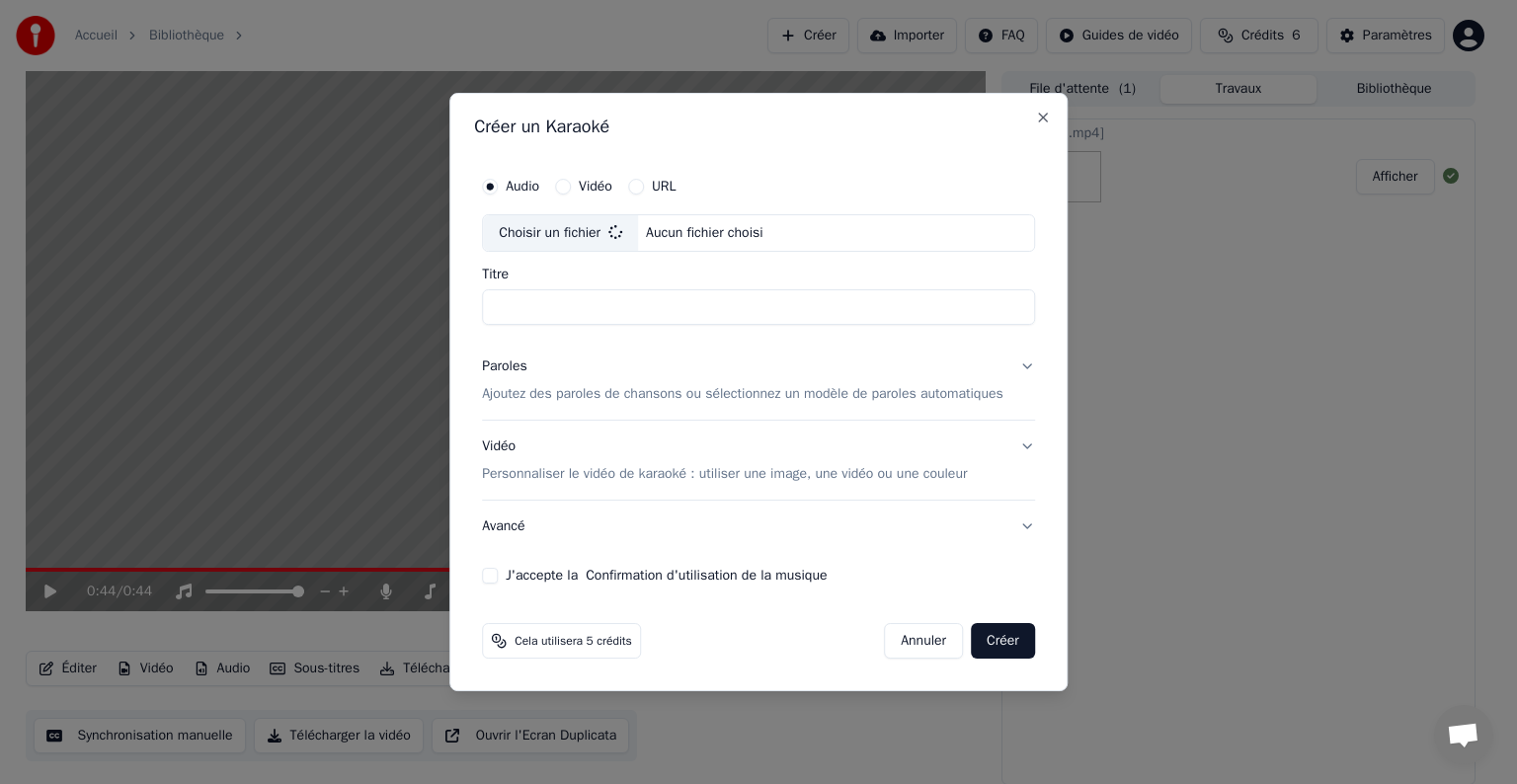 type on "**********" 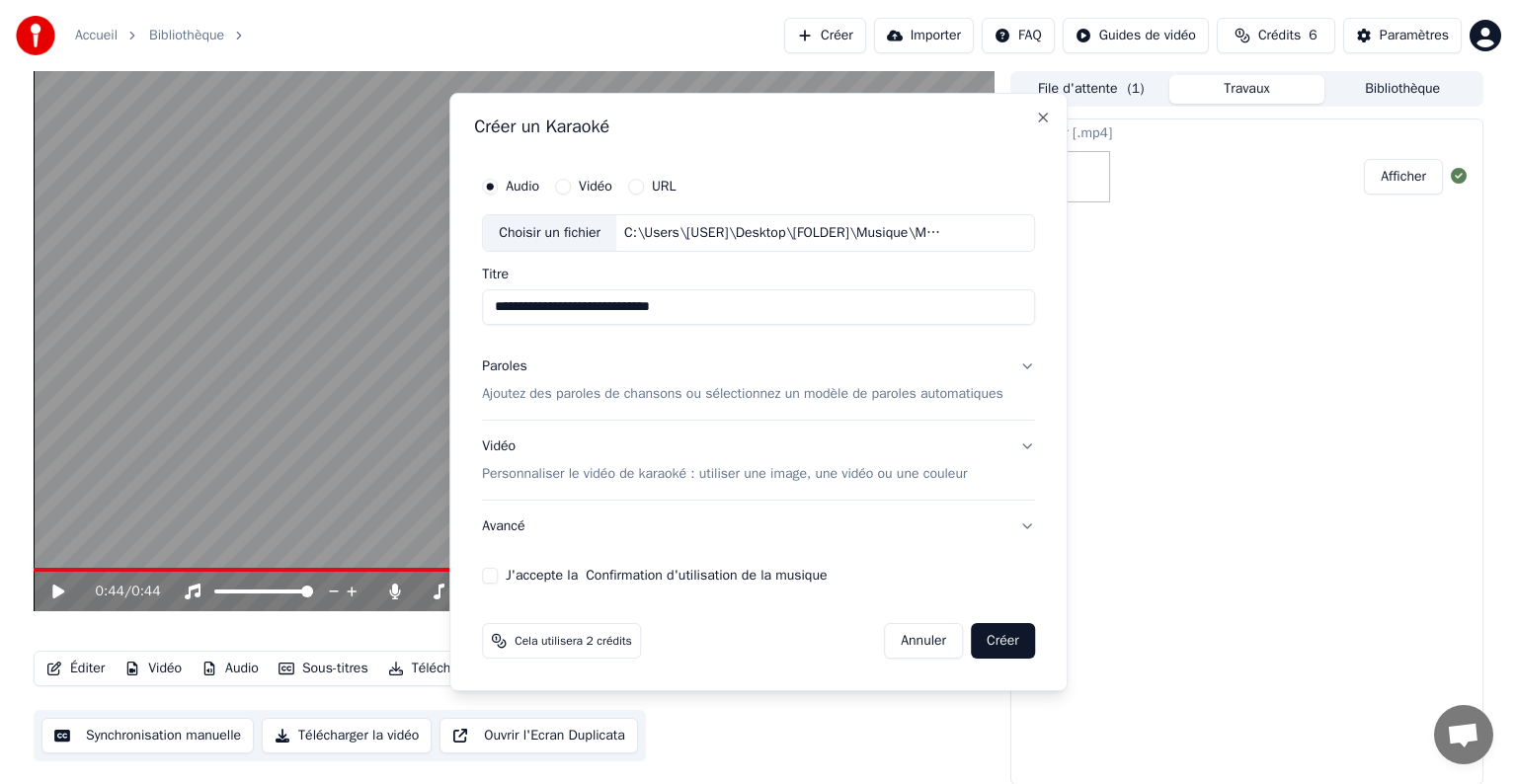 type 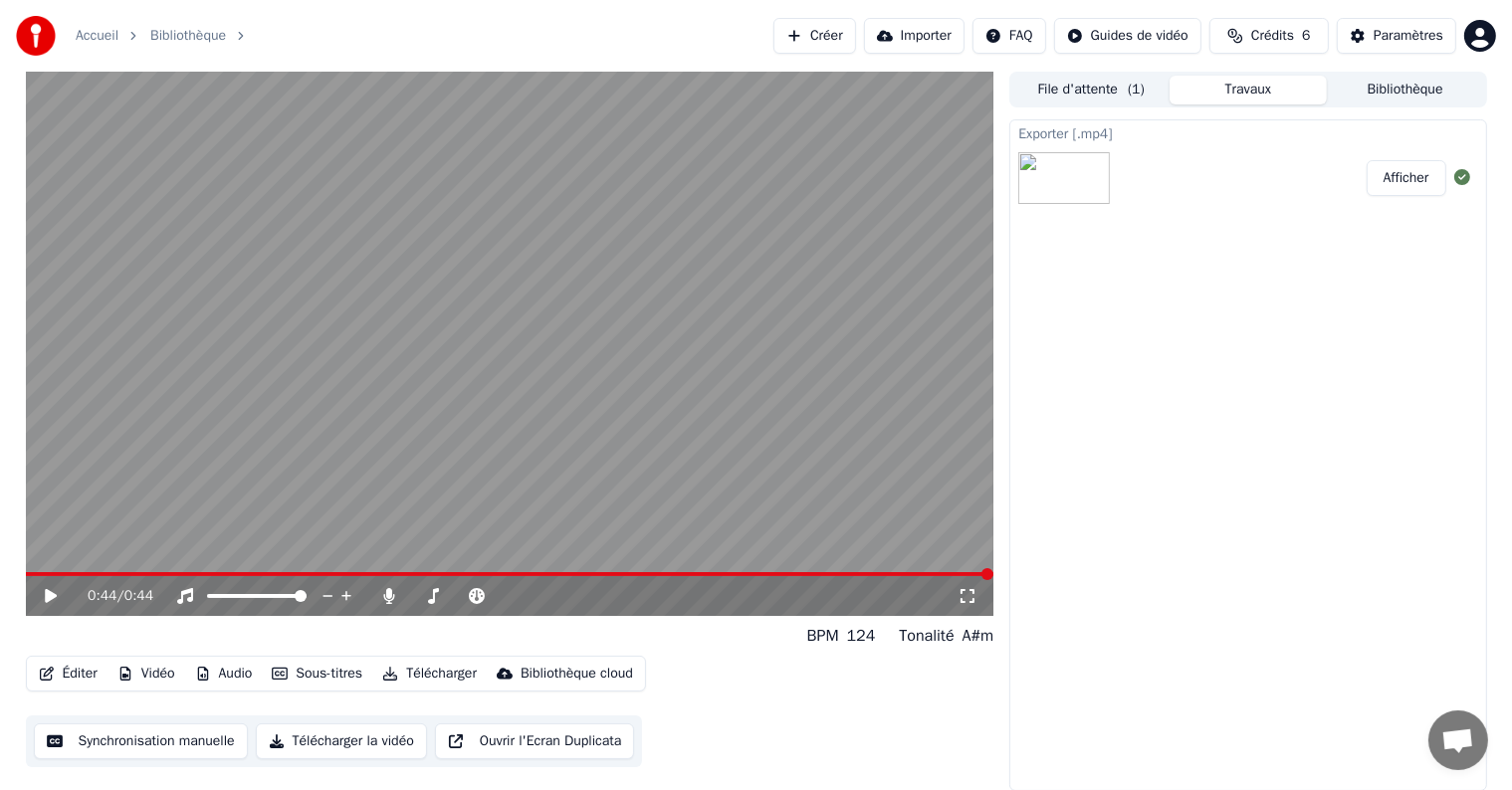 click on "Créer" at bounding box center (814, 36) 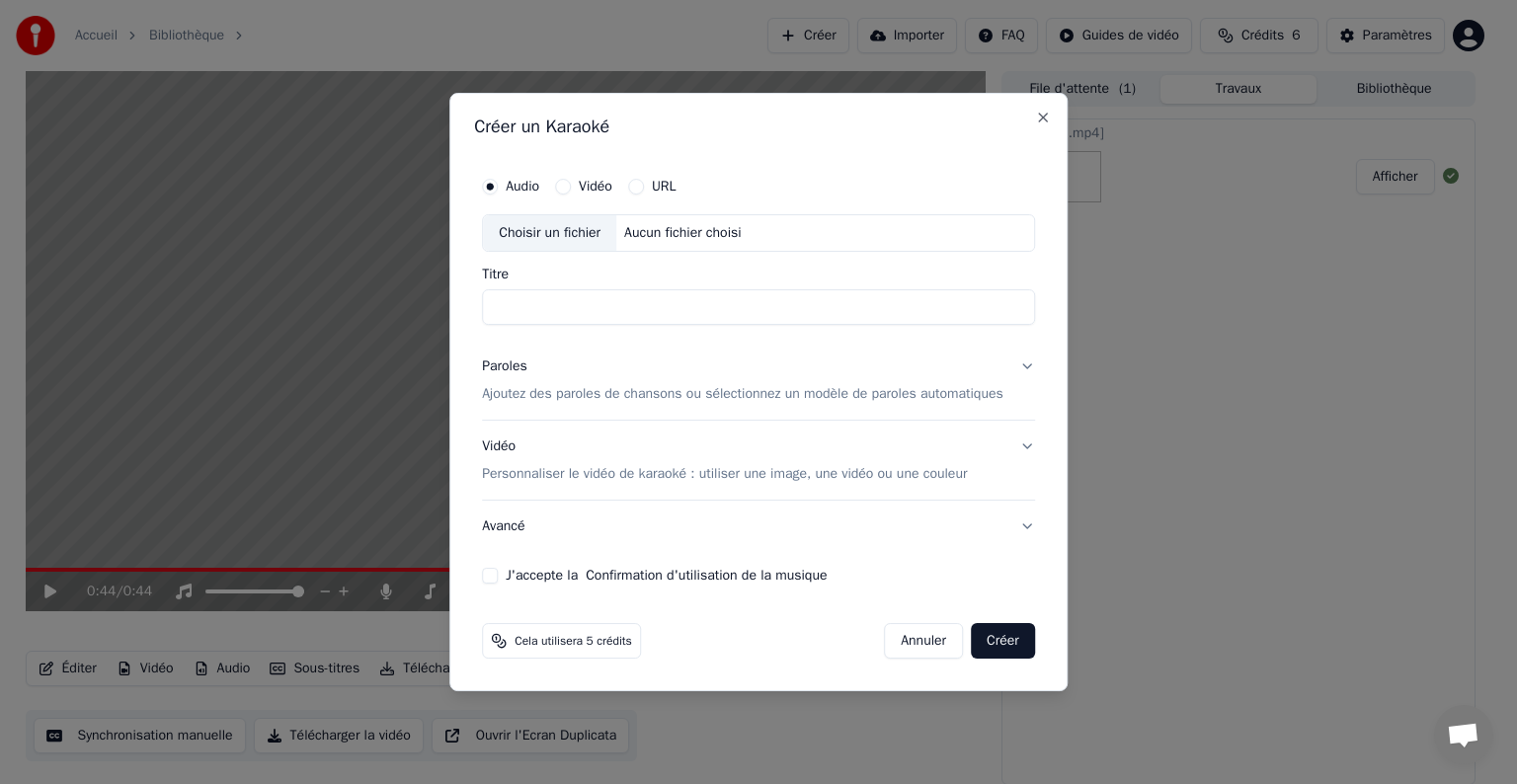 click on "Choisir un fichier" at bounding box center (549, 233) 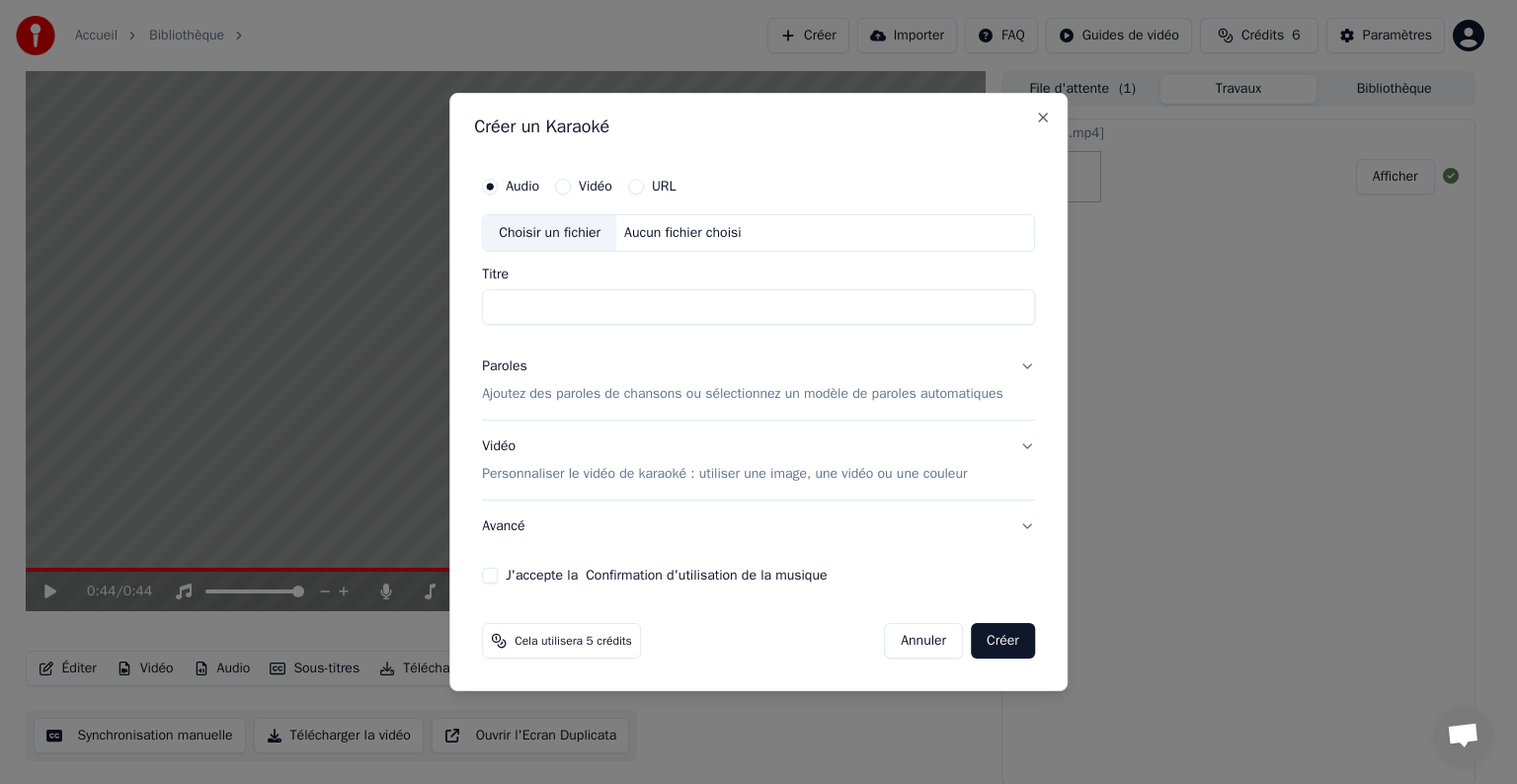 type on "**********" 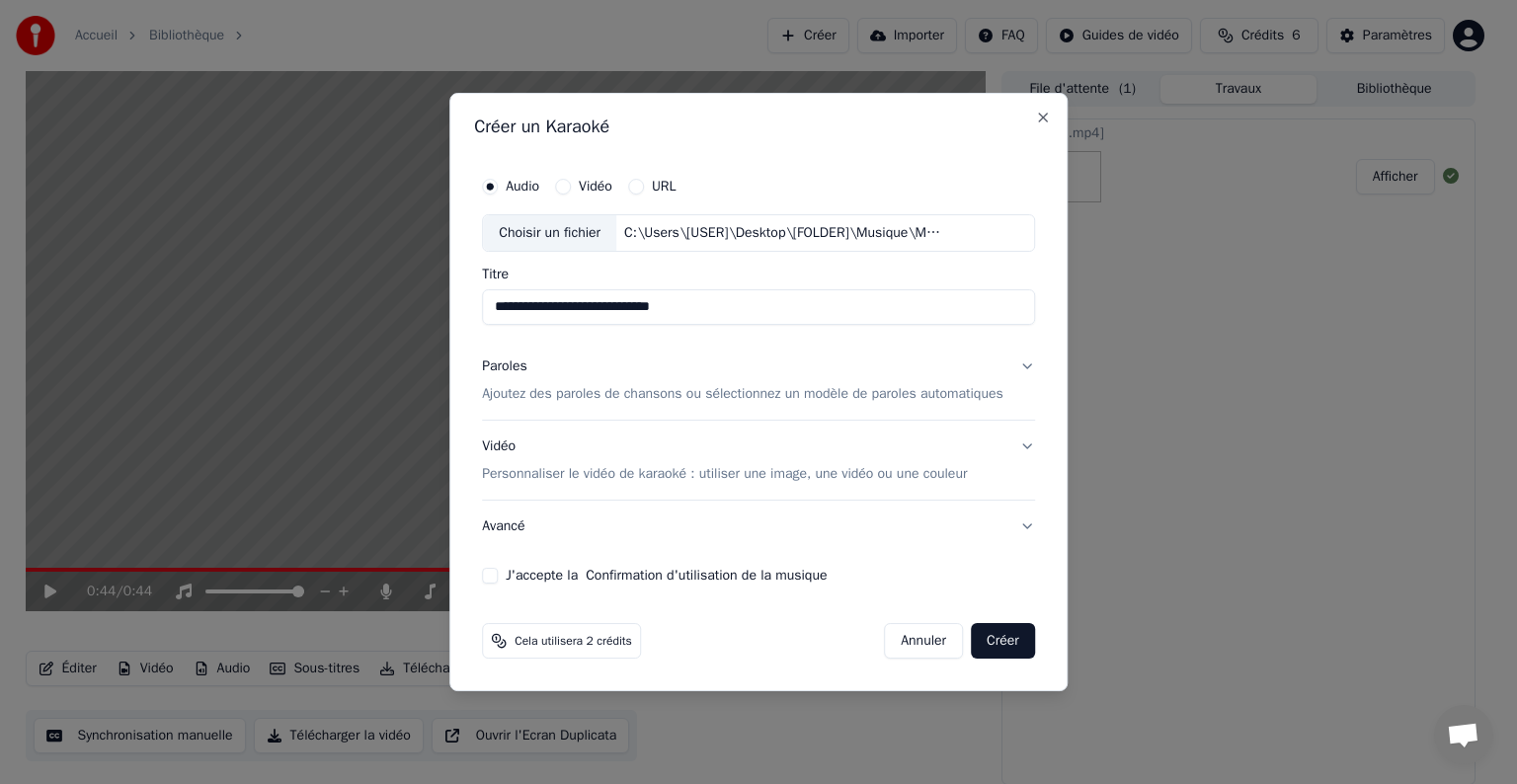 click on "Ajoutez des paroles de chansons ou sélectionnez un modèle de paroles automatiques" at bounding box center [743, 394] 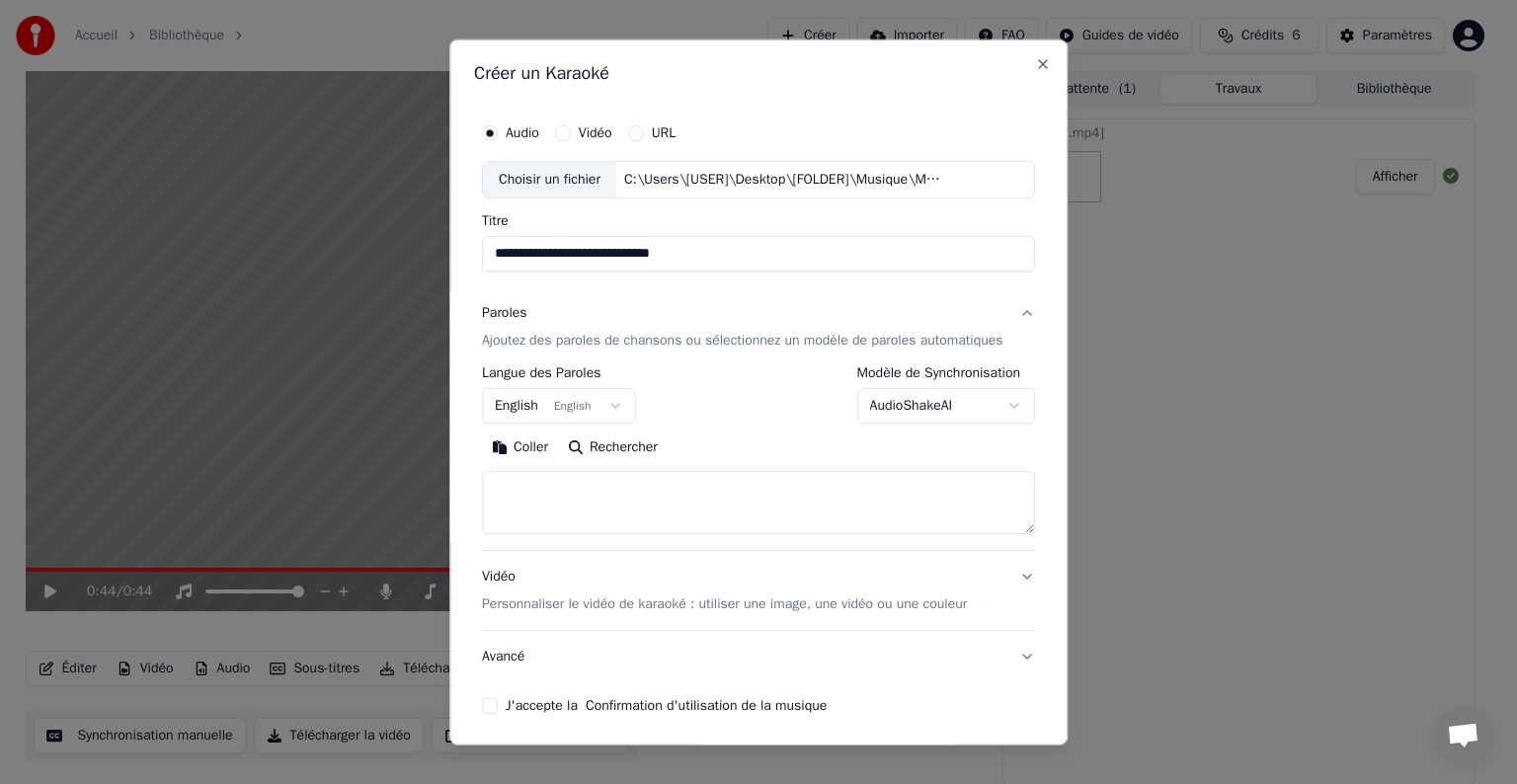 click at bounding box center (758, 503) 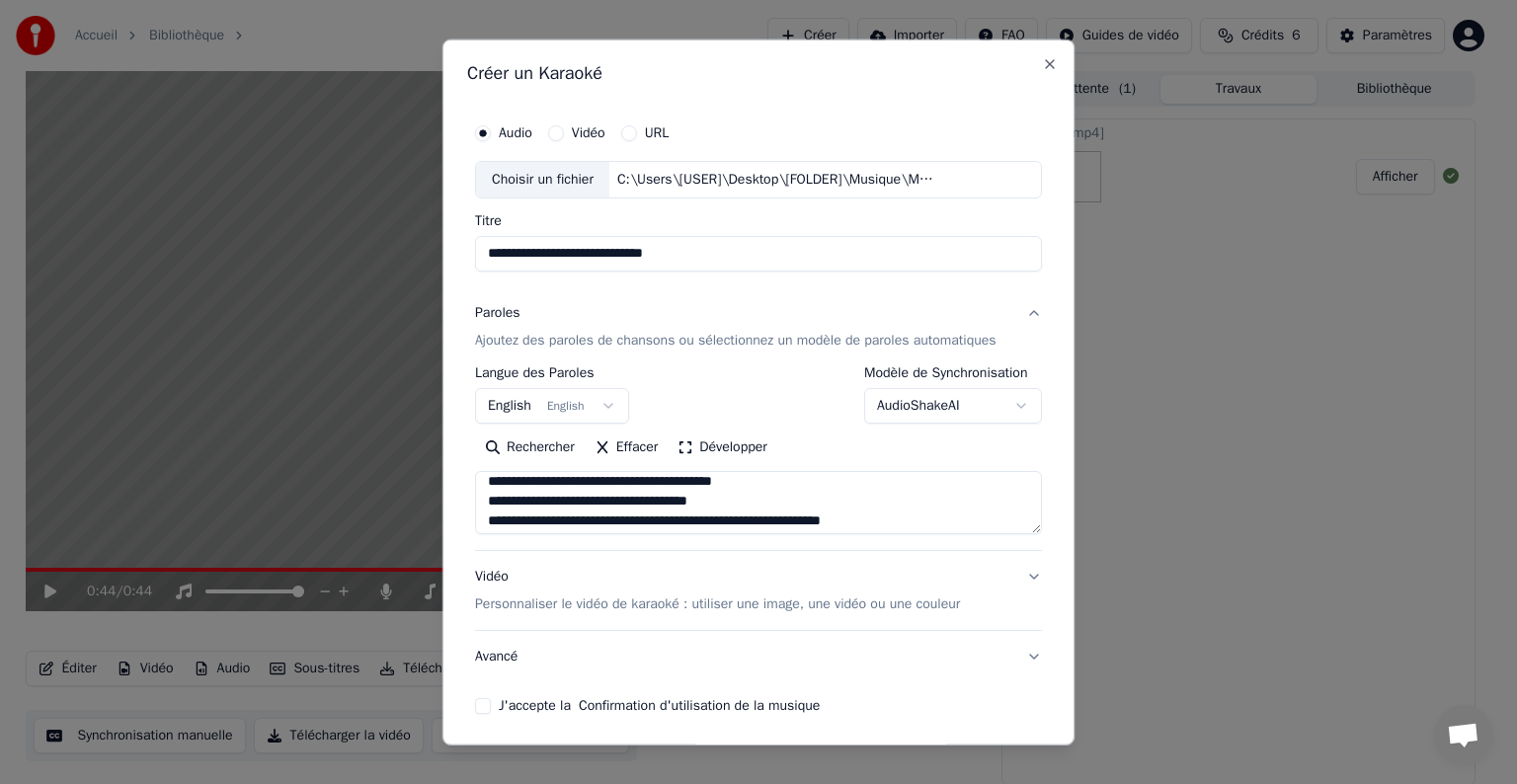 scroll, scrollTop: 7, scrollLeft: 0, axis: vertical 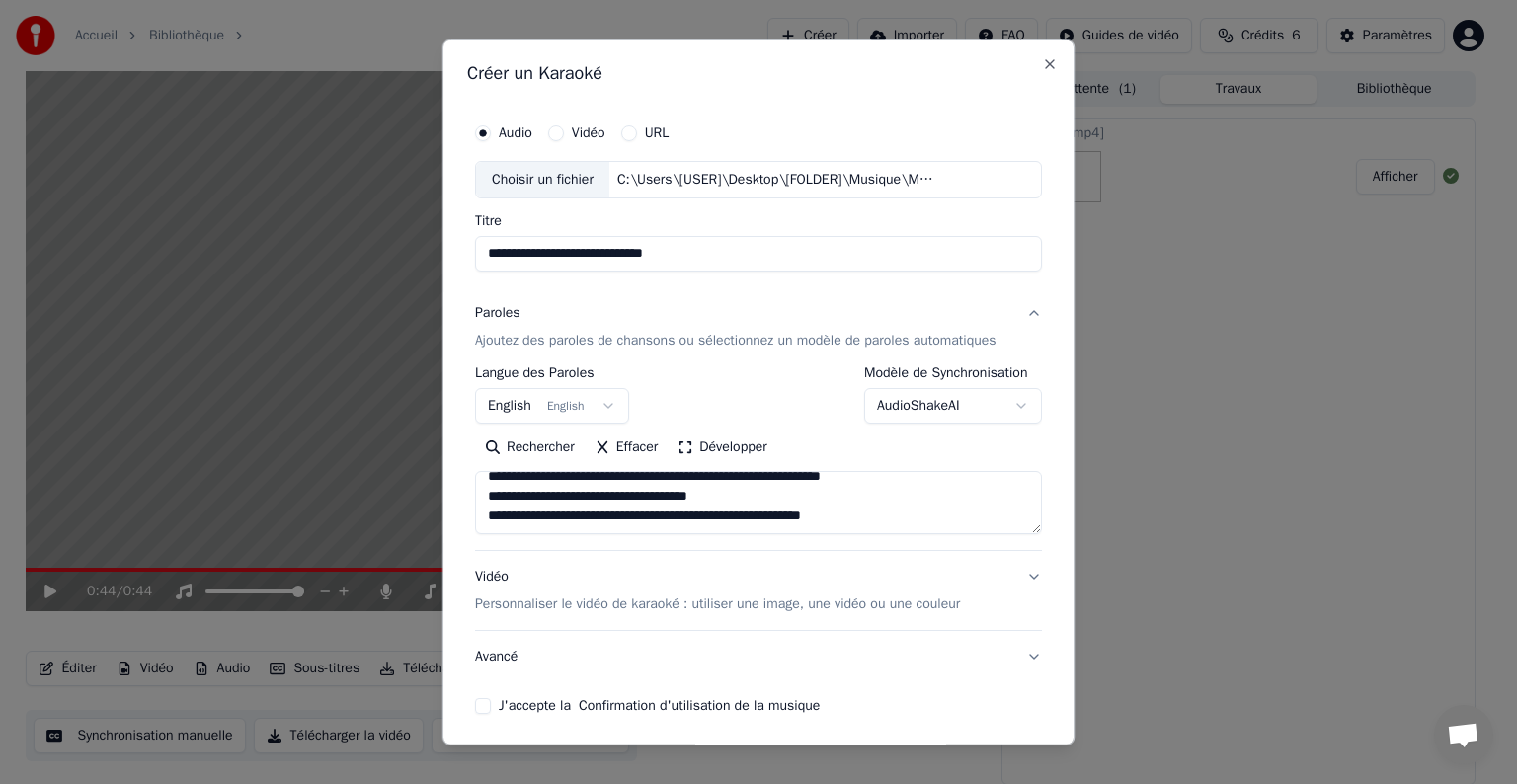 drag, startPoint x: 478, startPoint y: 518, endPoint x: 950, endPoint y: 524, distance: 472.03813 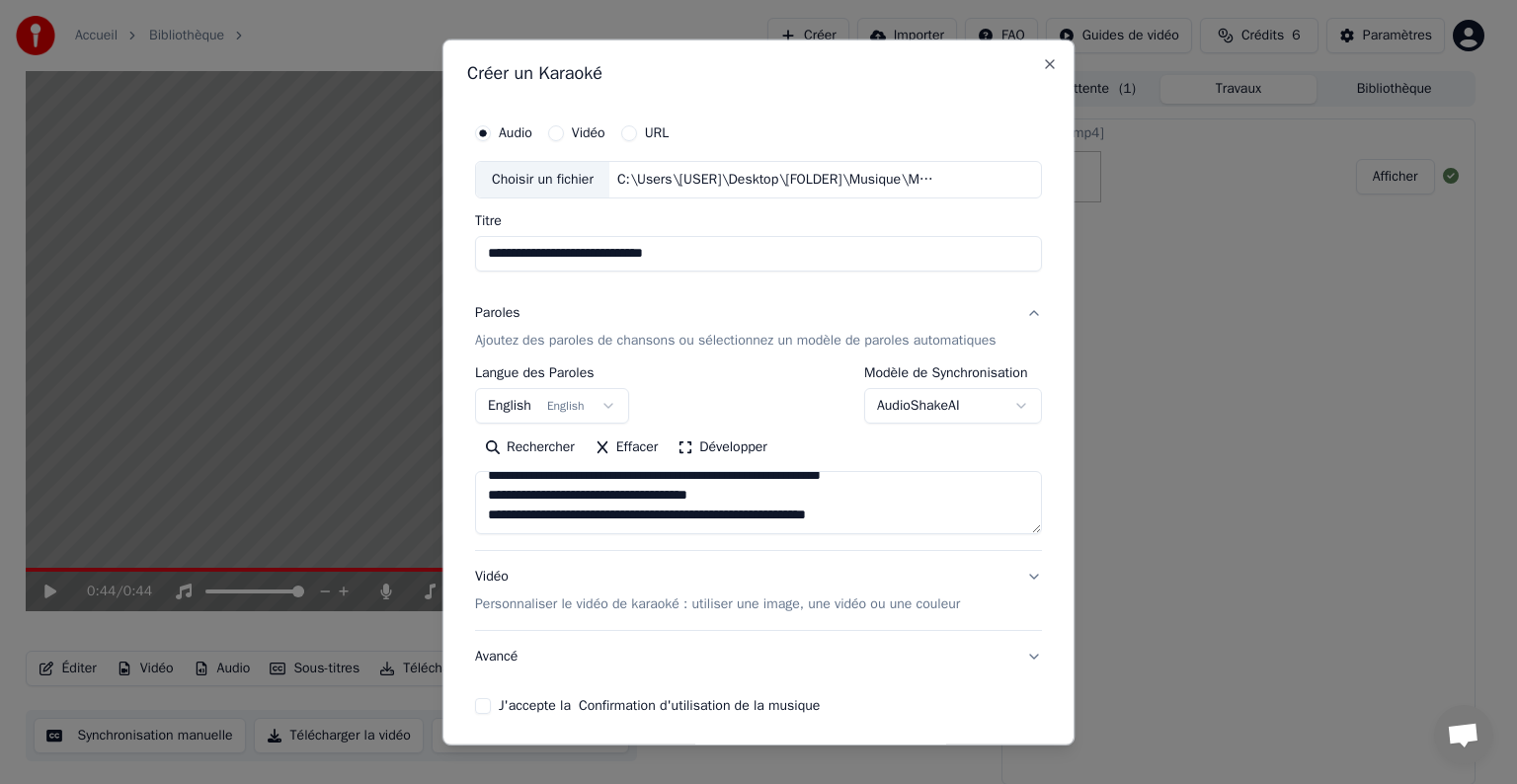 paste on "**********" 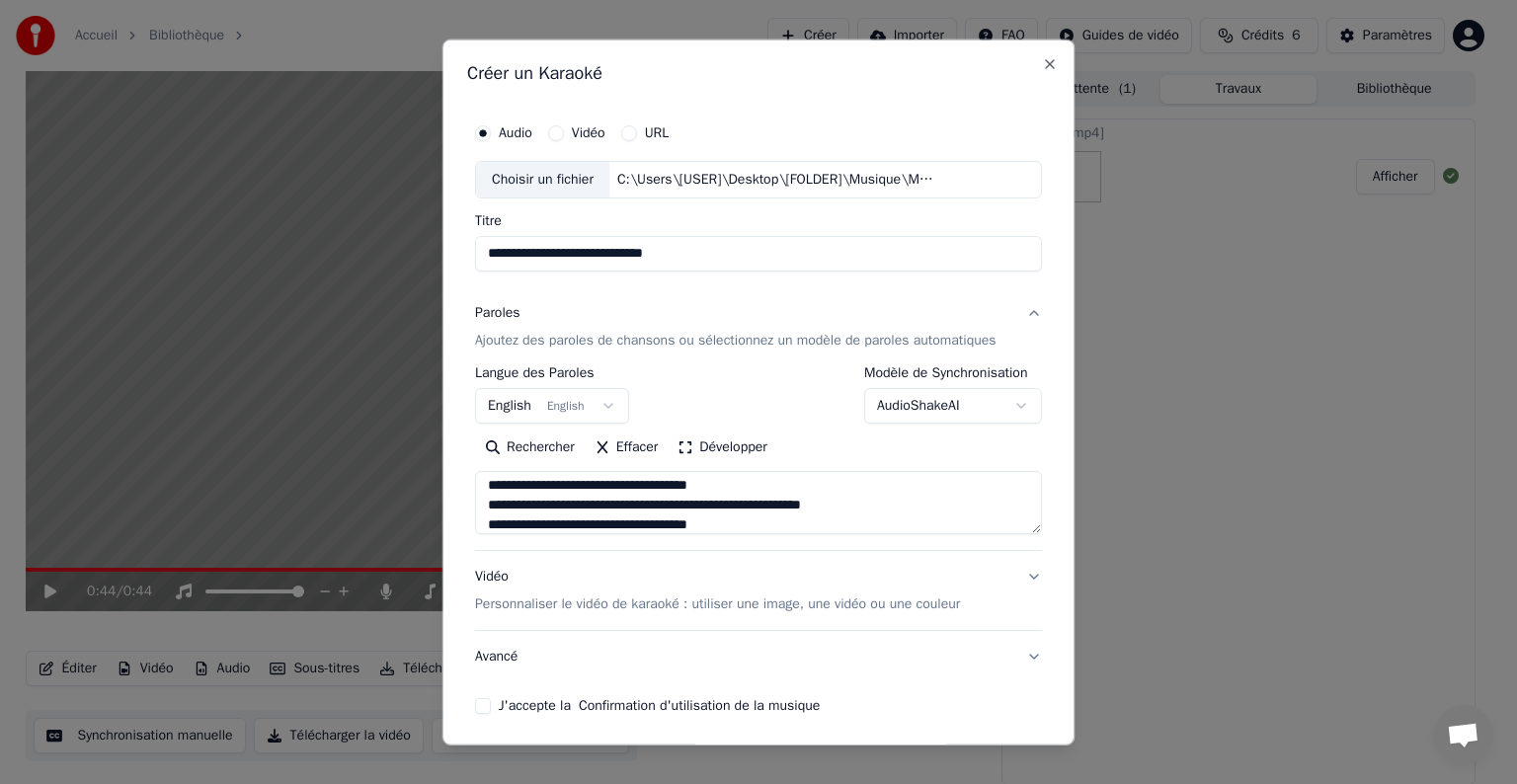 scroll, scrollTop: 142, scrollLeft: 0, axis: vertical 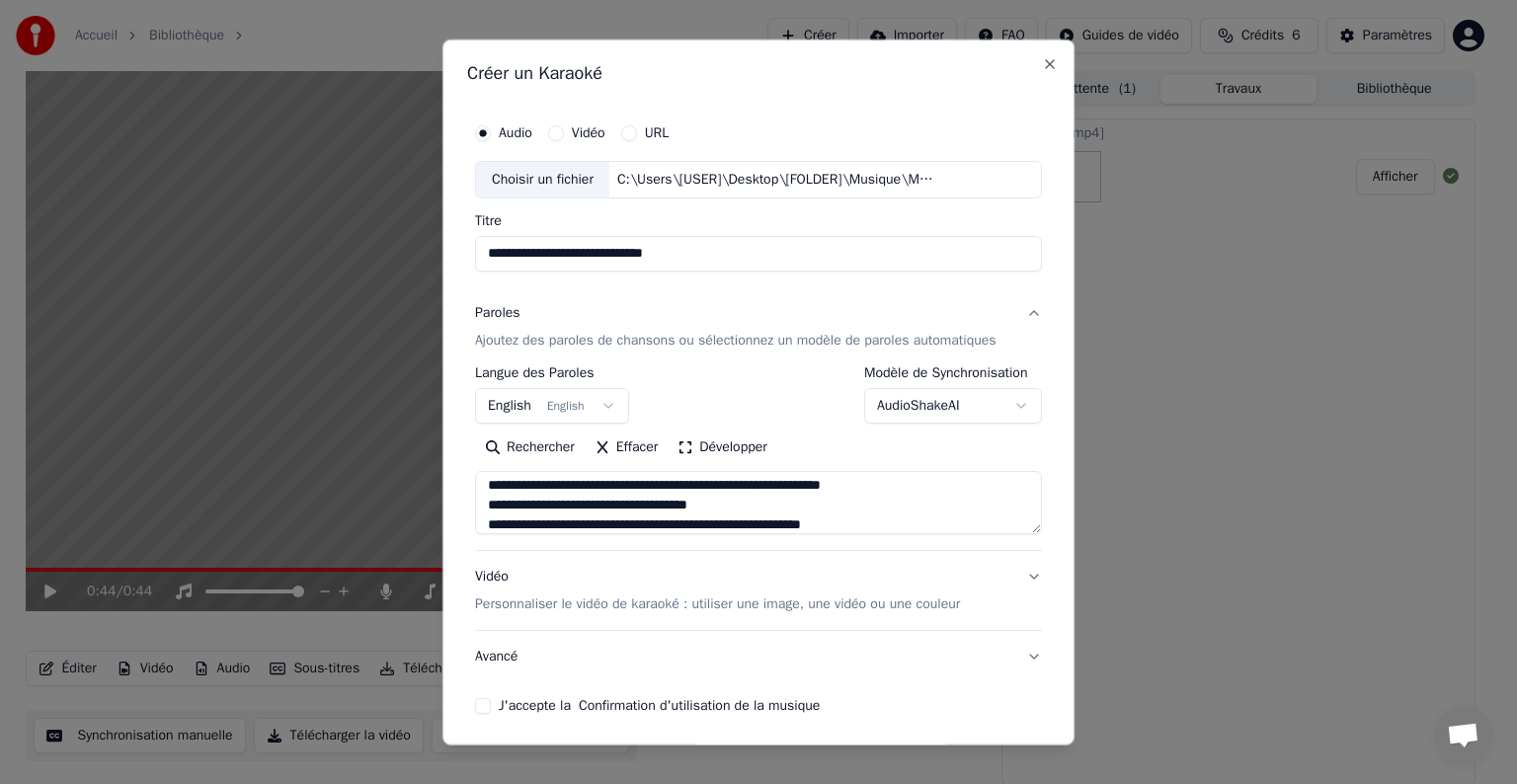 type on "**********" 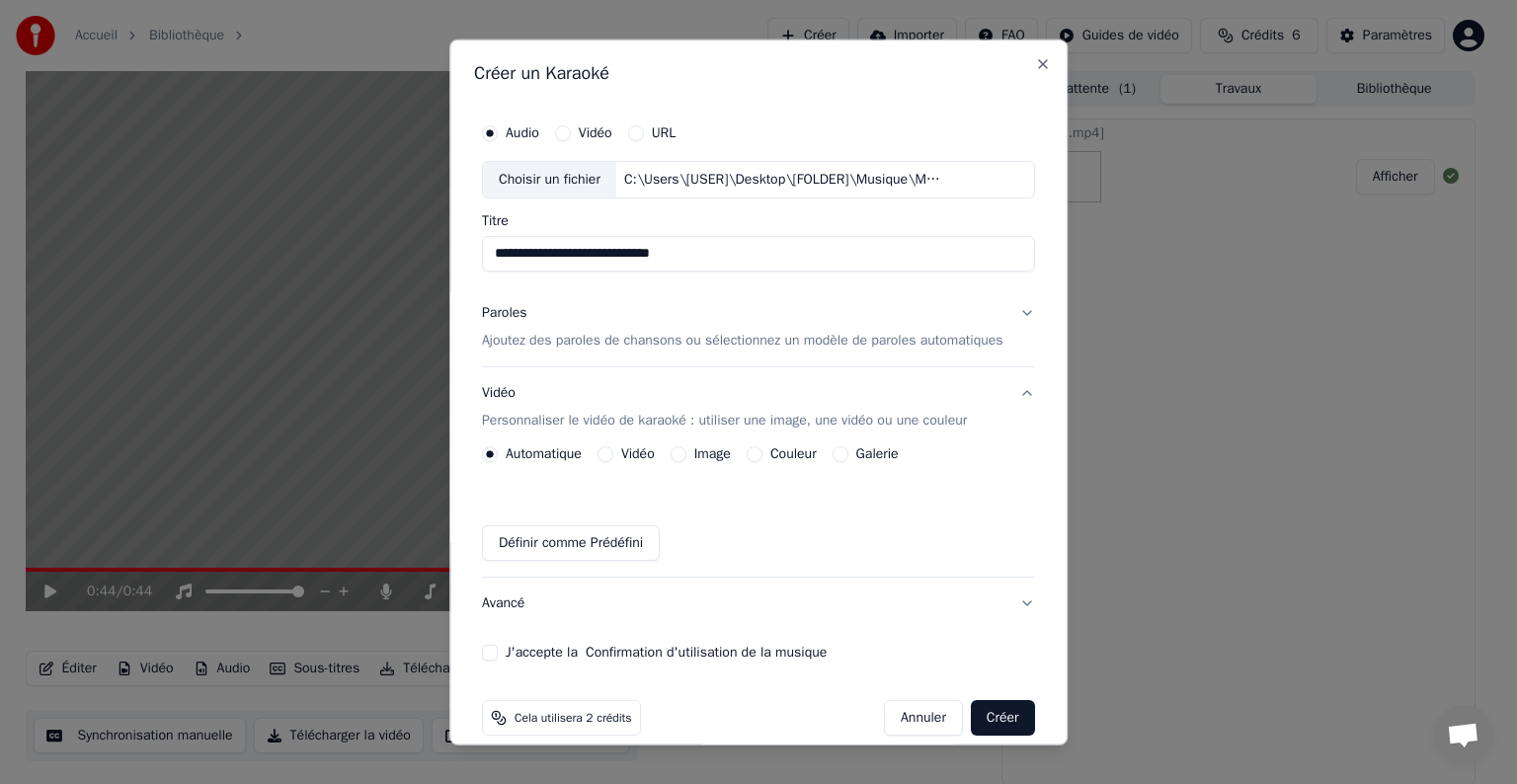 click on "Image" at bounding box center [679, 454] 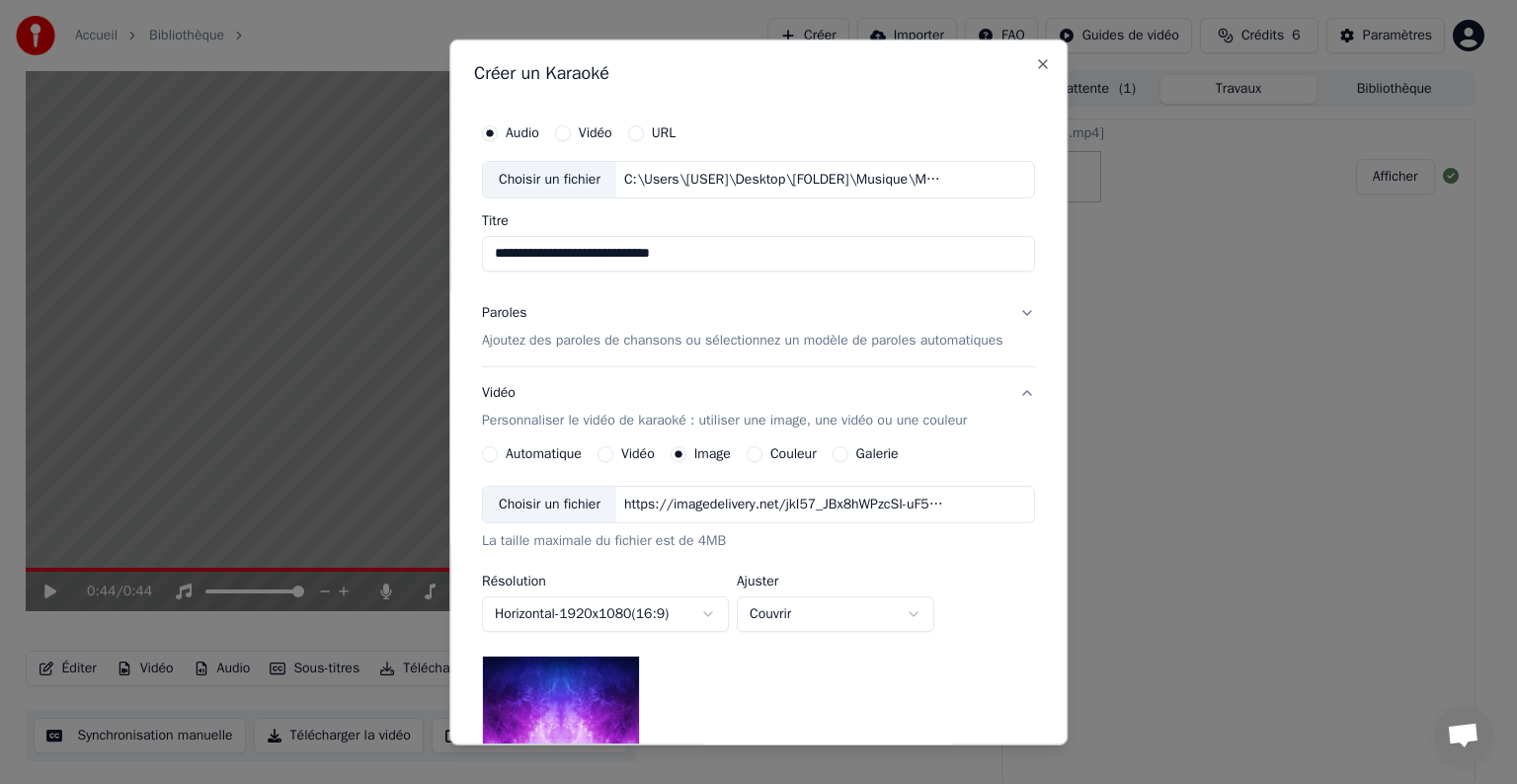 click on "Choisir un fichier" at bounding box center [549, 505] 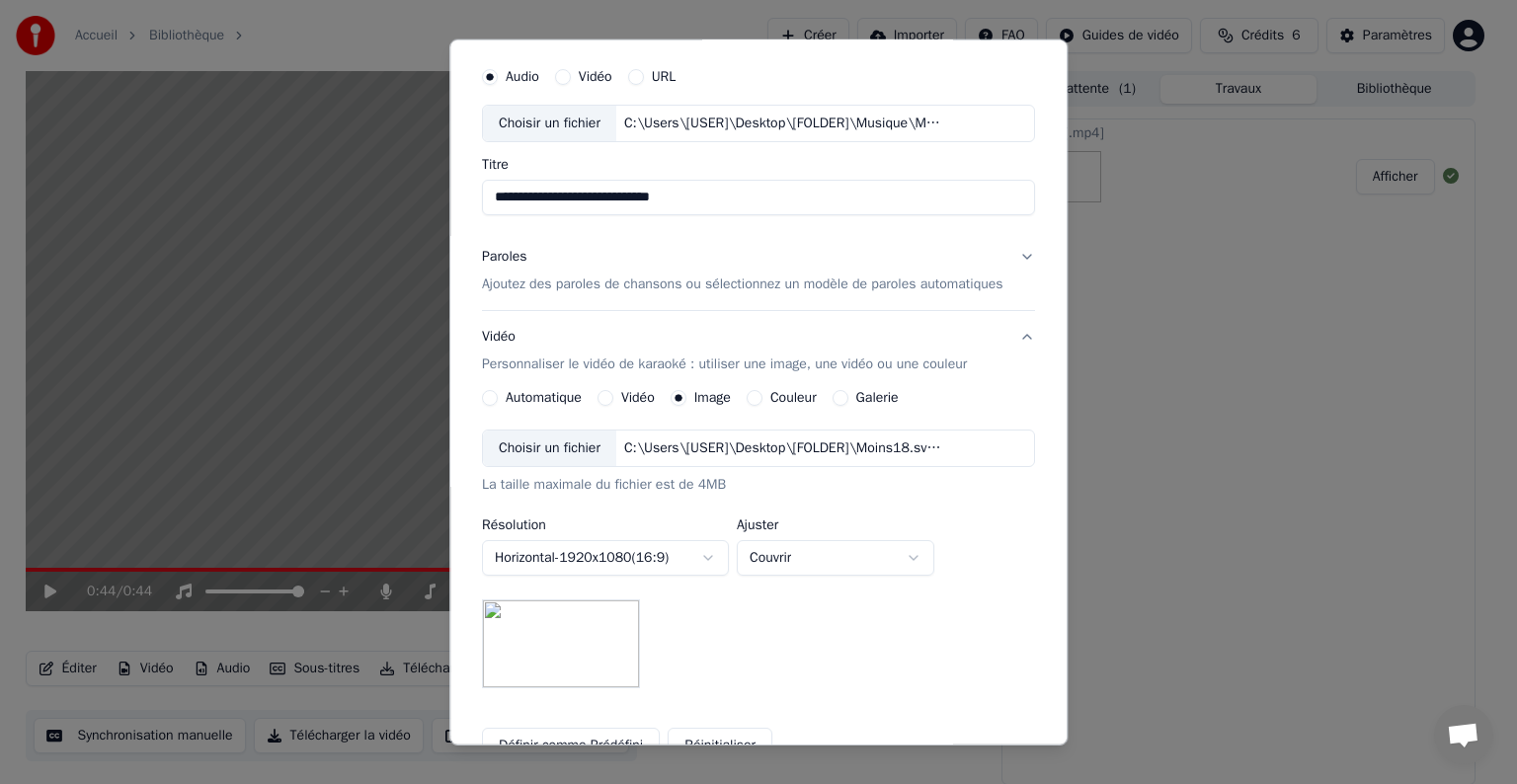 scroll, scrollTop: 126, scrollLeft: 0, axis: vertical 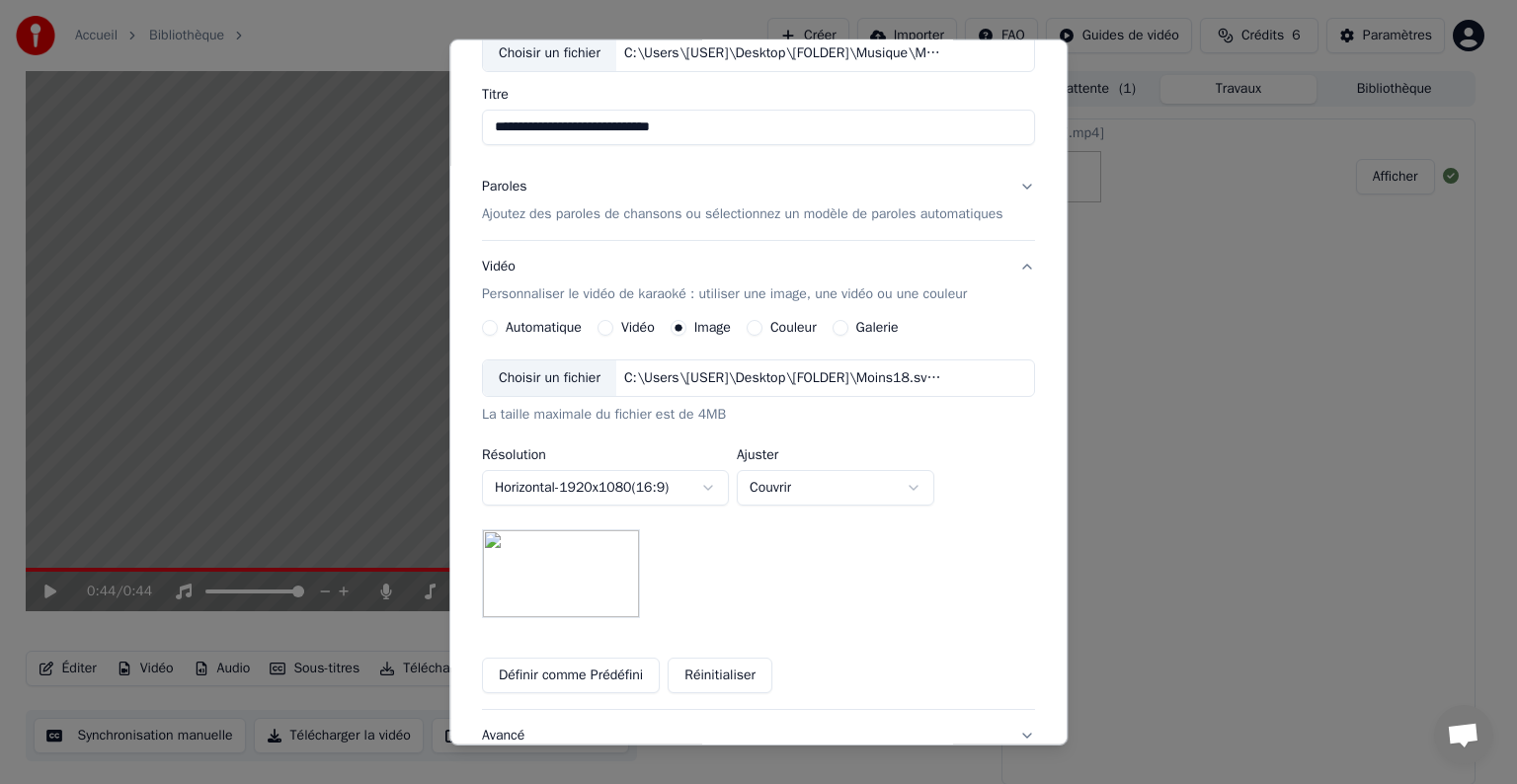 click on "Couvrir" at bounding box center (836, 488) 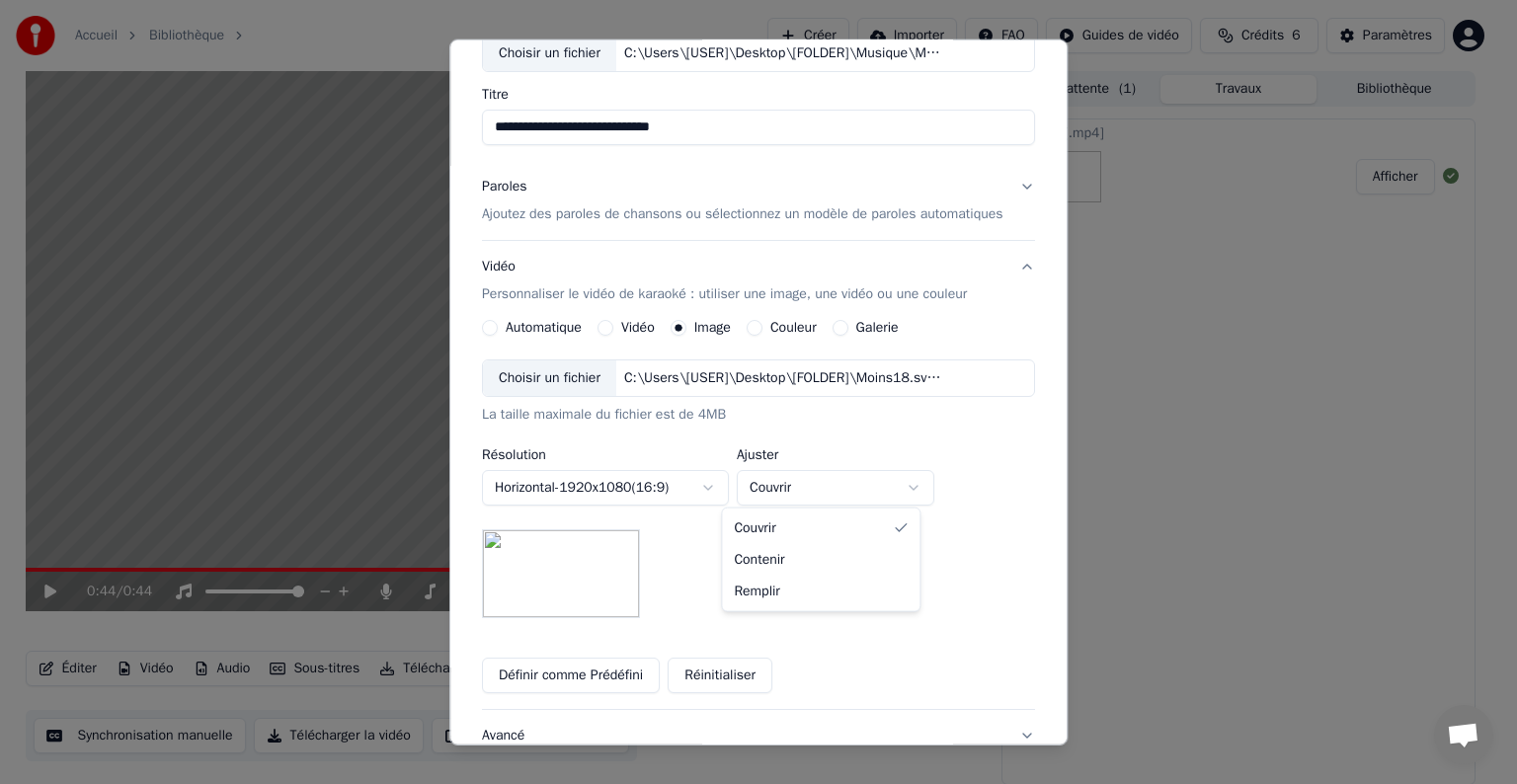 select on "*******" 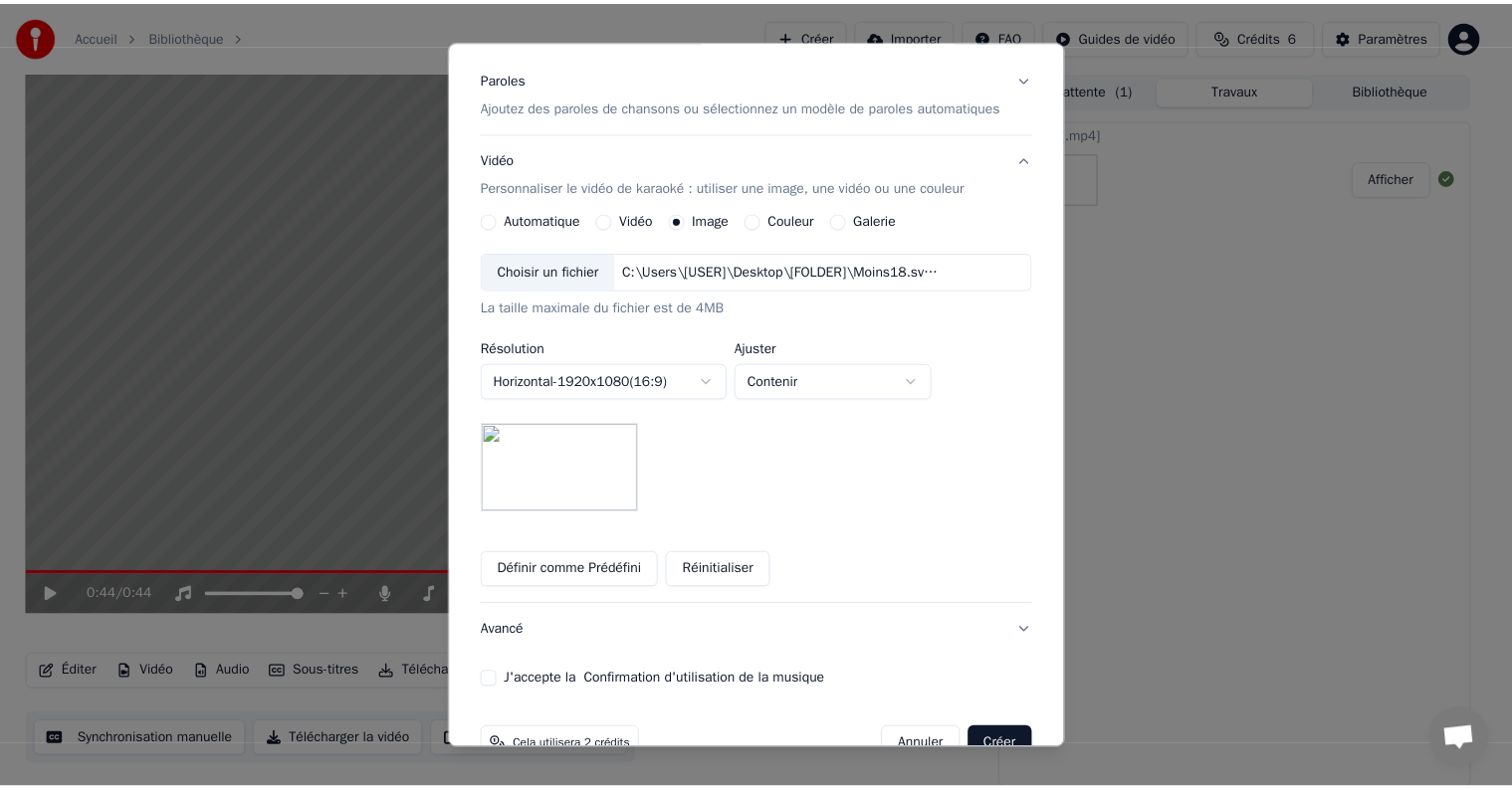scroll, scrollTop: 244, scrollLeft: 0, axis: vertical 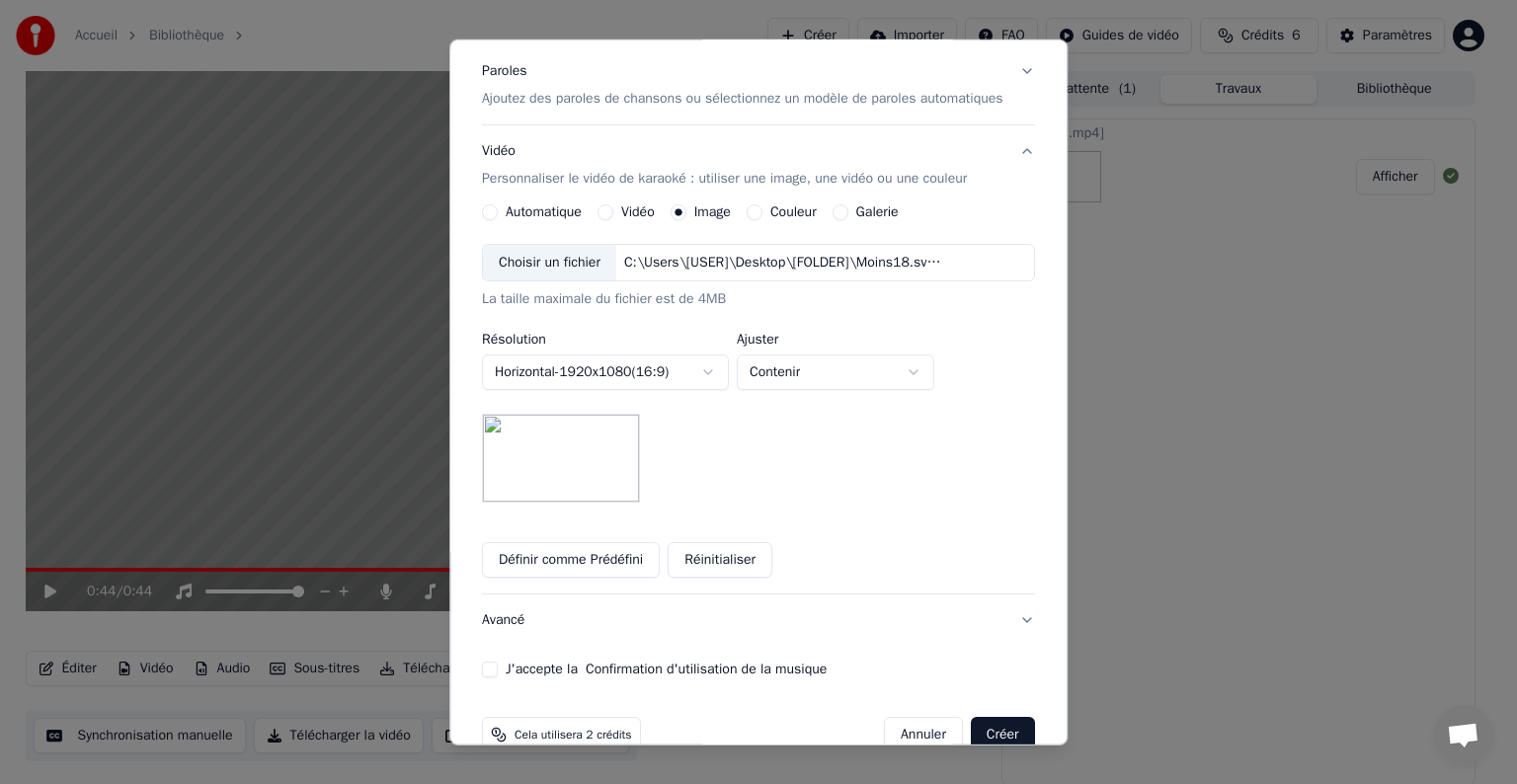 click on "J'accepte la   Confirmation d'utilisation de la musique" at bounding box center [490, 669] 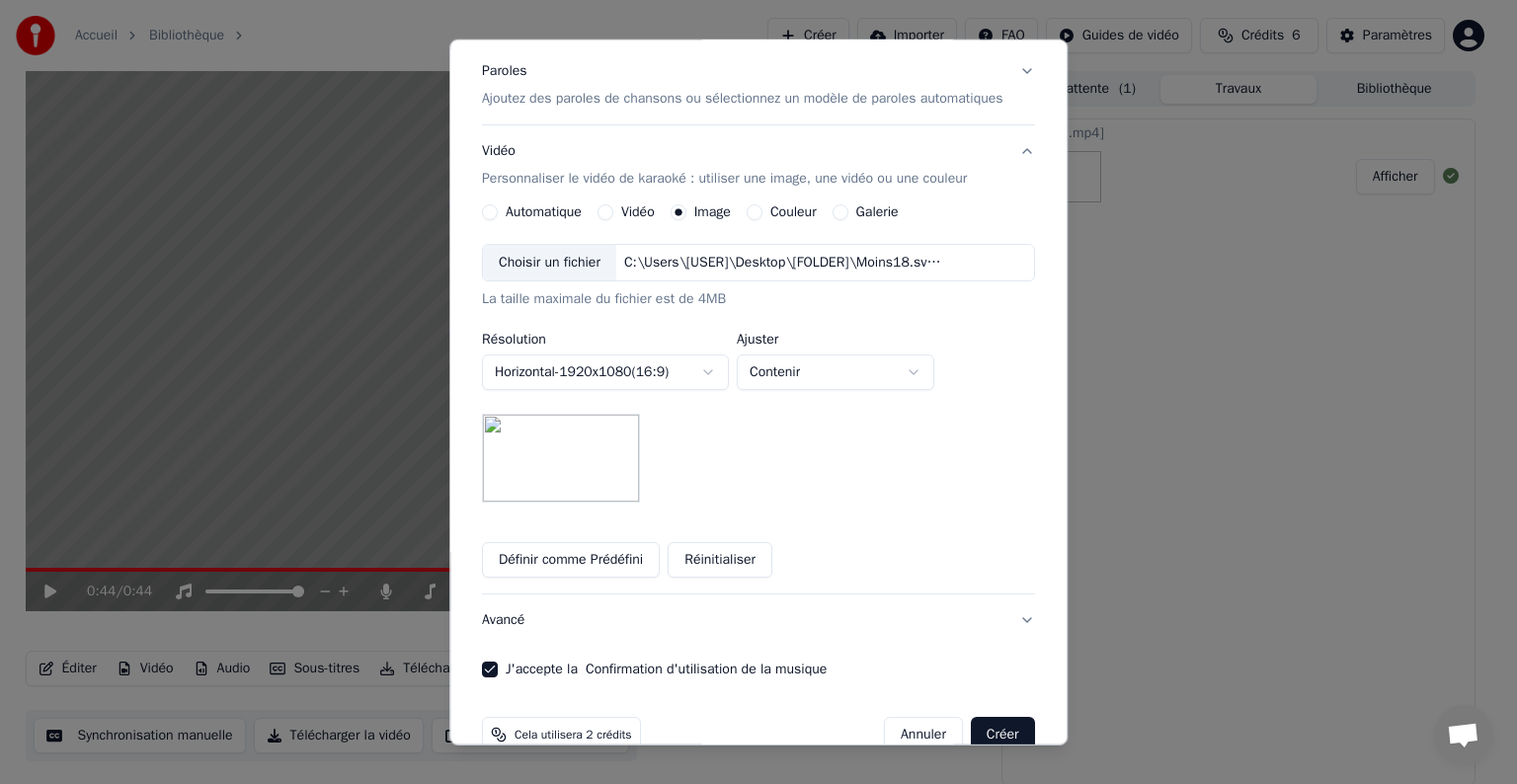 click on "Créer" at bounding box center (1002, 735) 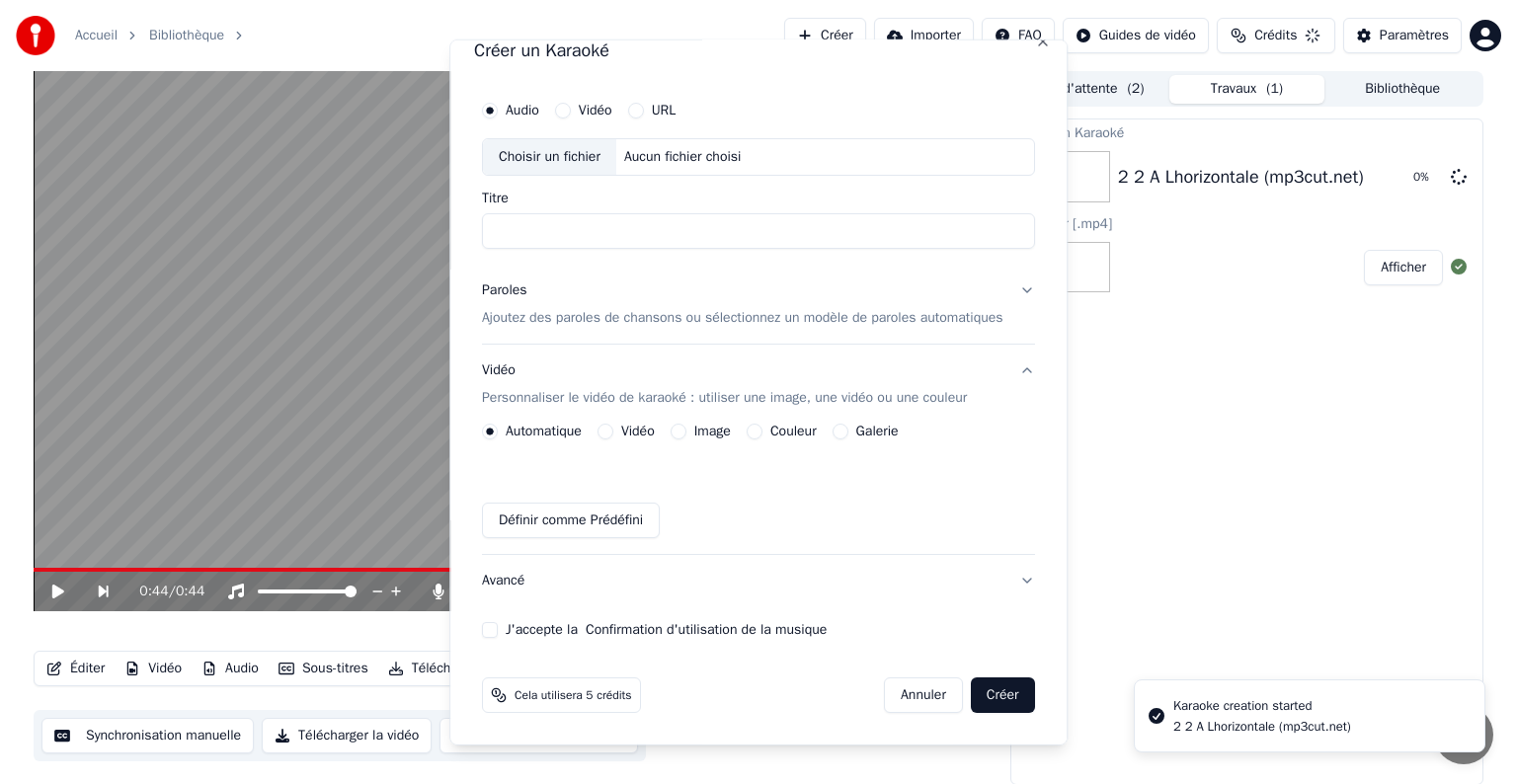 scroll, scrollTop: 0, scrollLeft: 0, axis: both 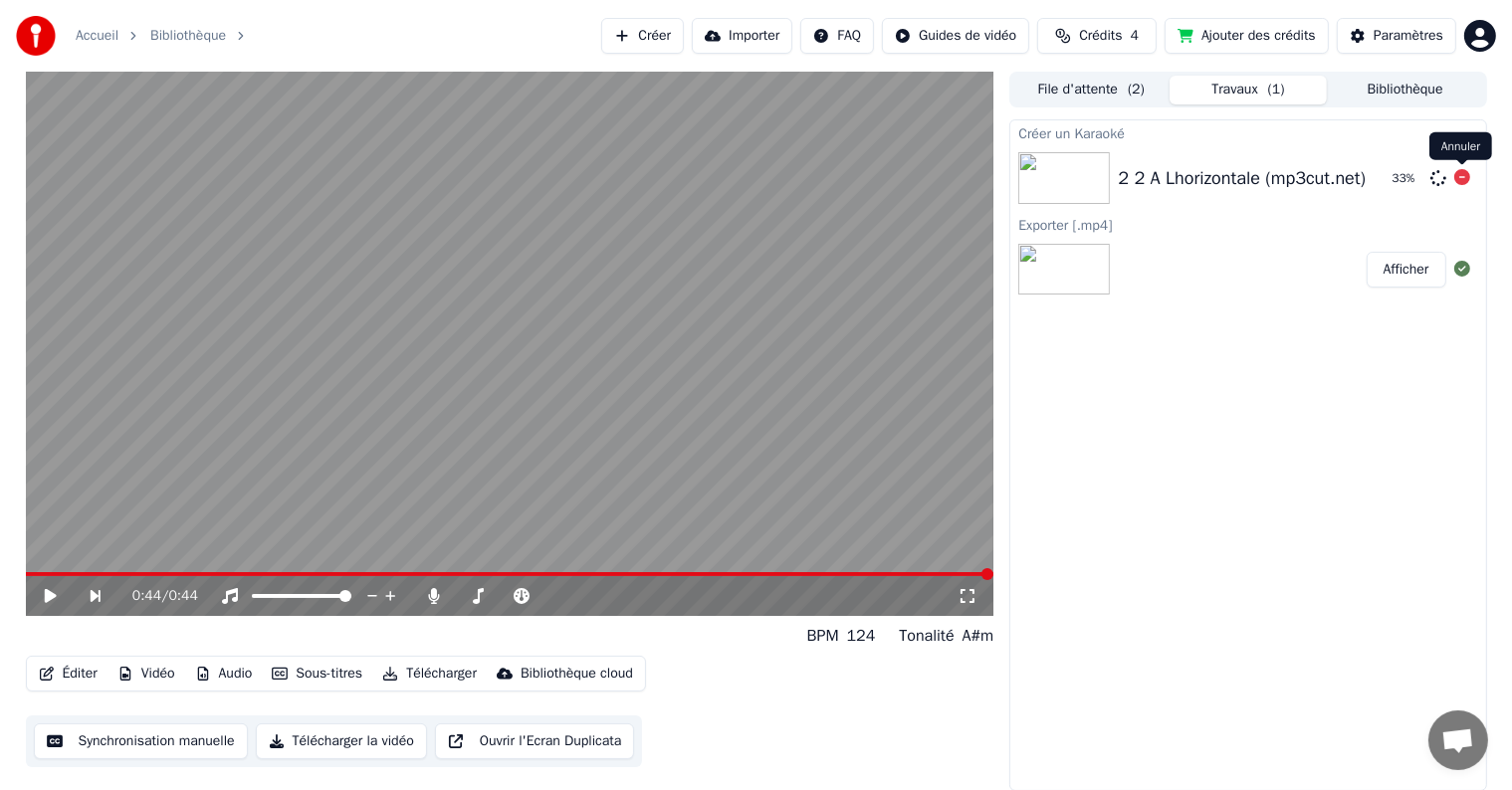 click 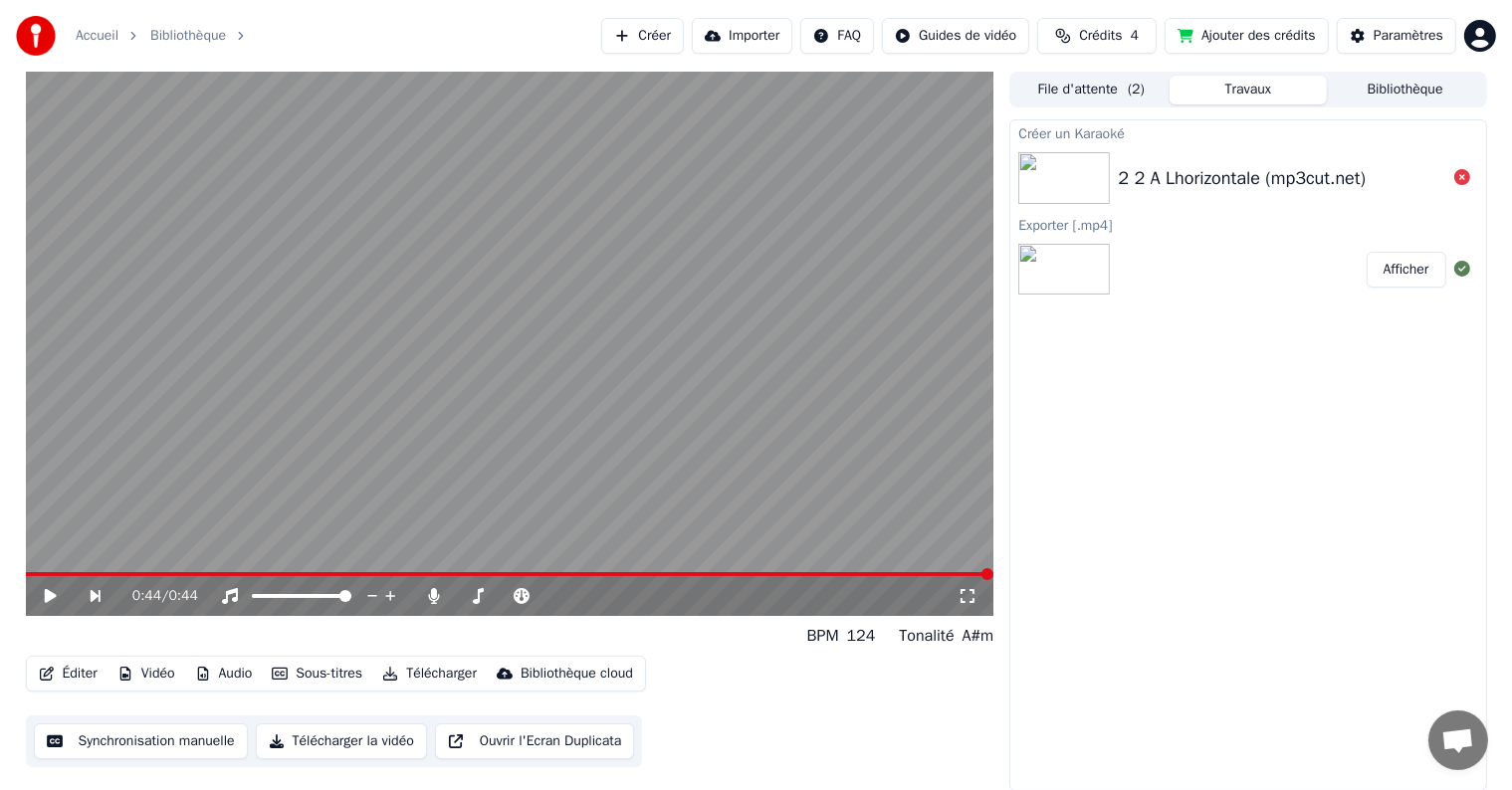 click on "Créer" at bounding box center (642, 36) 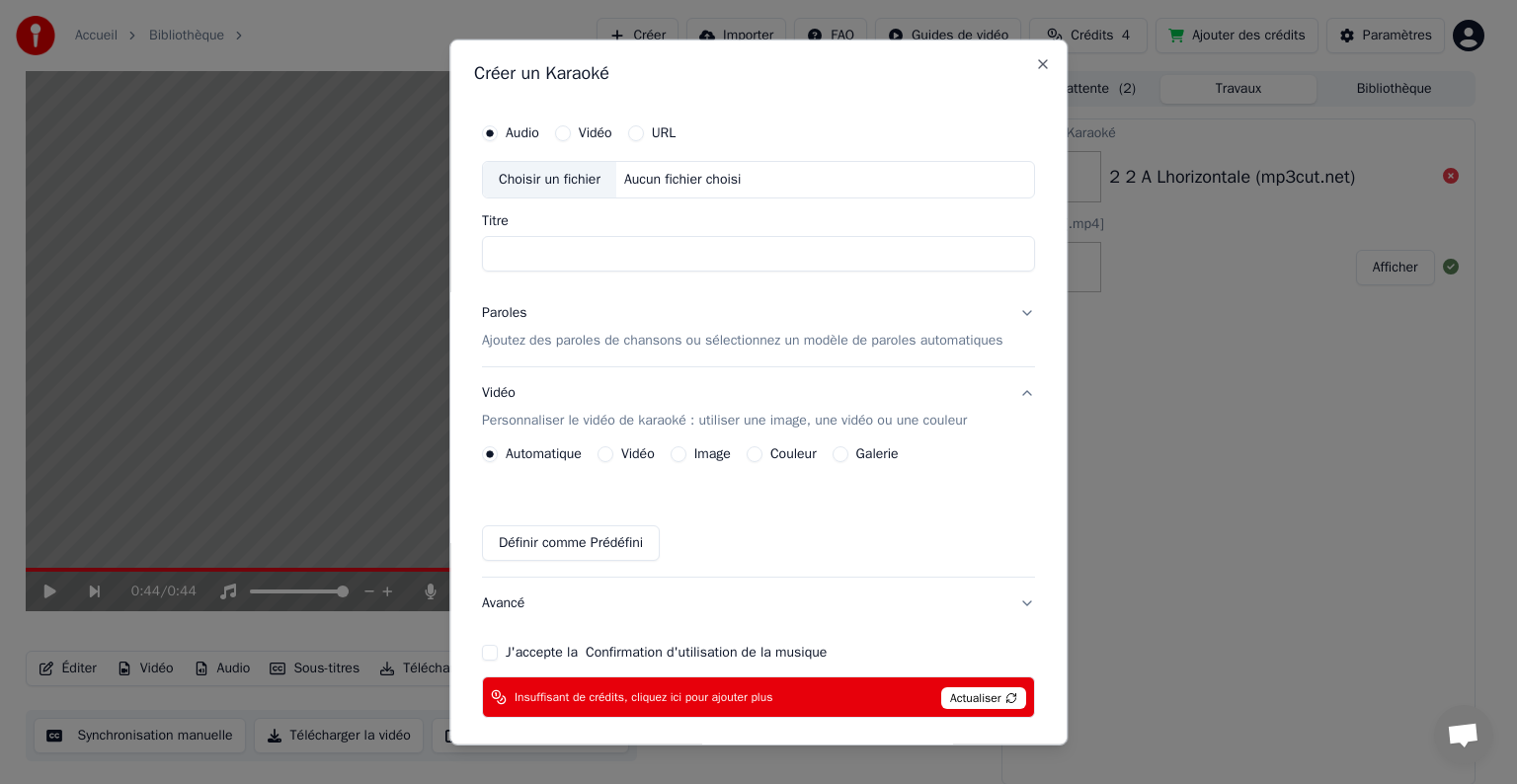 click on "Choisir un fichier" at bounding box center (549, 180) 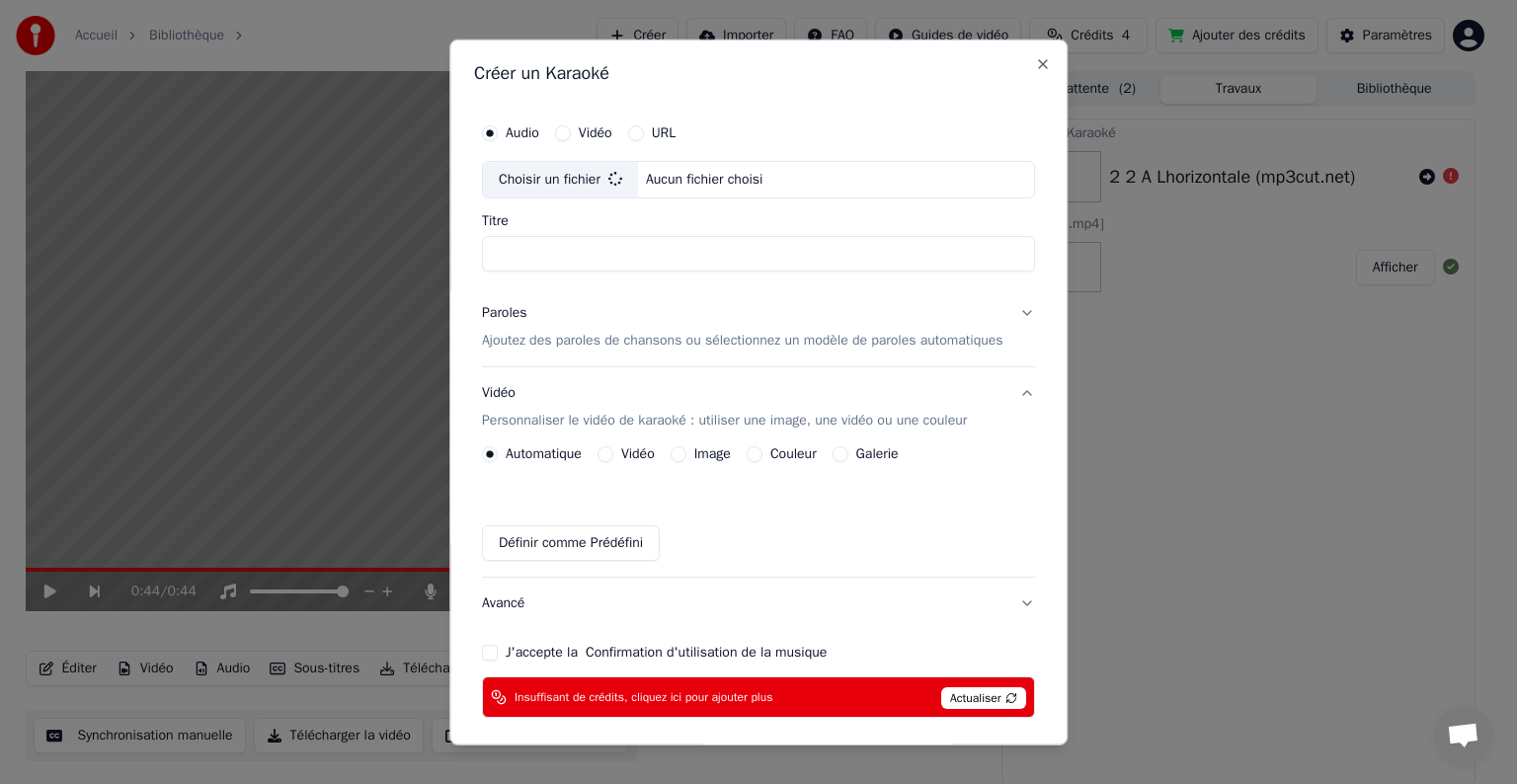 type on "**********" 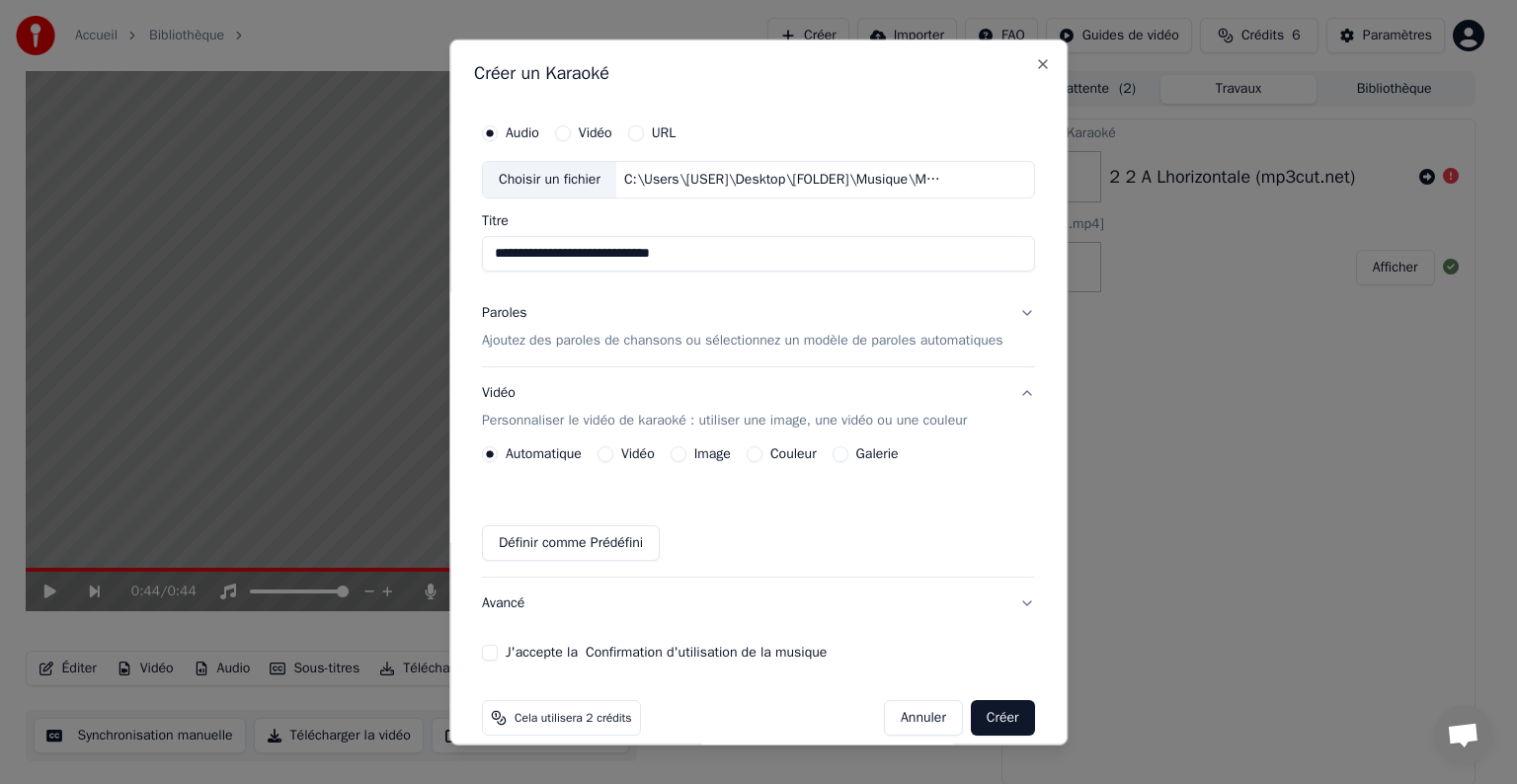 click on "Ajoutez des paroles de chansons ou sélectionnez un modèle de paroles automatiques" at bounding box center (743, 341) 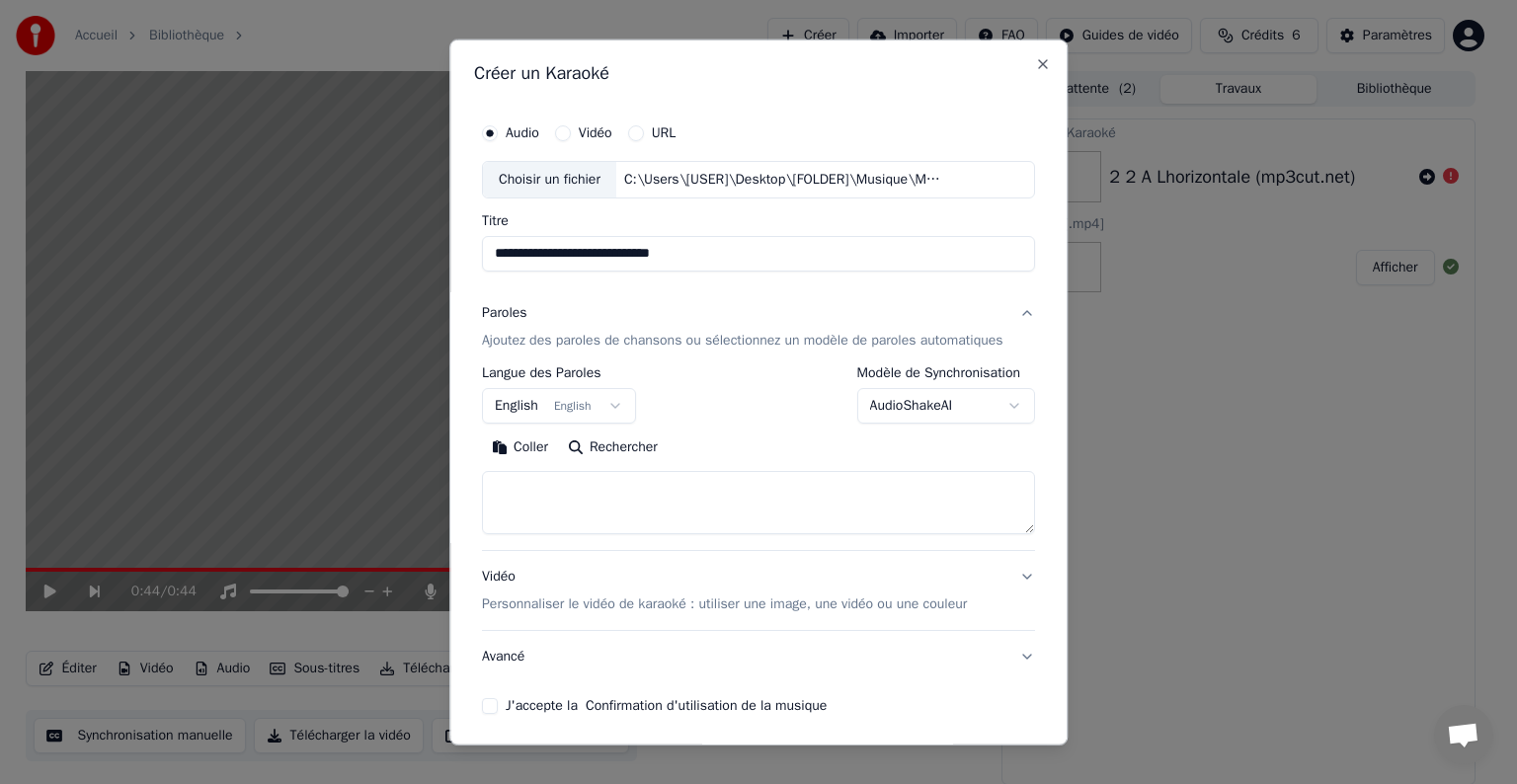 click at bounding box center [758, 503] 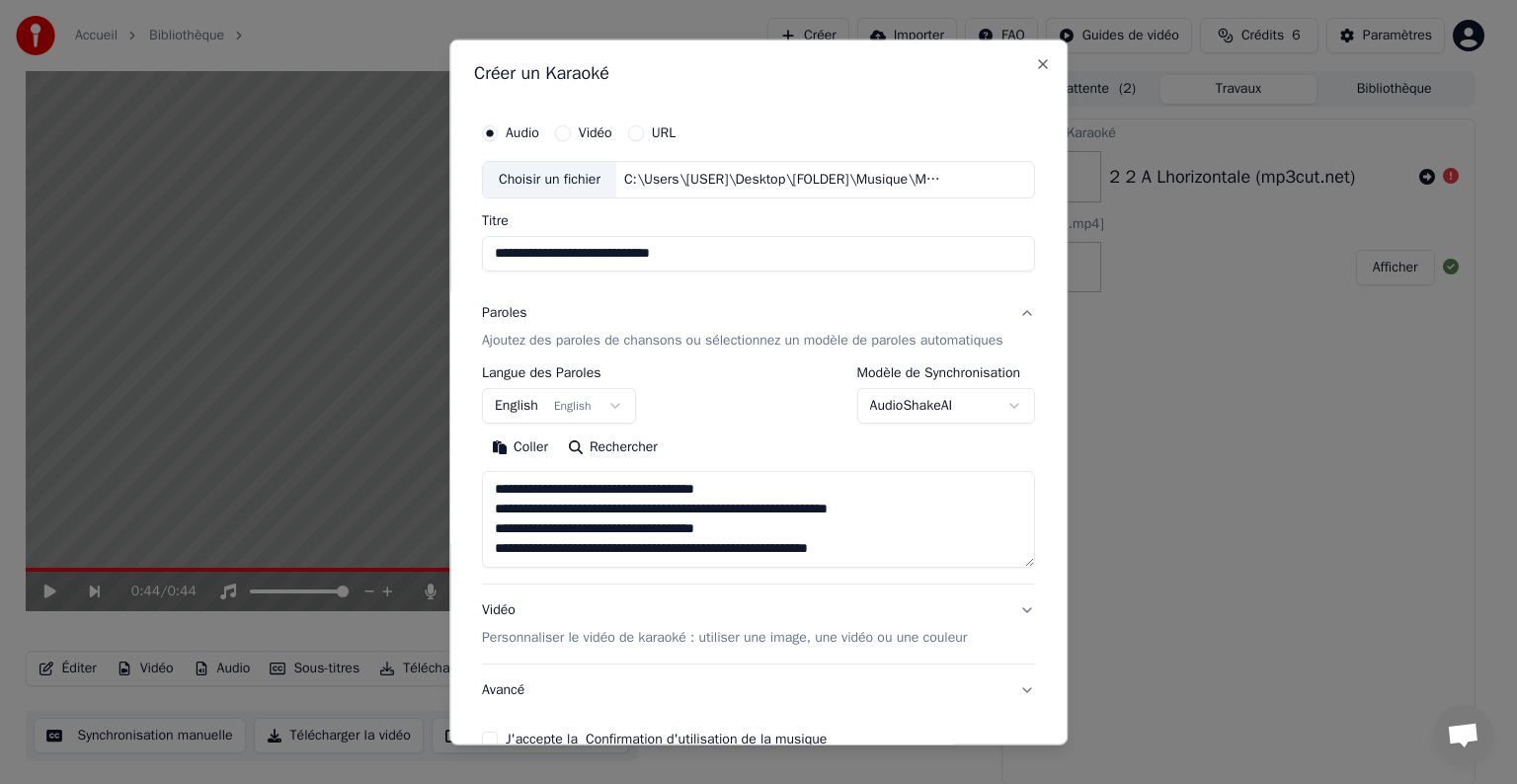 scroll, scrollTop: 24, scrollLeft: 0, axis: vertical 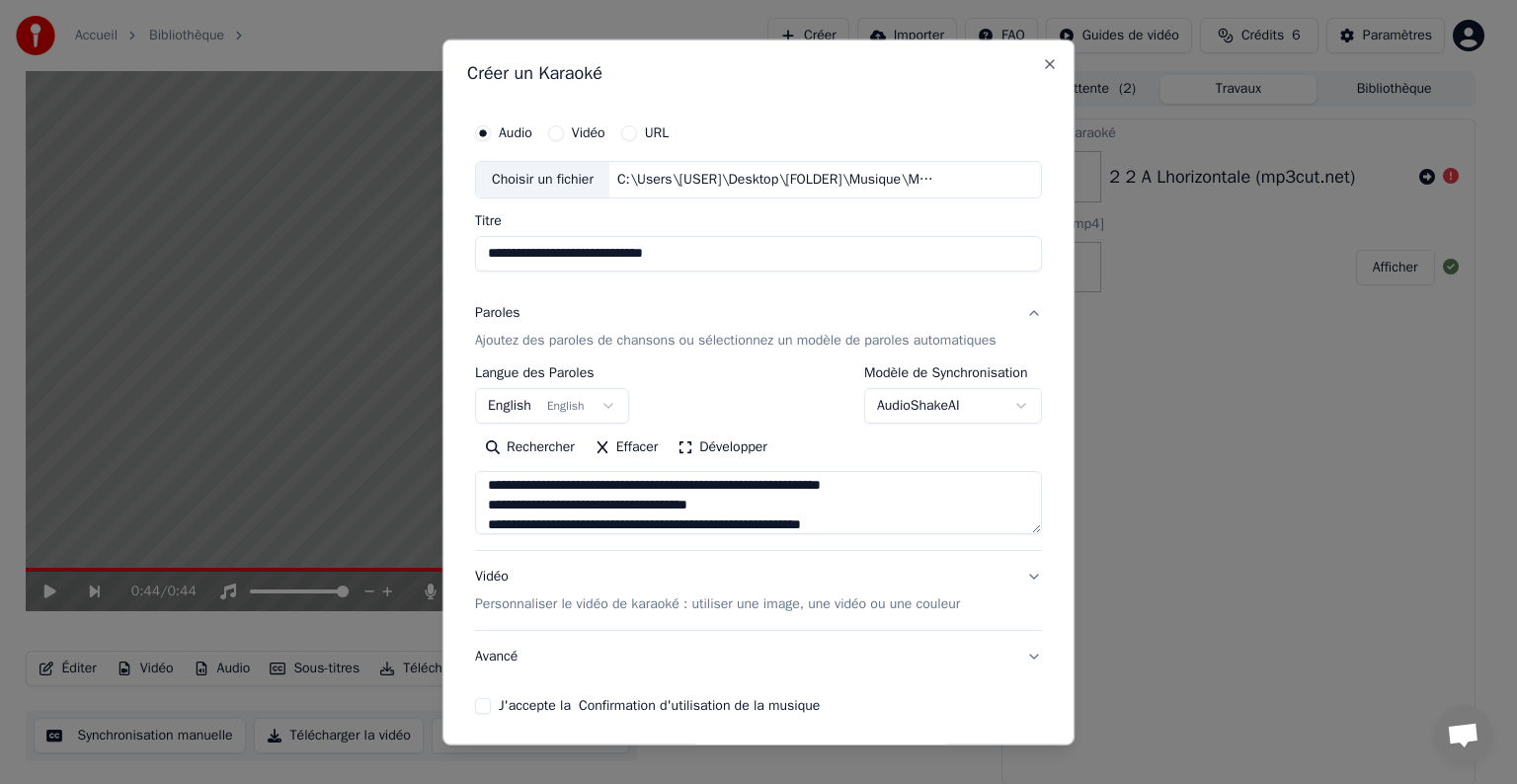 type on "**********" 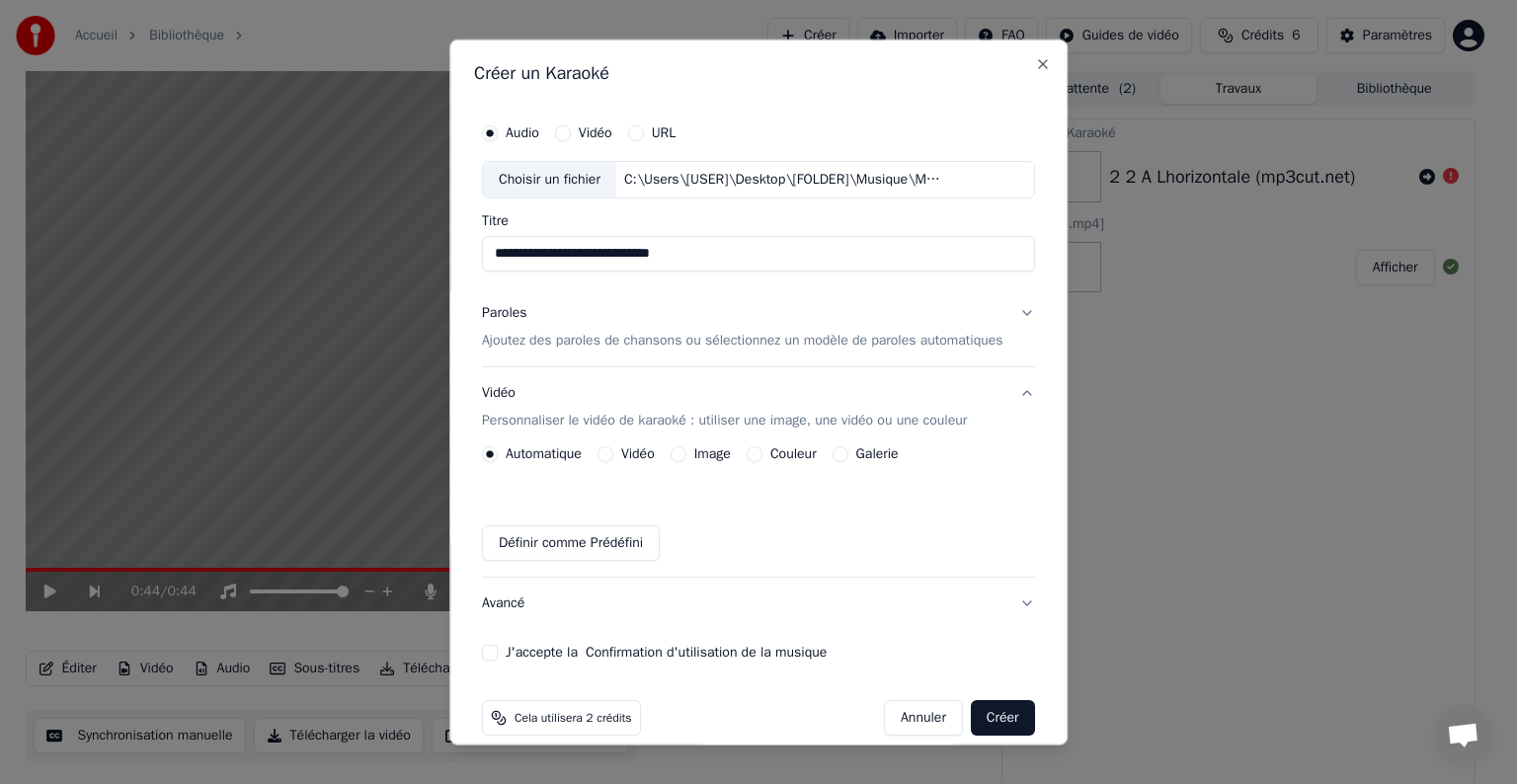 click on "Image" at bounding box center (679, 454) 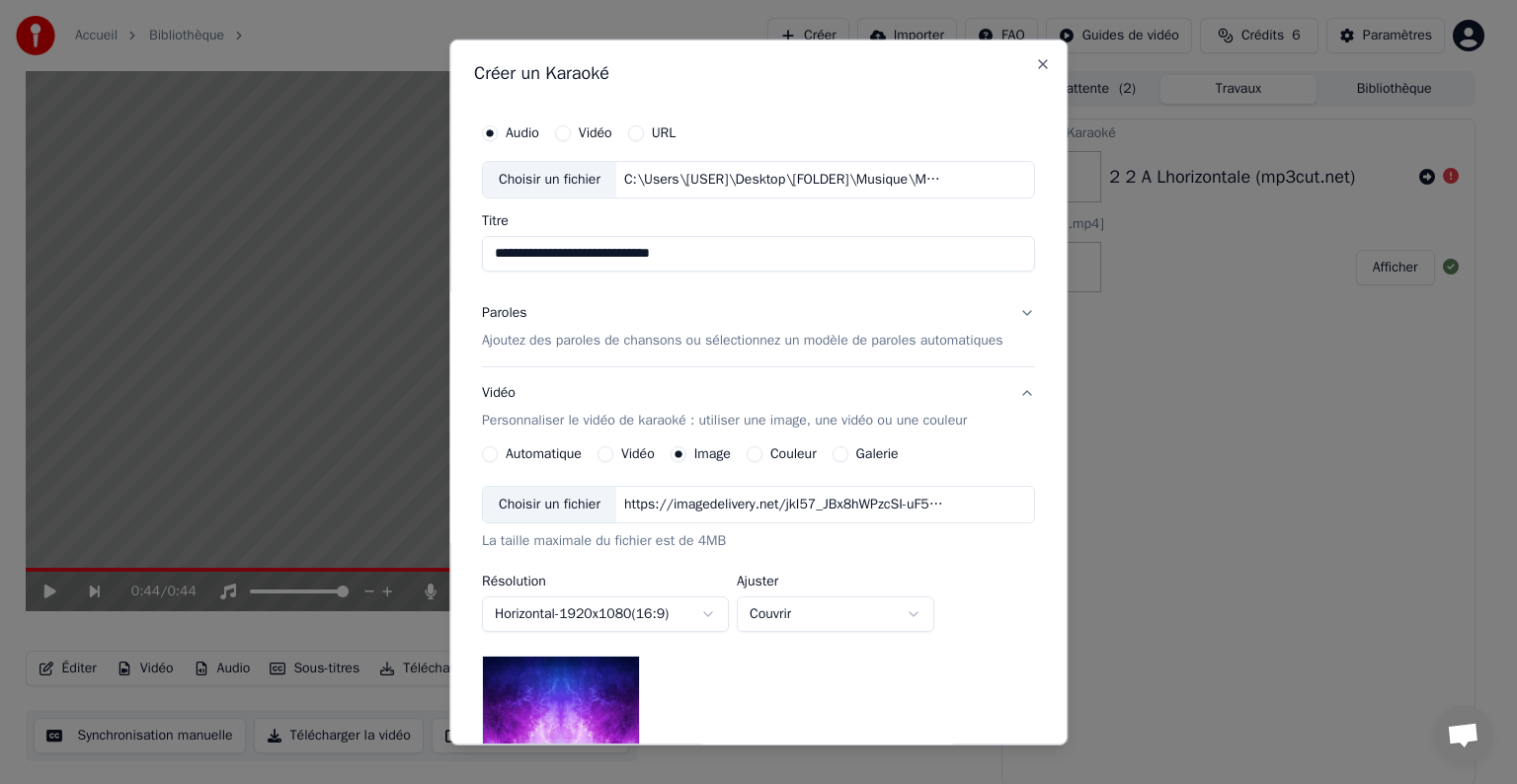 click on "Choisir un fichier" at bounding box center (549, 505) 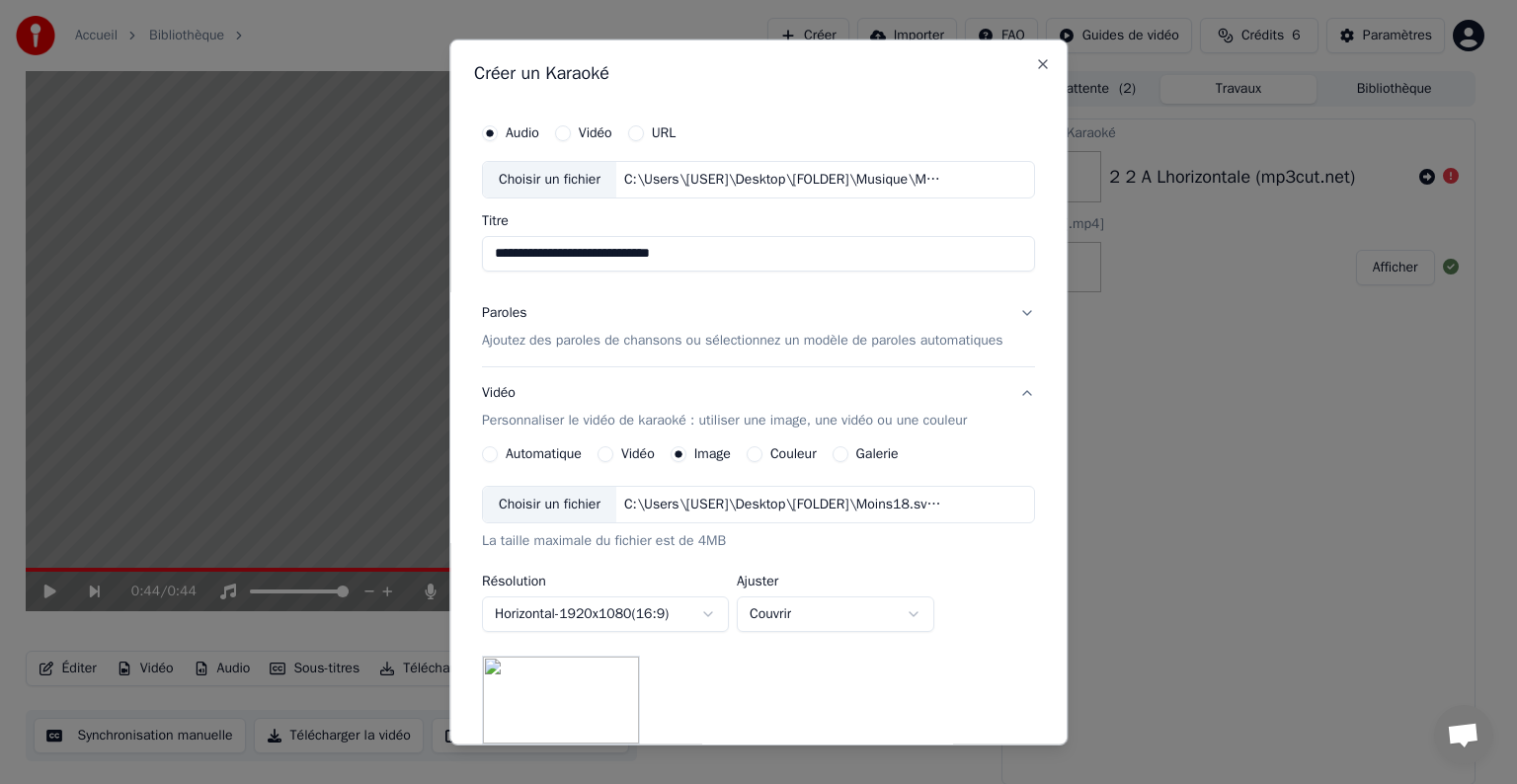 click on "**********" at bounding box center [750, 392] 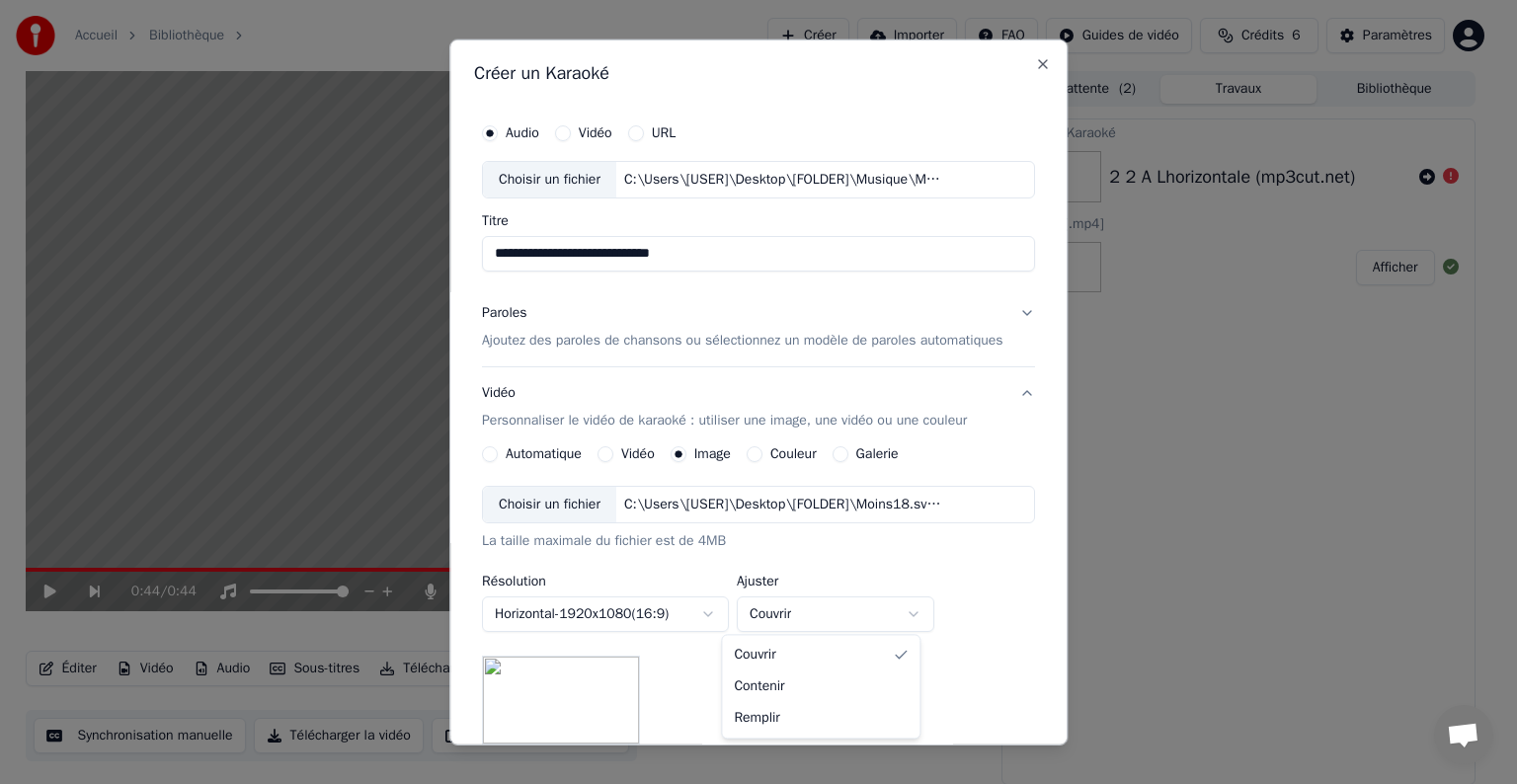 select on "*******" 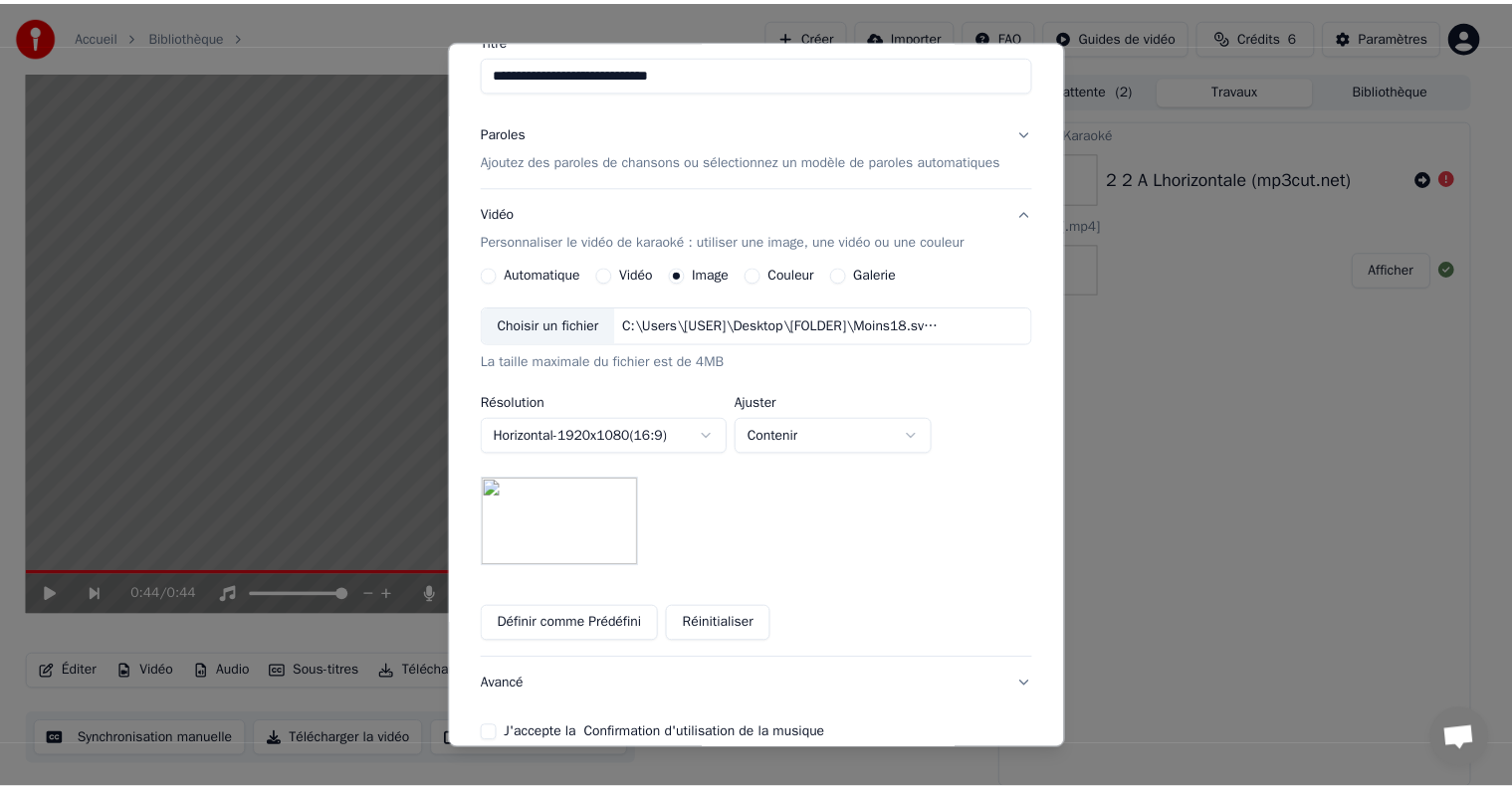 scroll, scrollTop: 227, scrollLeft: 0, axis: vertical 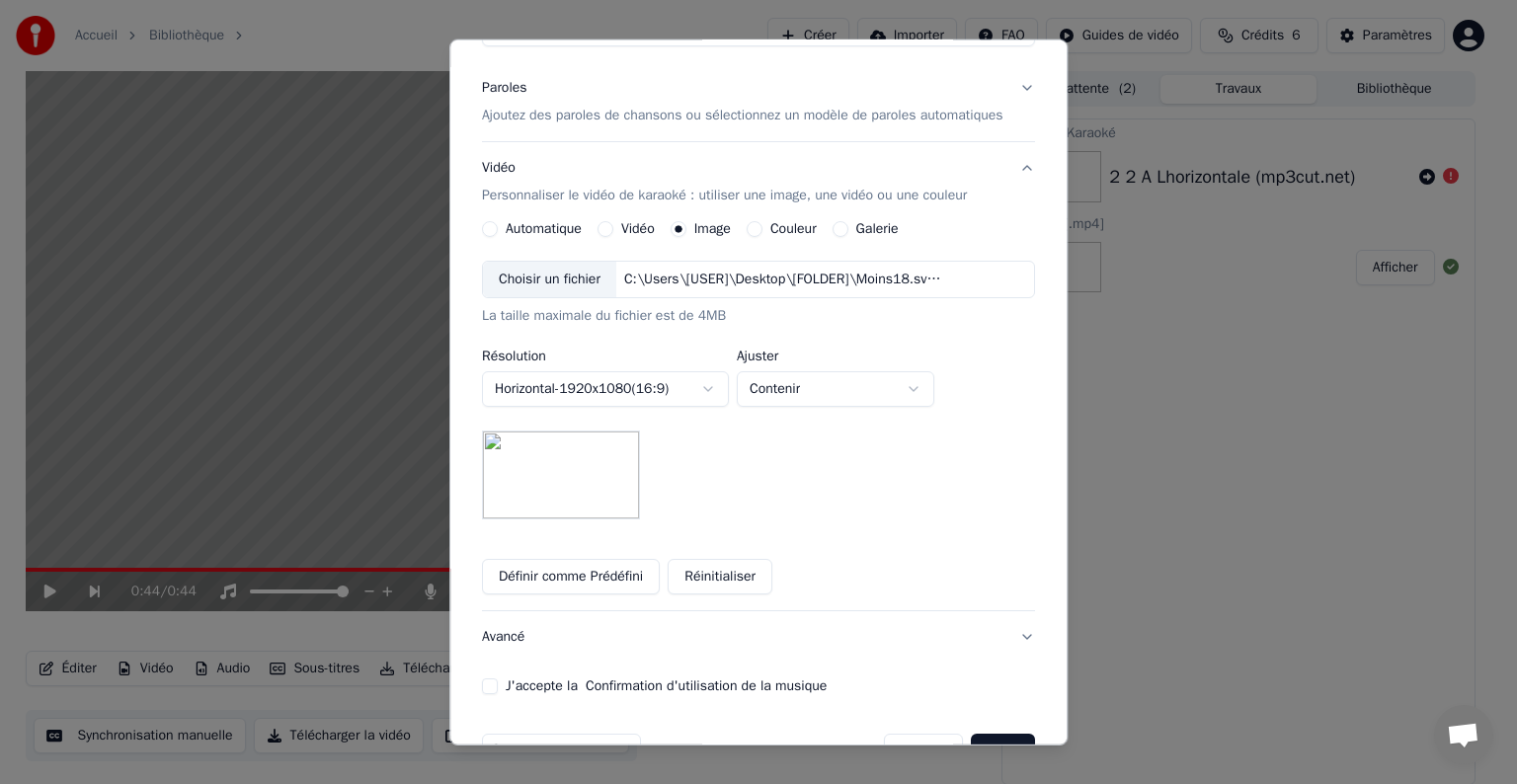 click on "J'accepte la   Confirmation d'utilisation de la musique" at bounding box center [490, 686] 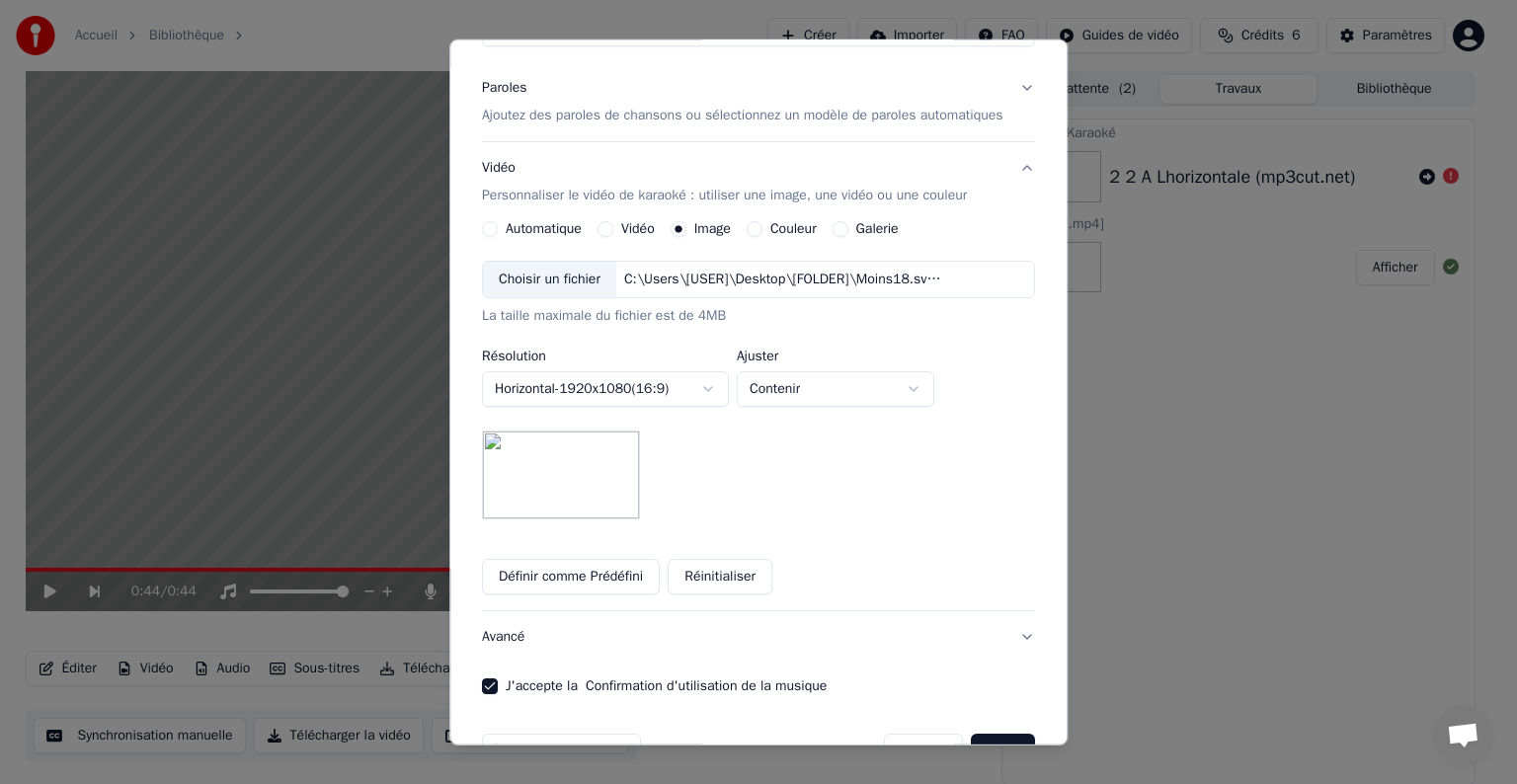 click on "Créer" at bounding box center [1002, 751] 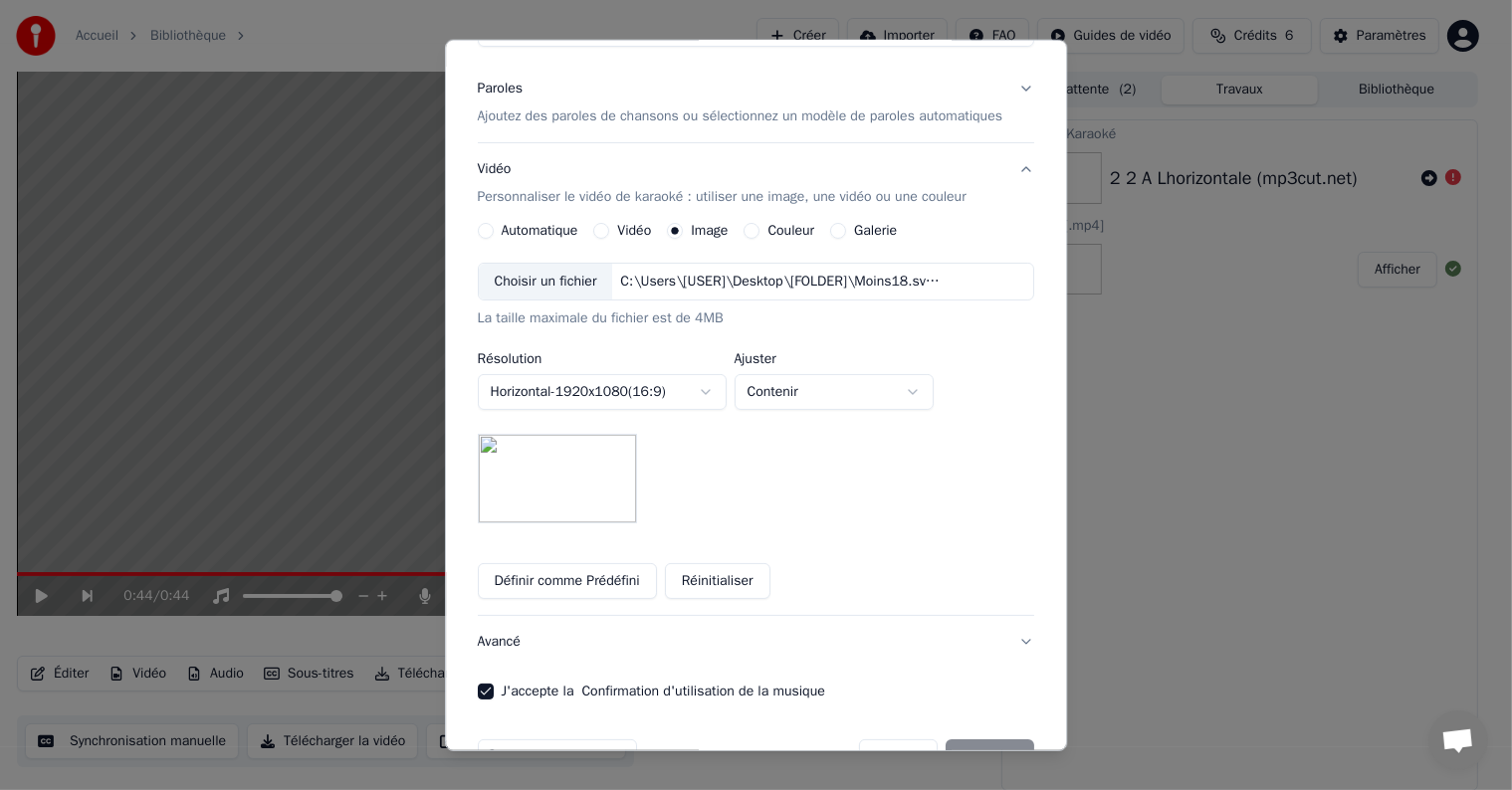 type 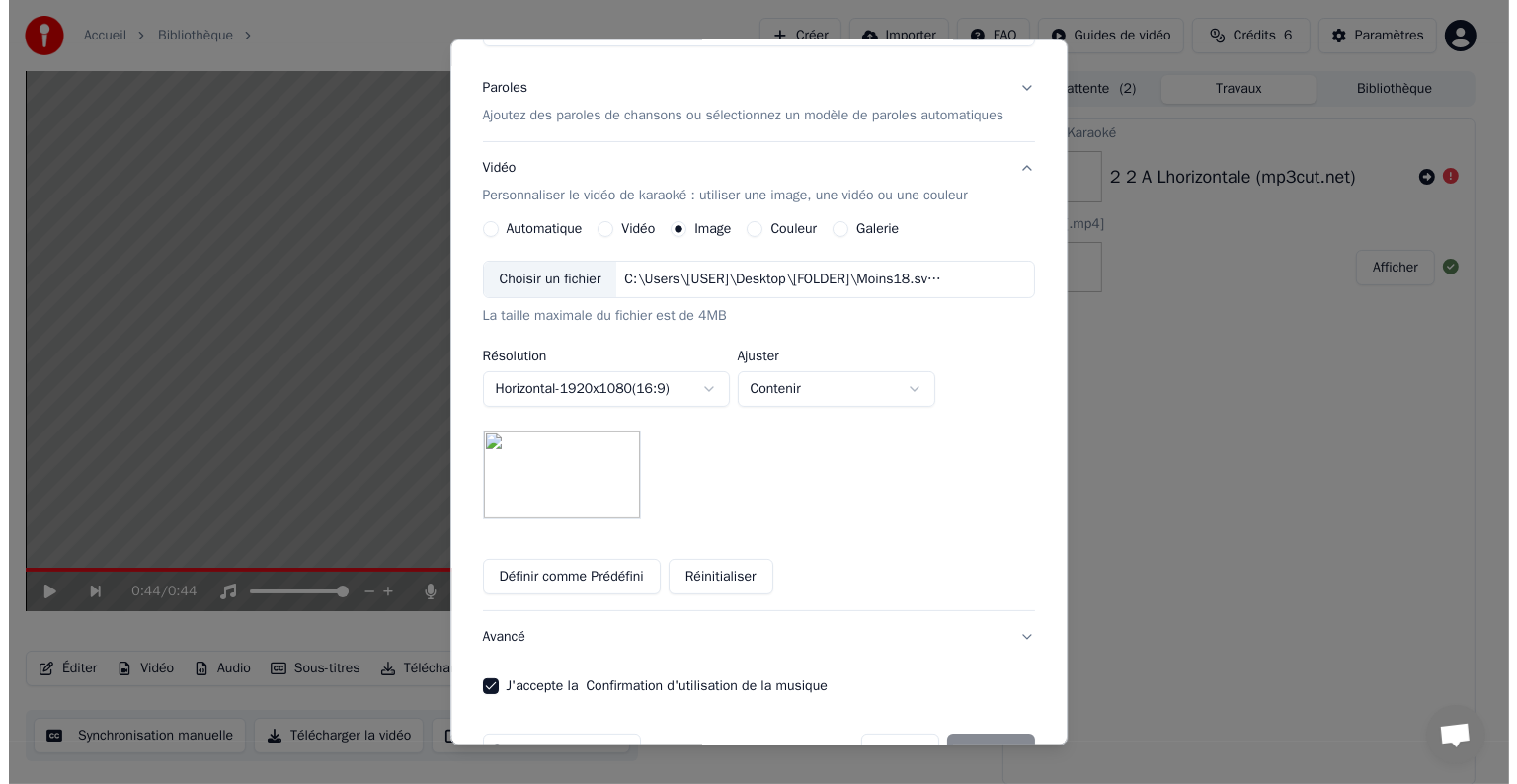 scroll, scrollTop: 22, scrollLeft: 0, axis: vertical 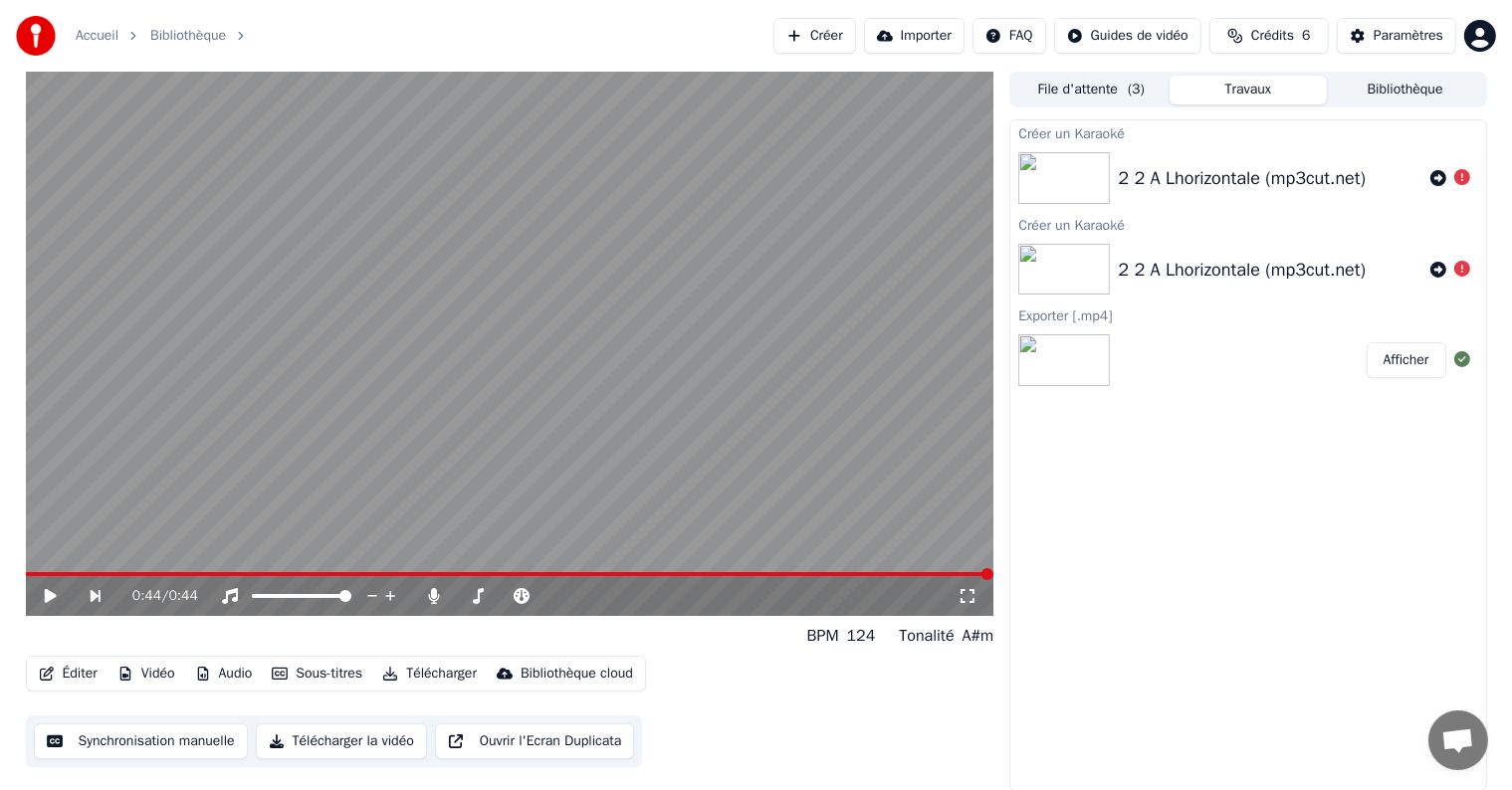 click on "Créer" at bounding box center [814, 36] 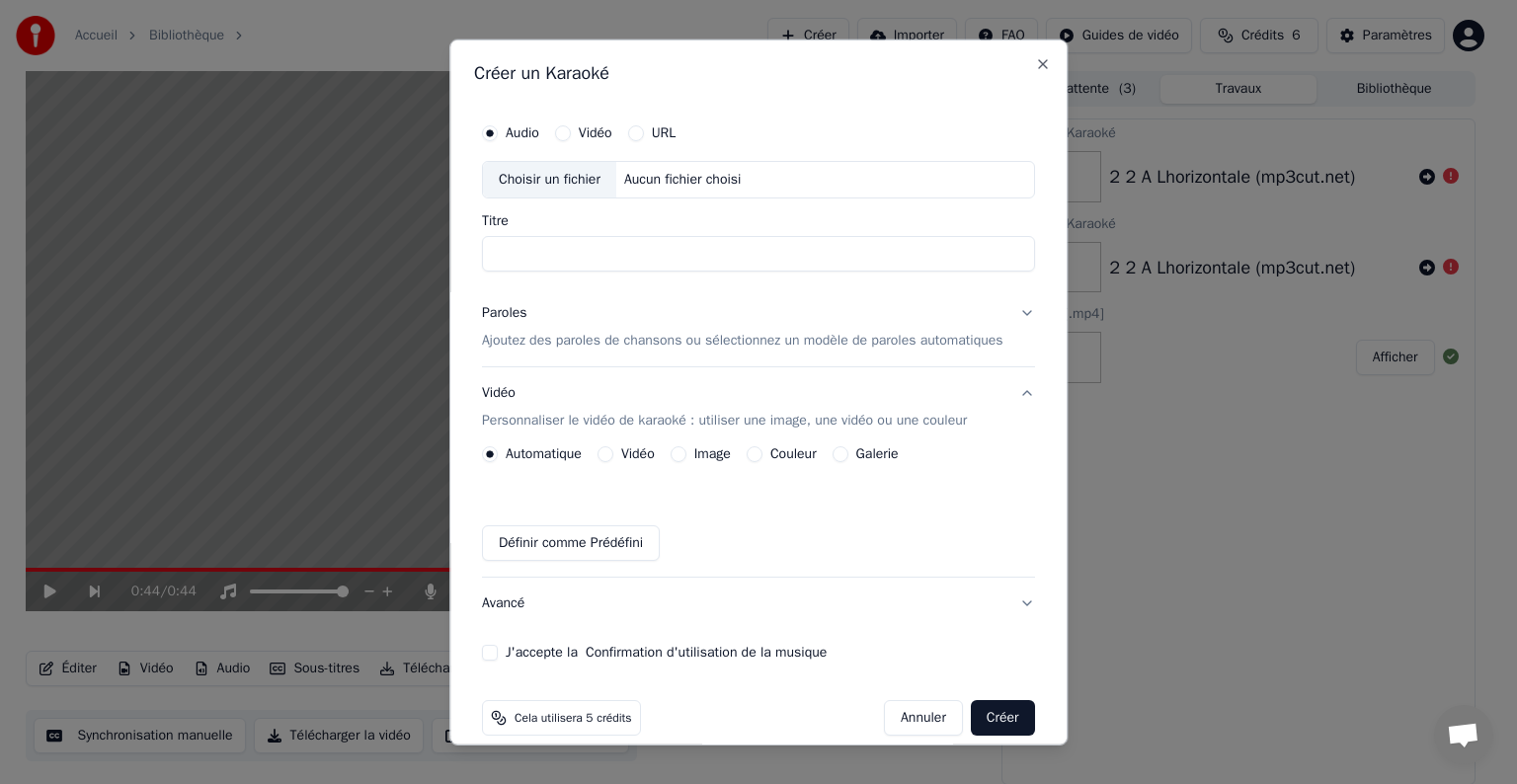 click on "Choisir un fichier" at bounding box center [549, 180] 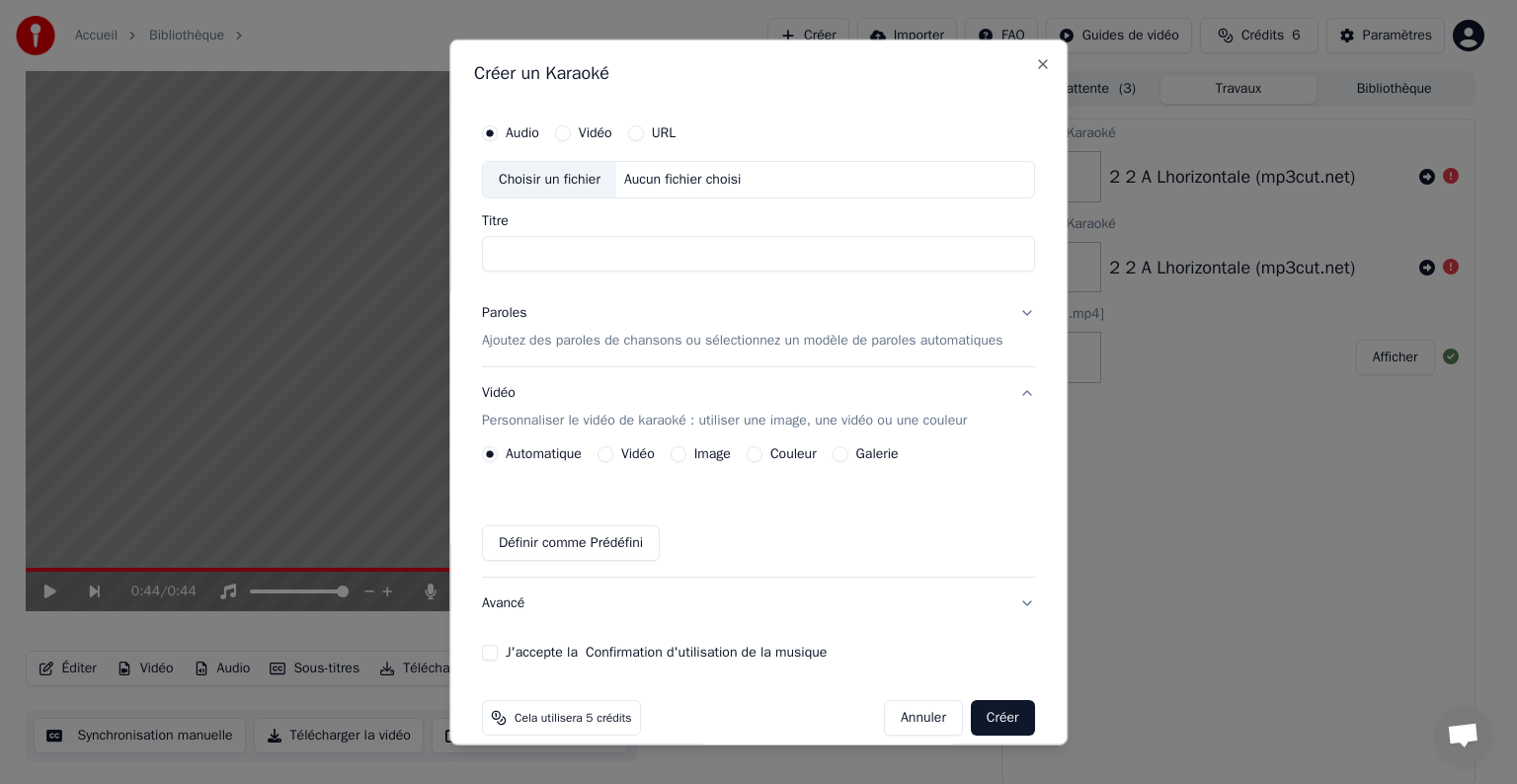 type on "**********" 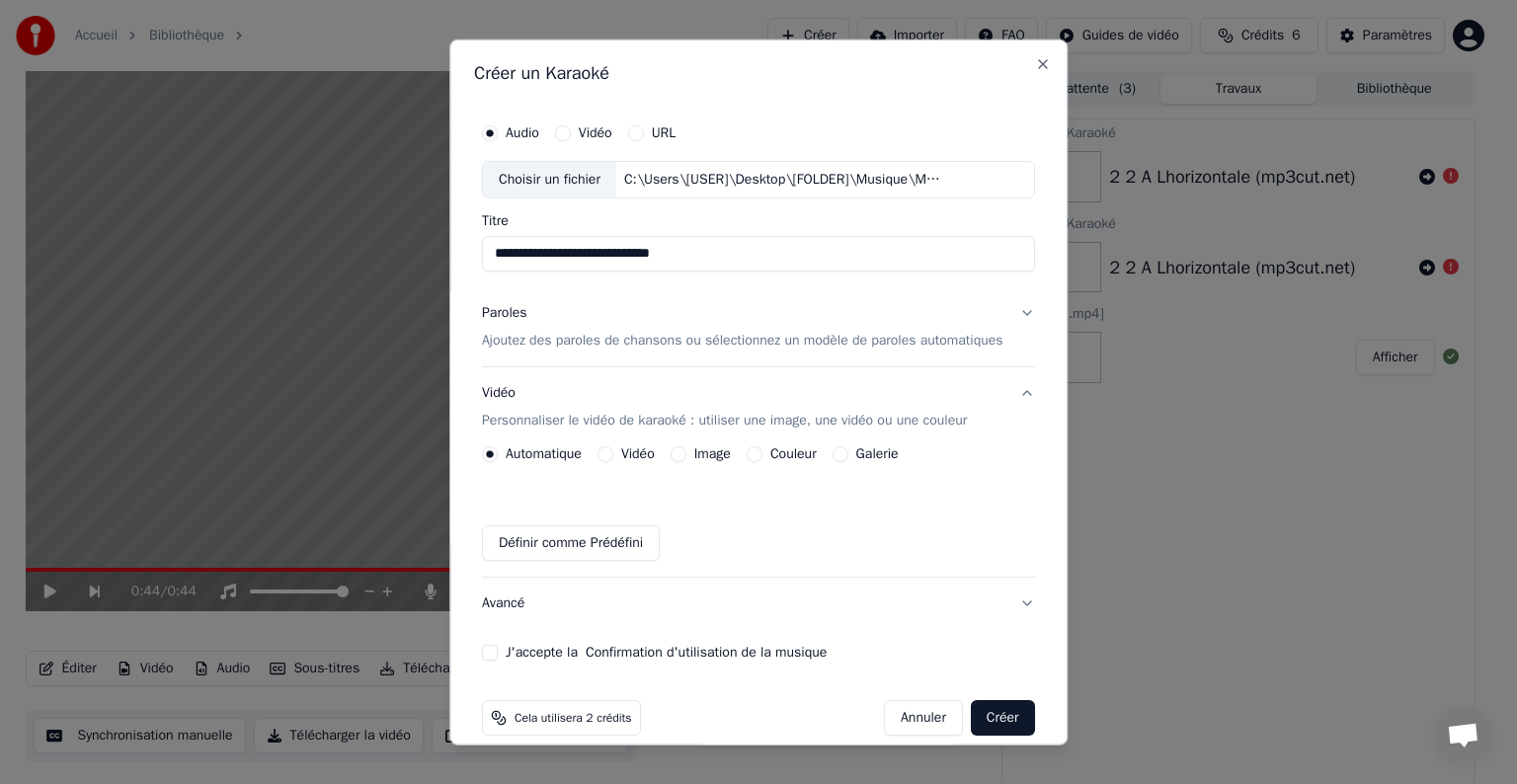 click on "Ajoutez des paroles de chansons ou sélectionnez un modèle de paroles automatiques" at bounding box center [743, 341] 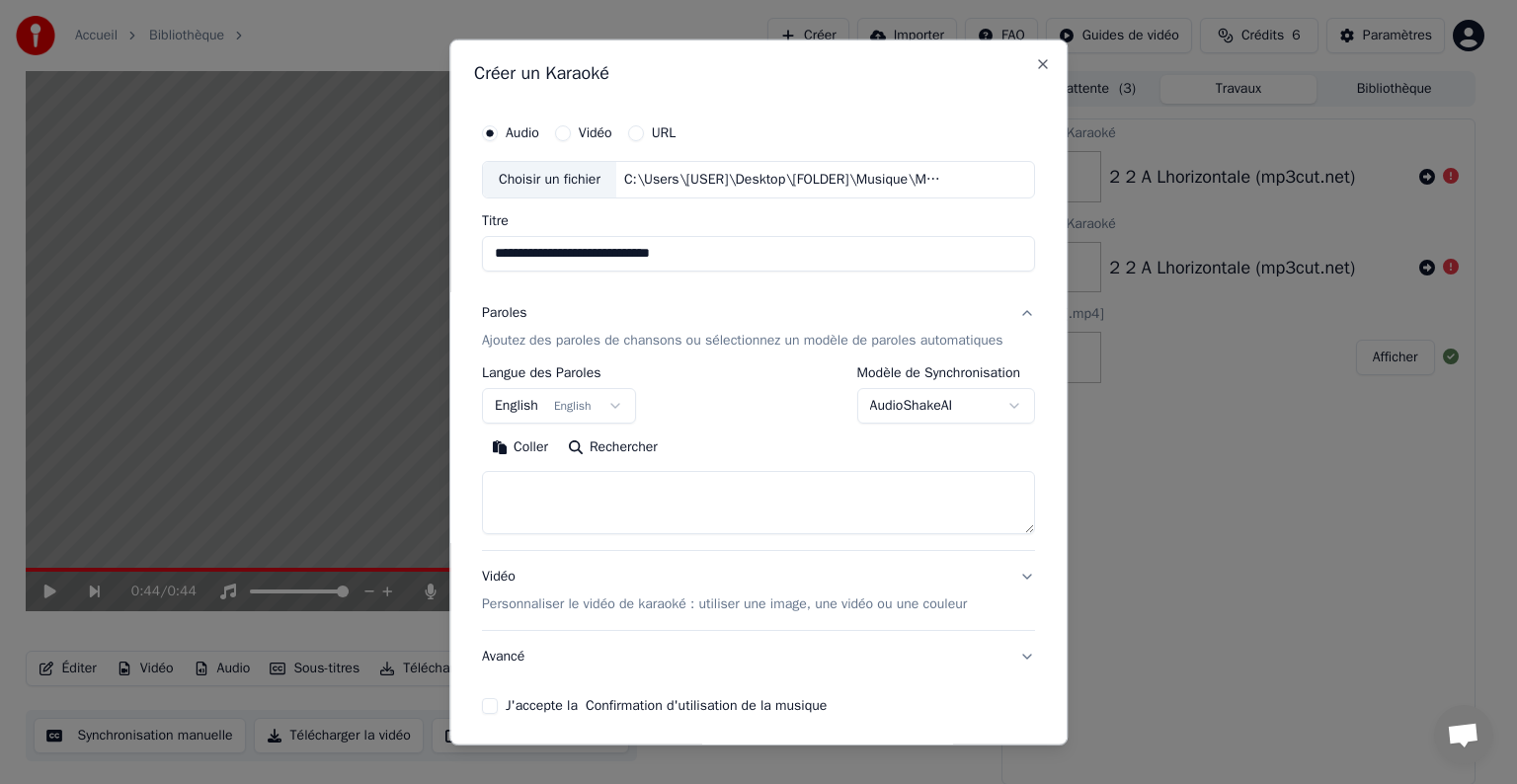 click at bounding box center [758, 503] 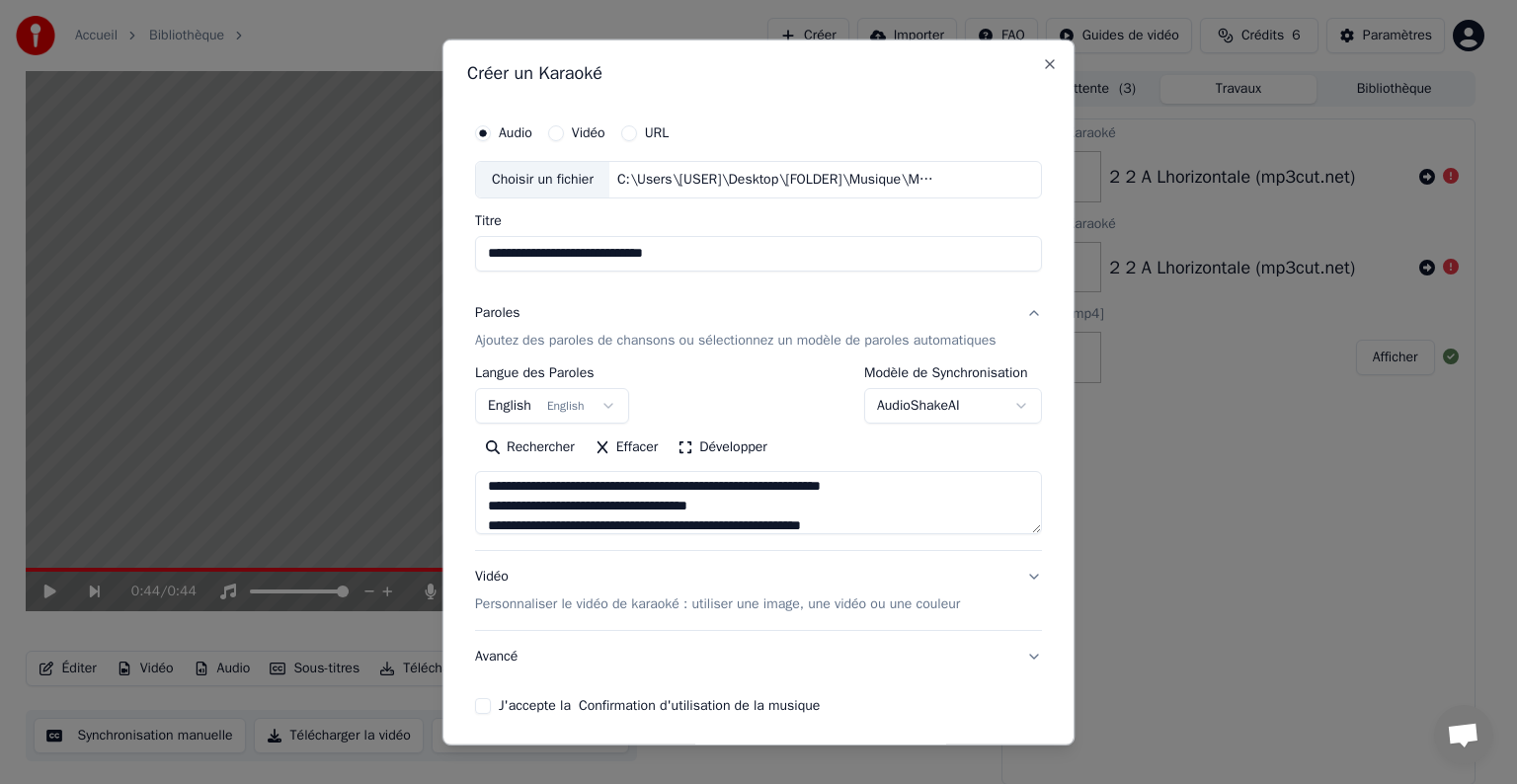 scroll, scrollTop: 33, scrollLeft: 0, axis: vertical 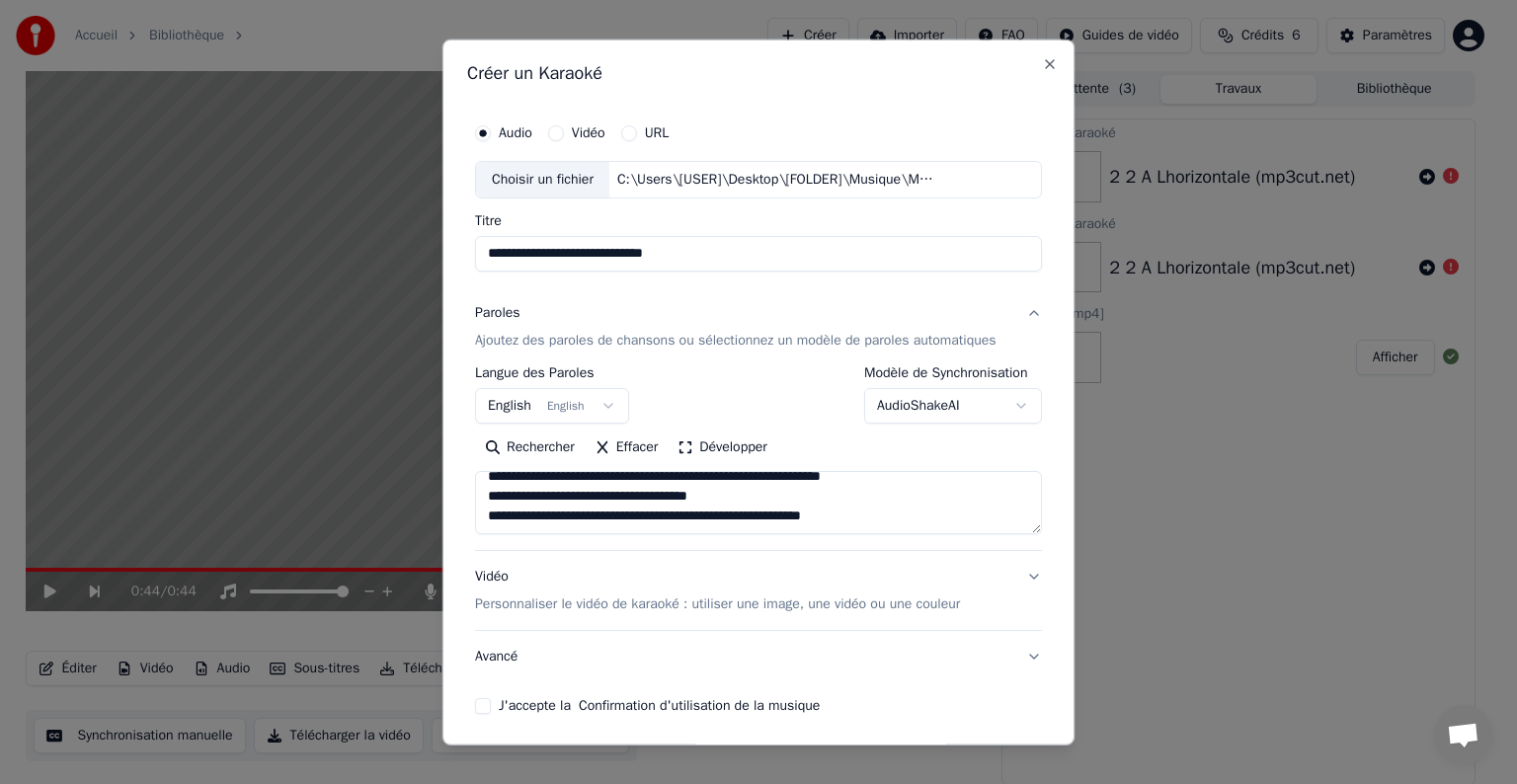 drag, startPoint x: 482, startPoint y: 485, endPoint x: 962, endPoint y: 552, distance: 484.65348 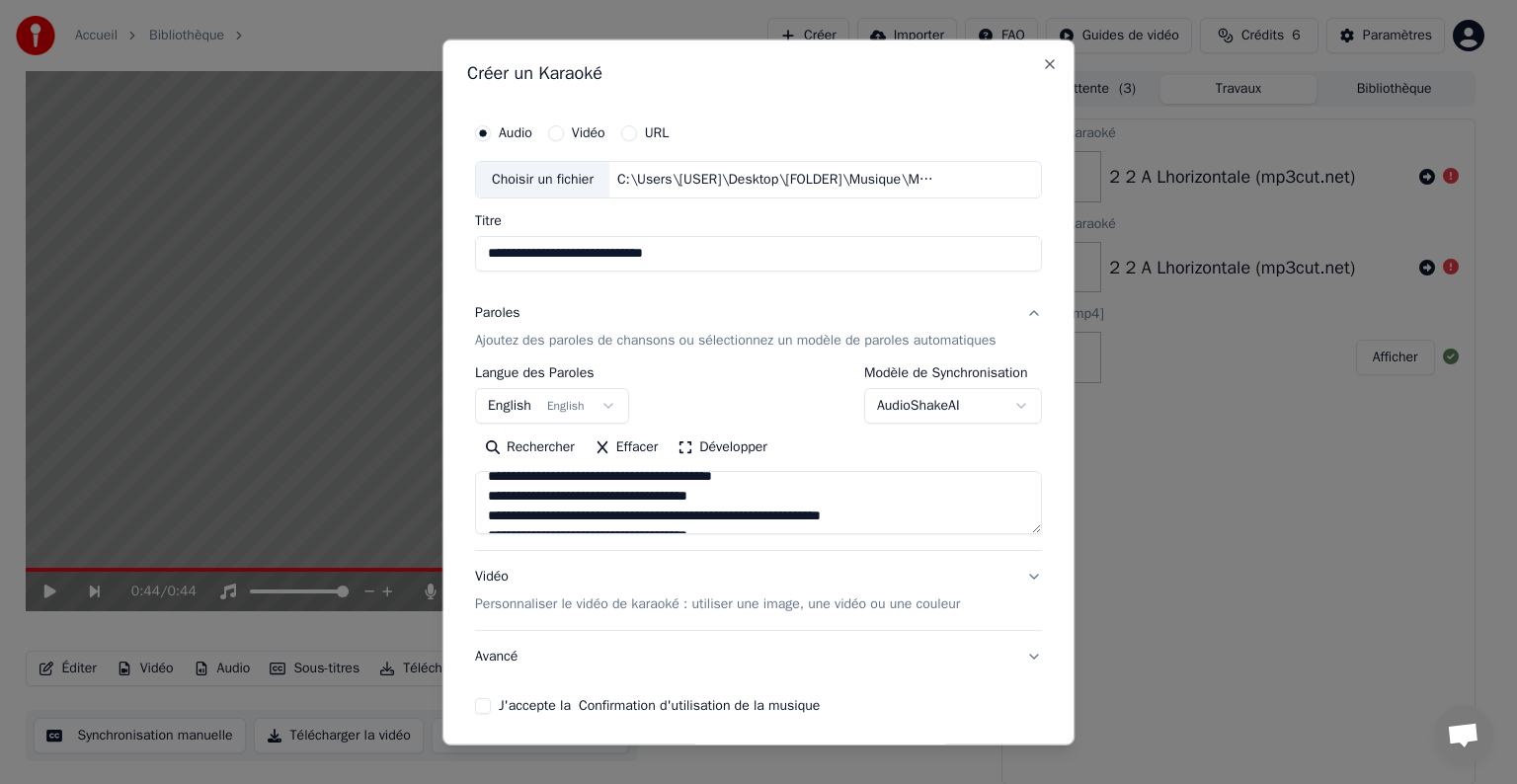scroll, scrollTop: 63, scrollLeft: 0, axis: vertical 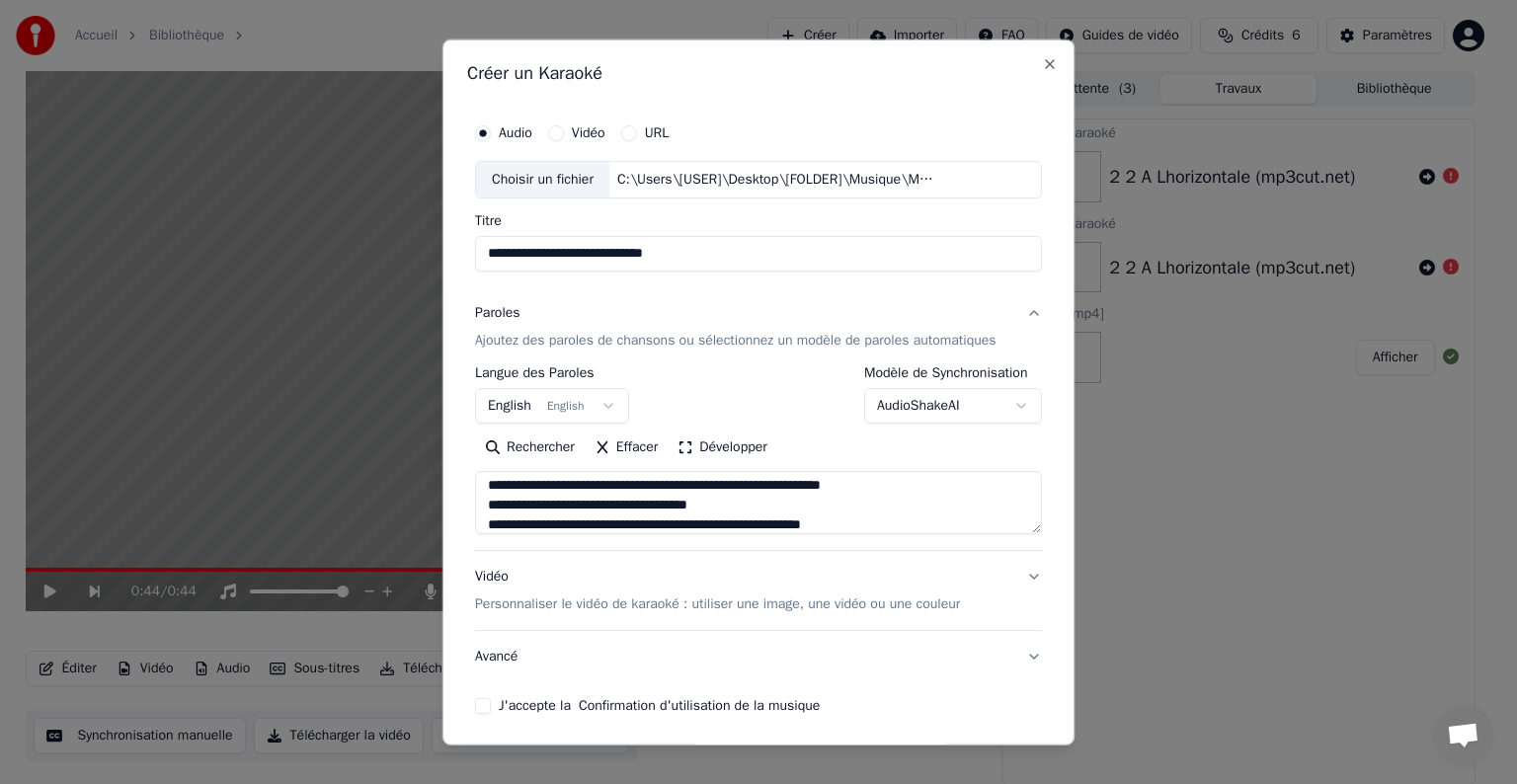 type on "**********" 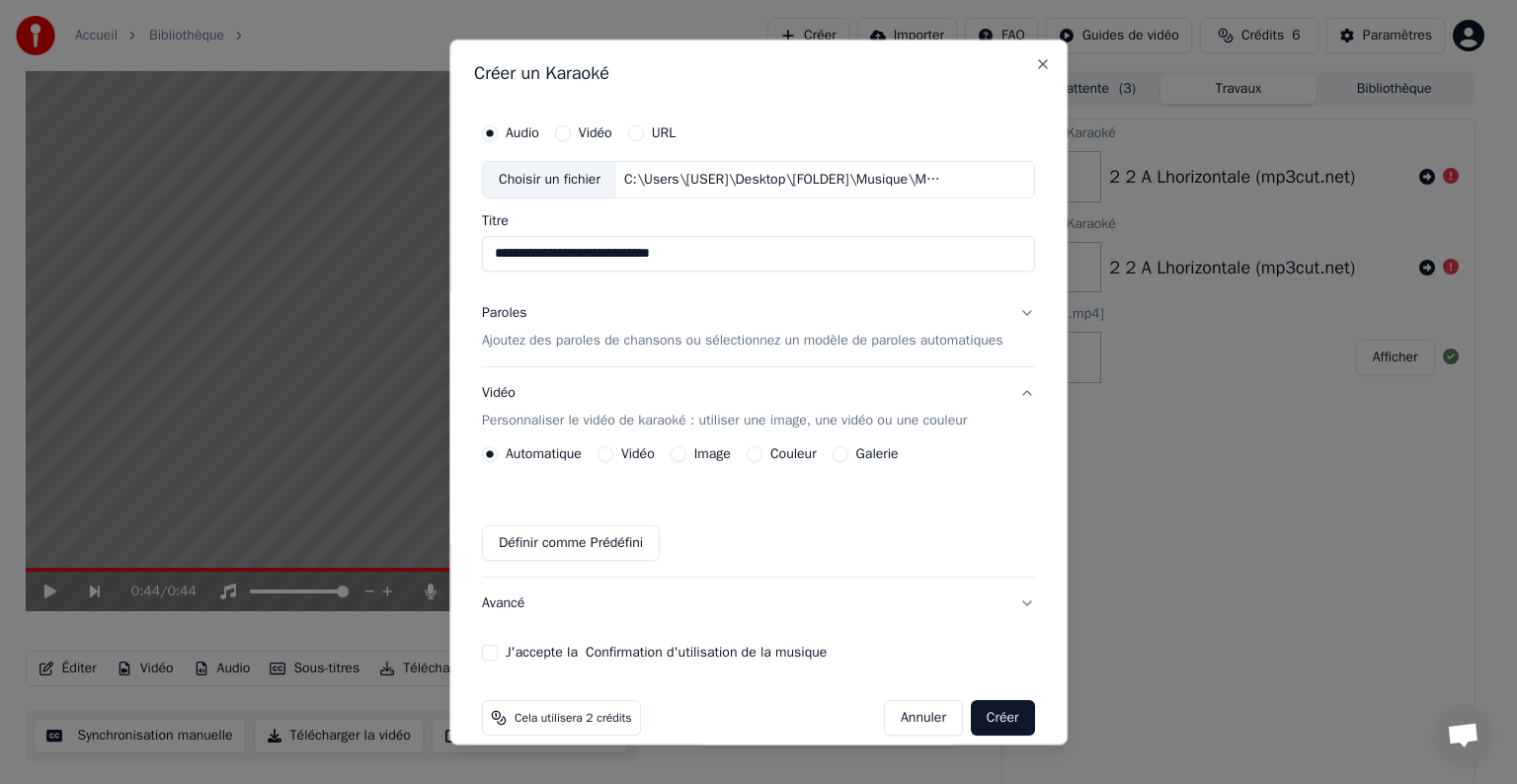 click on "Image" at bounding box center [679, 454] 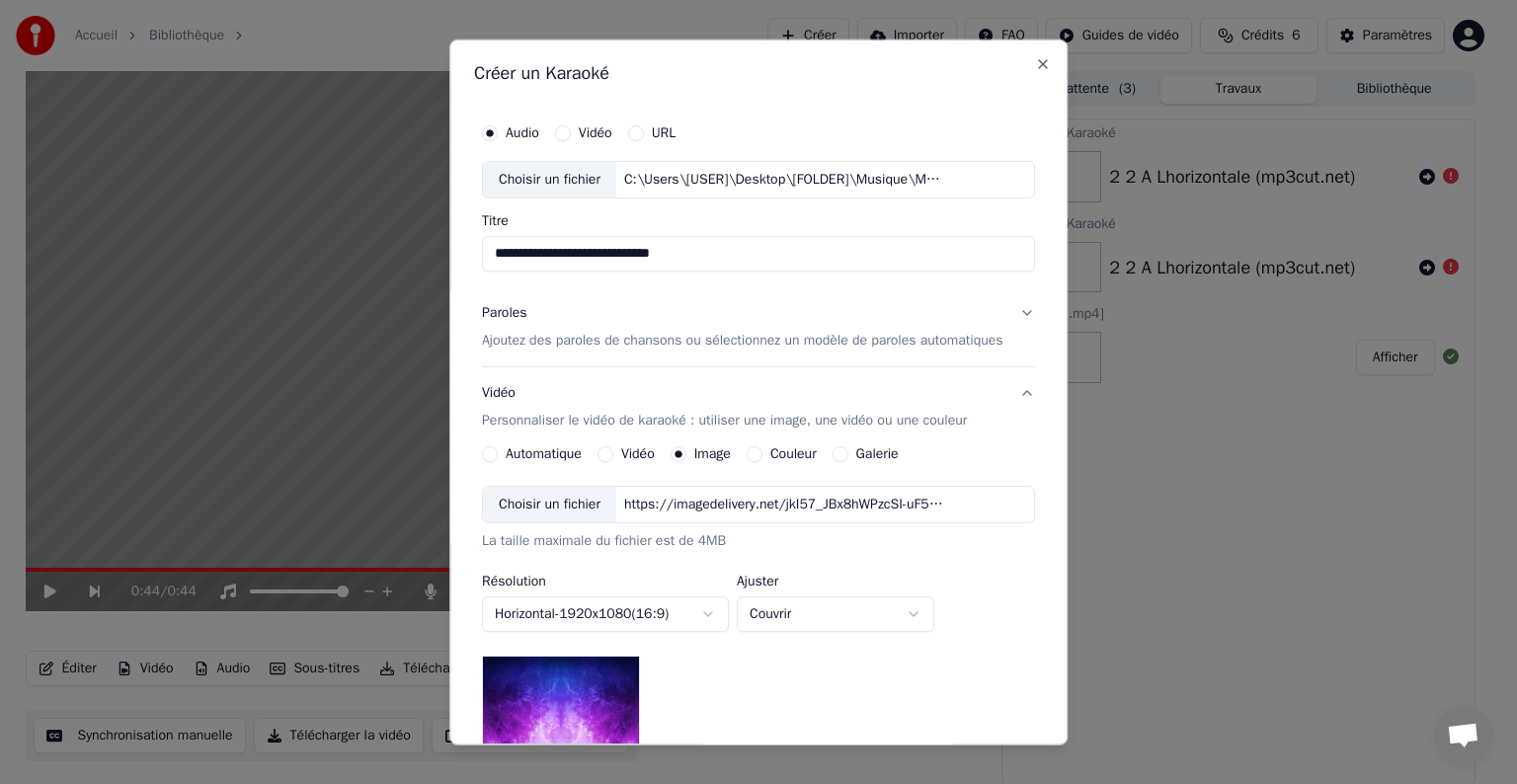 click on "Choisir un fichier" at bounding box center [549, 505] 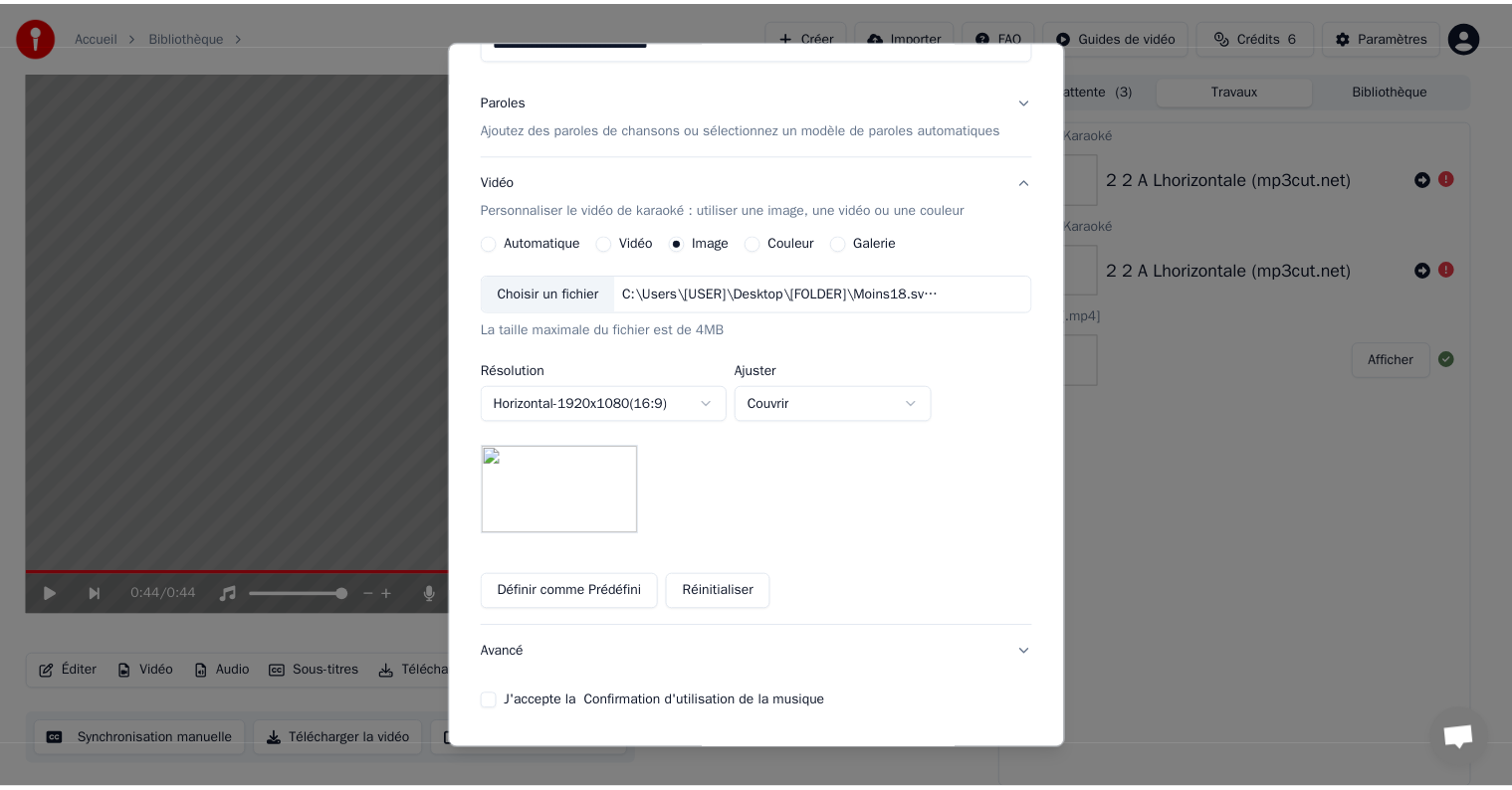 scroll, scrollTop: 283, scrollLeft: 0, axis: vertical 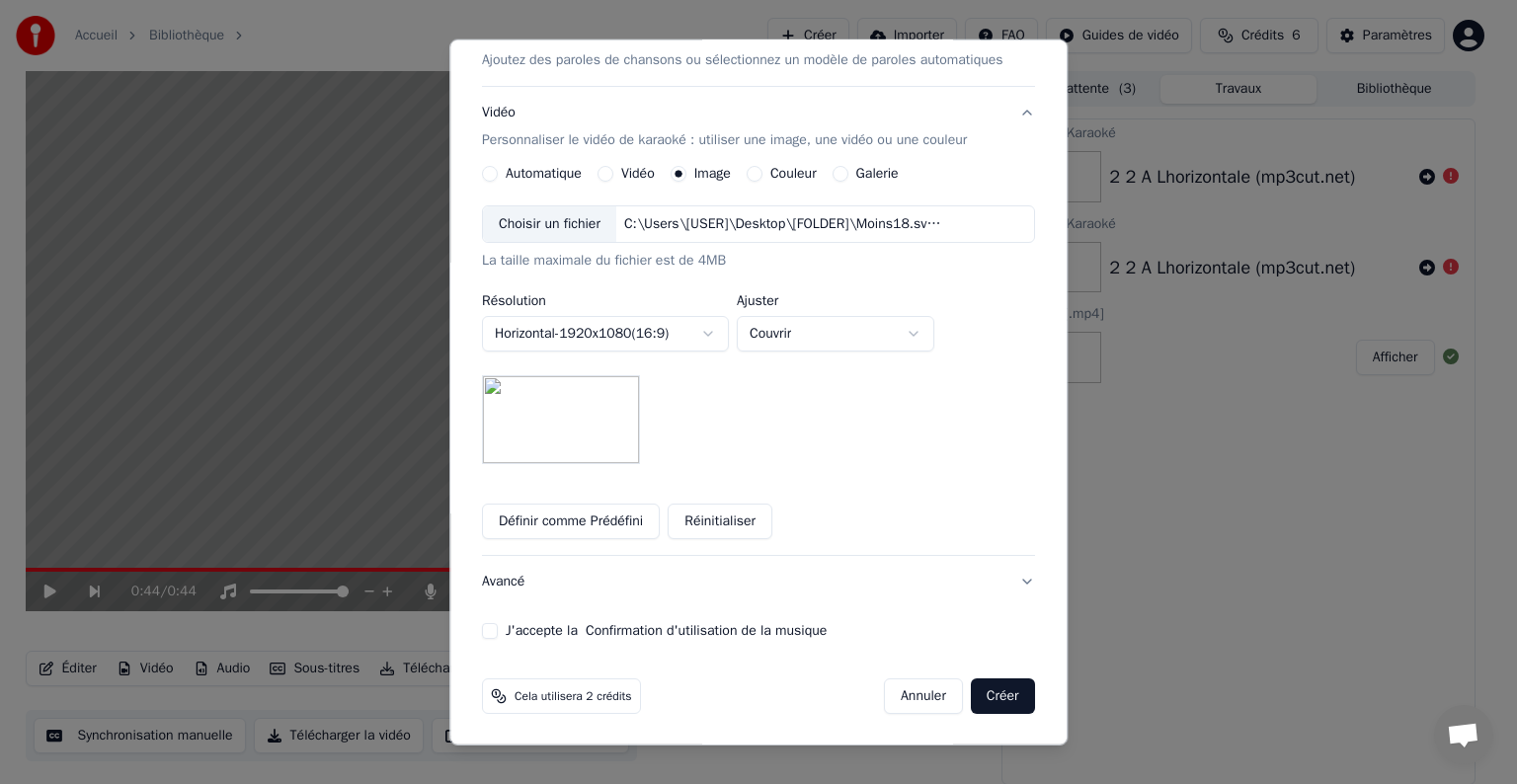 click on "**********" at bounding box center [750, 392] 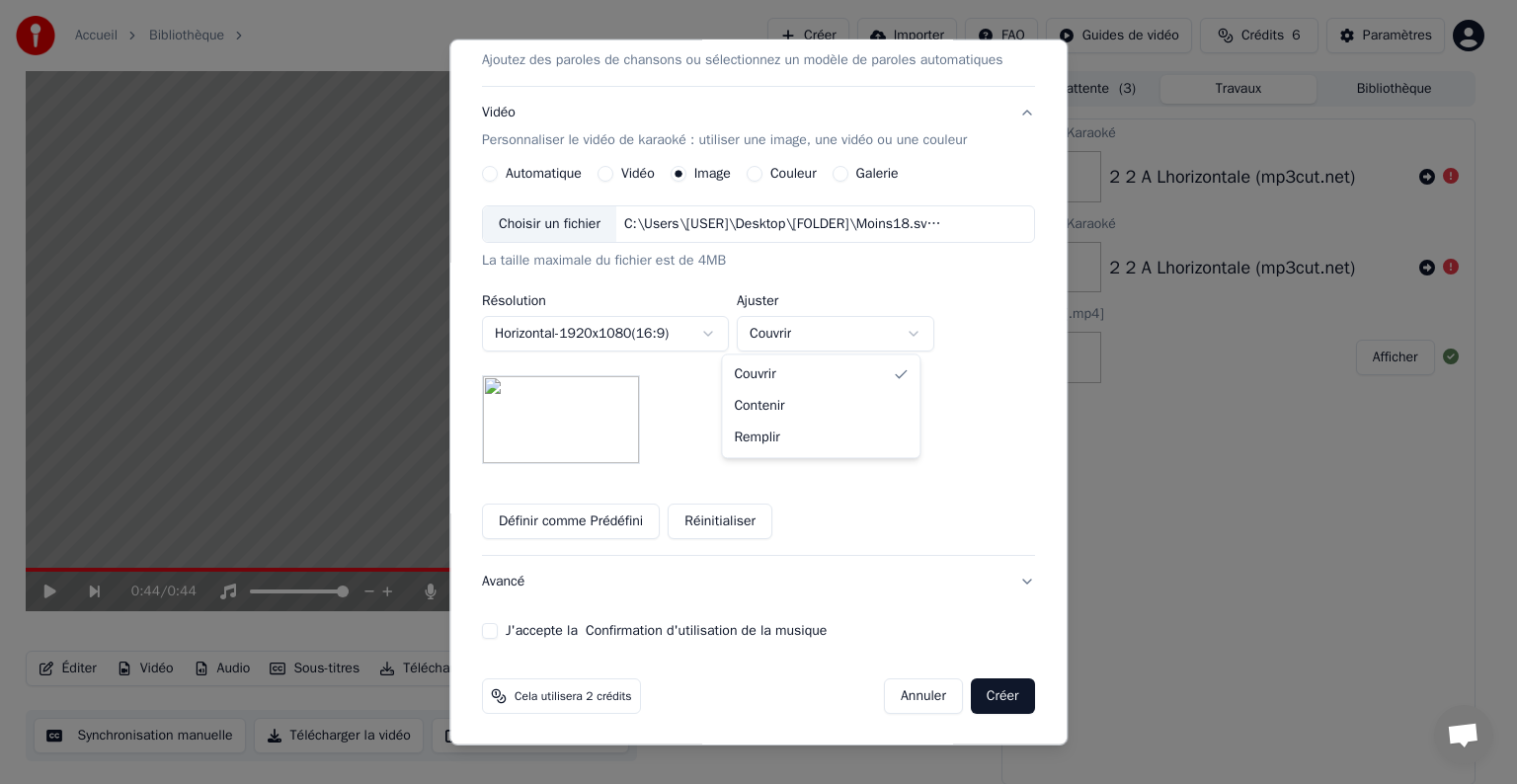 select on "*******" 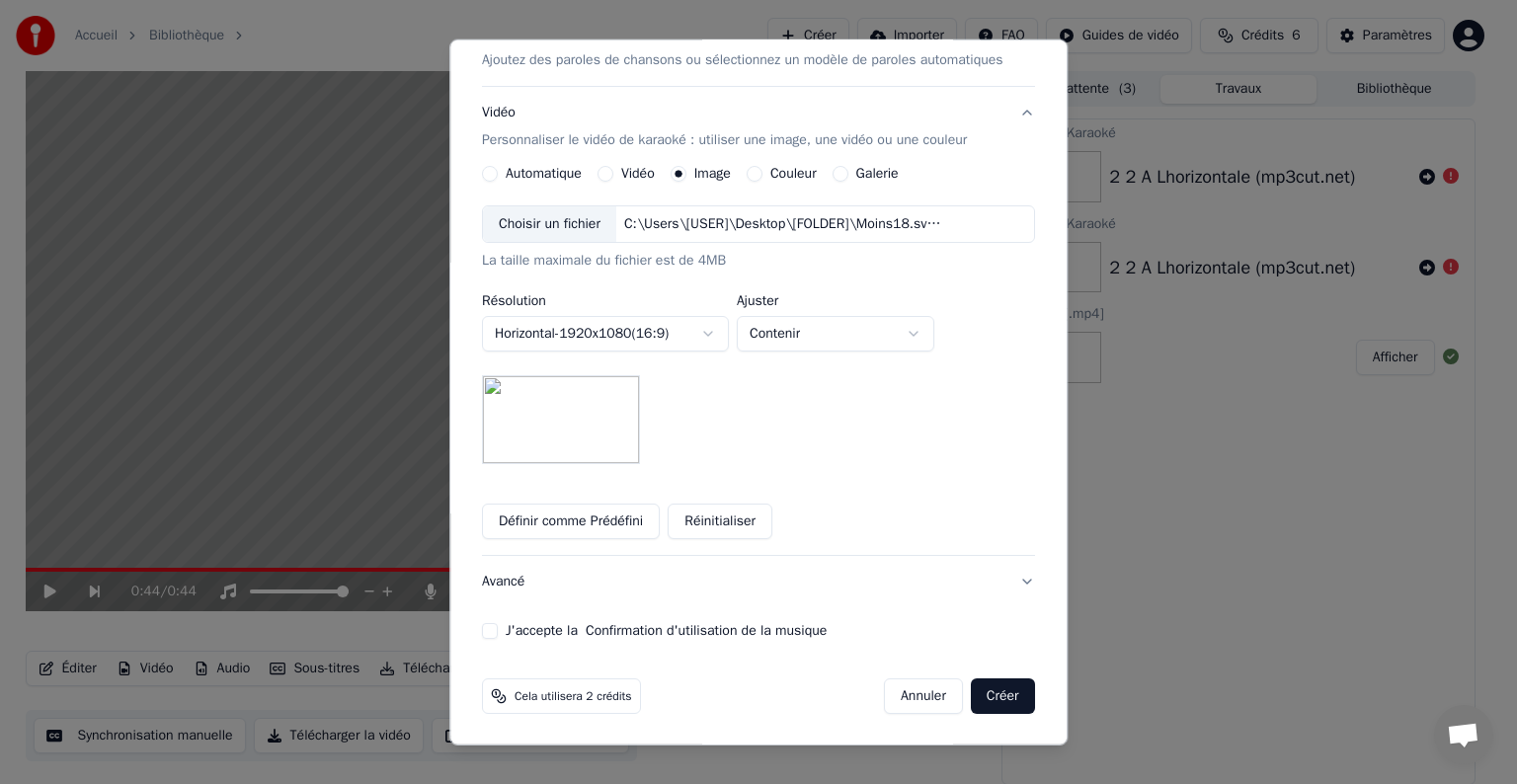 click on "J'accepte la   Confirmation d'utilisation de la musique" at bounding box center [490, 631] 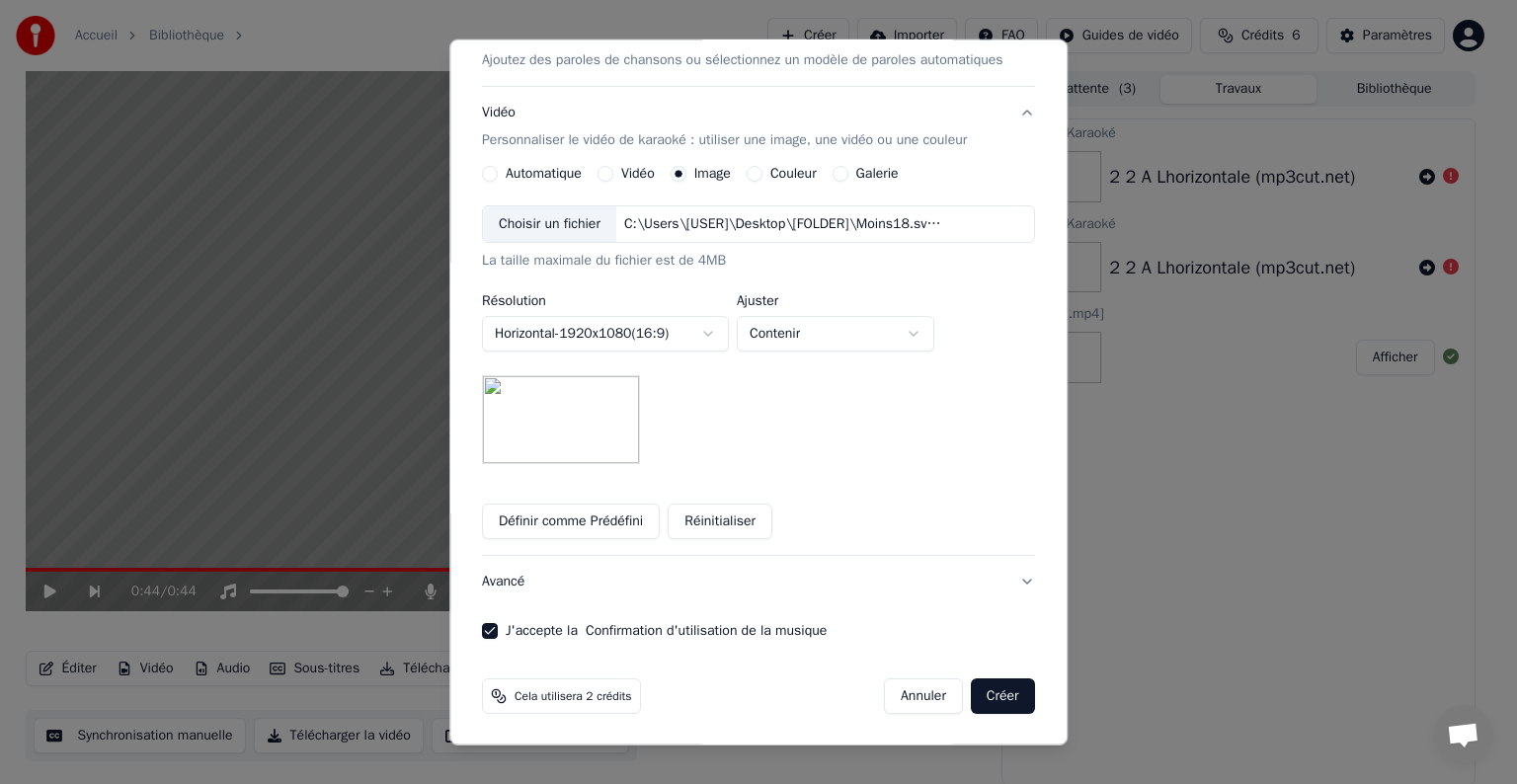click on "Créer" at bounding box center (1002, 696) 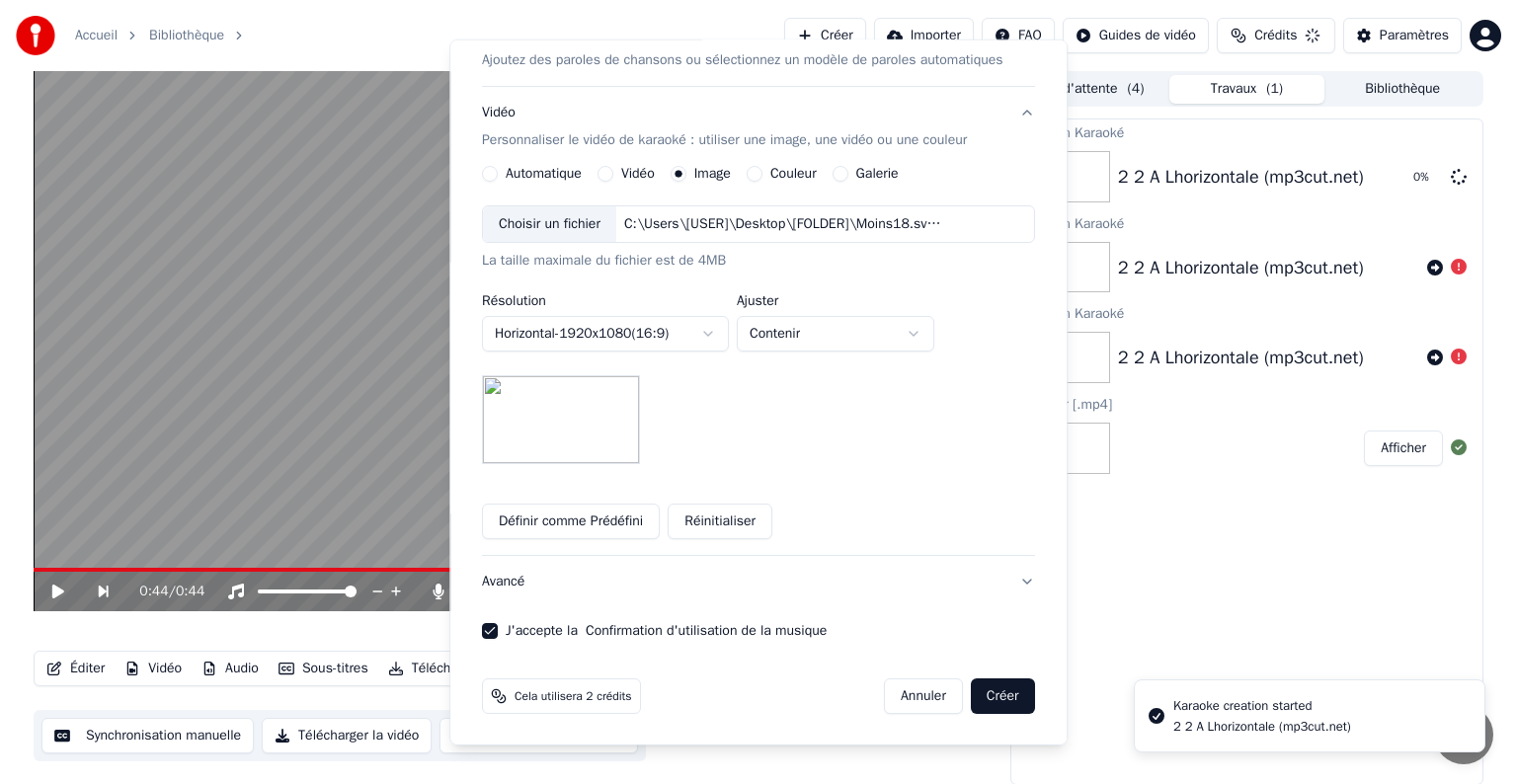 type 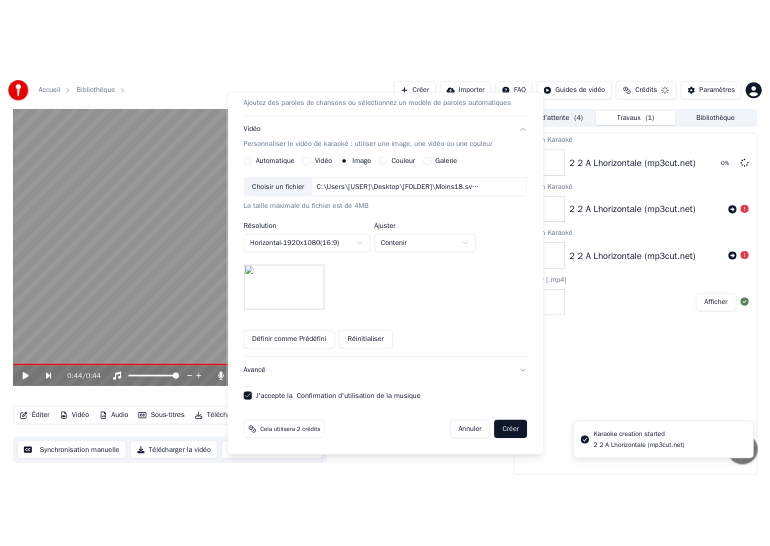 scroll, scrollTop: 22, scrollLeft: 0, axis: vertical 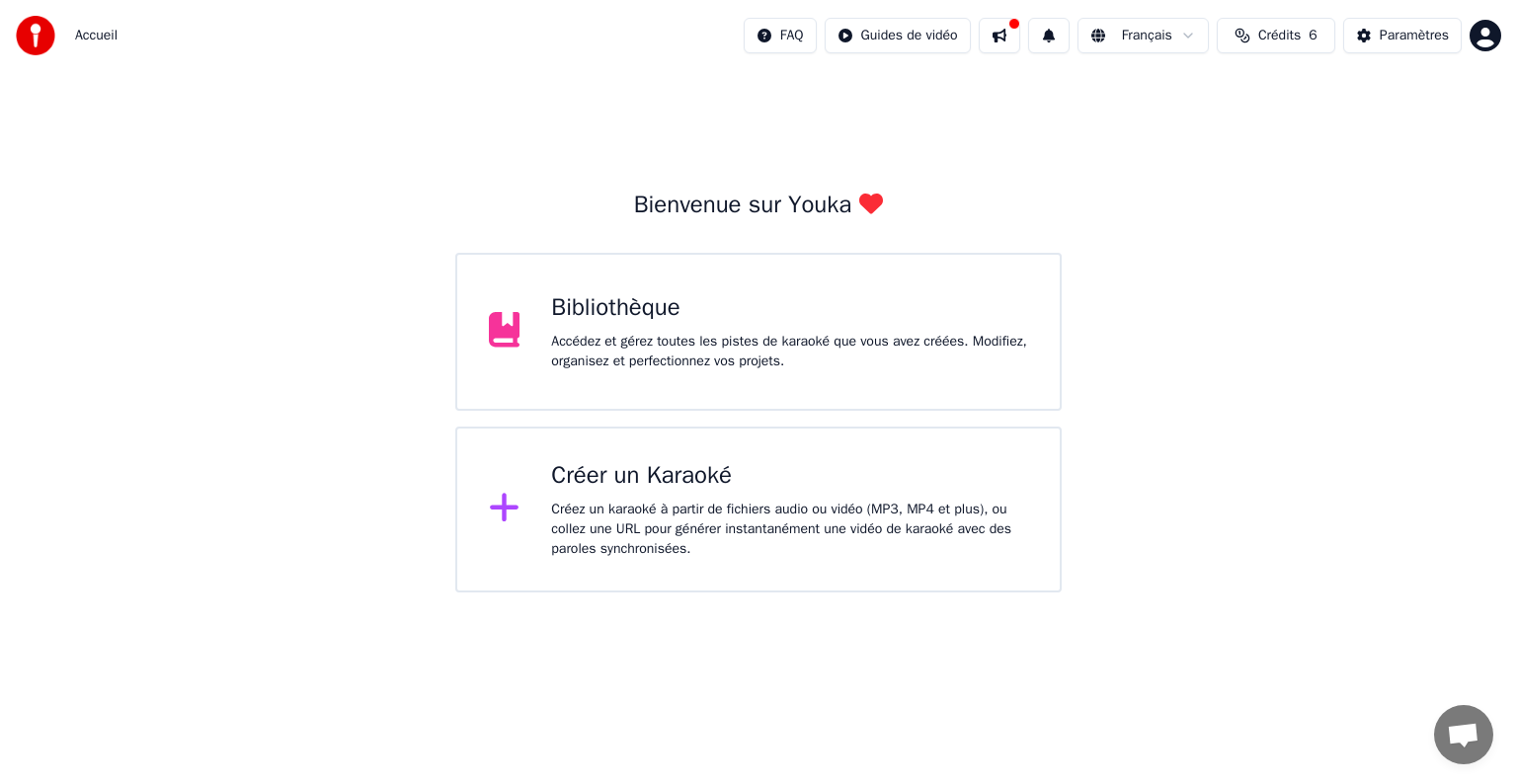 click on "Créer un Karaoké" at bounding box center [789, 476] 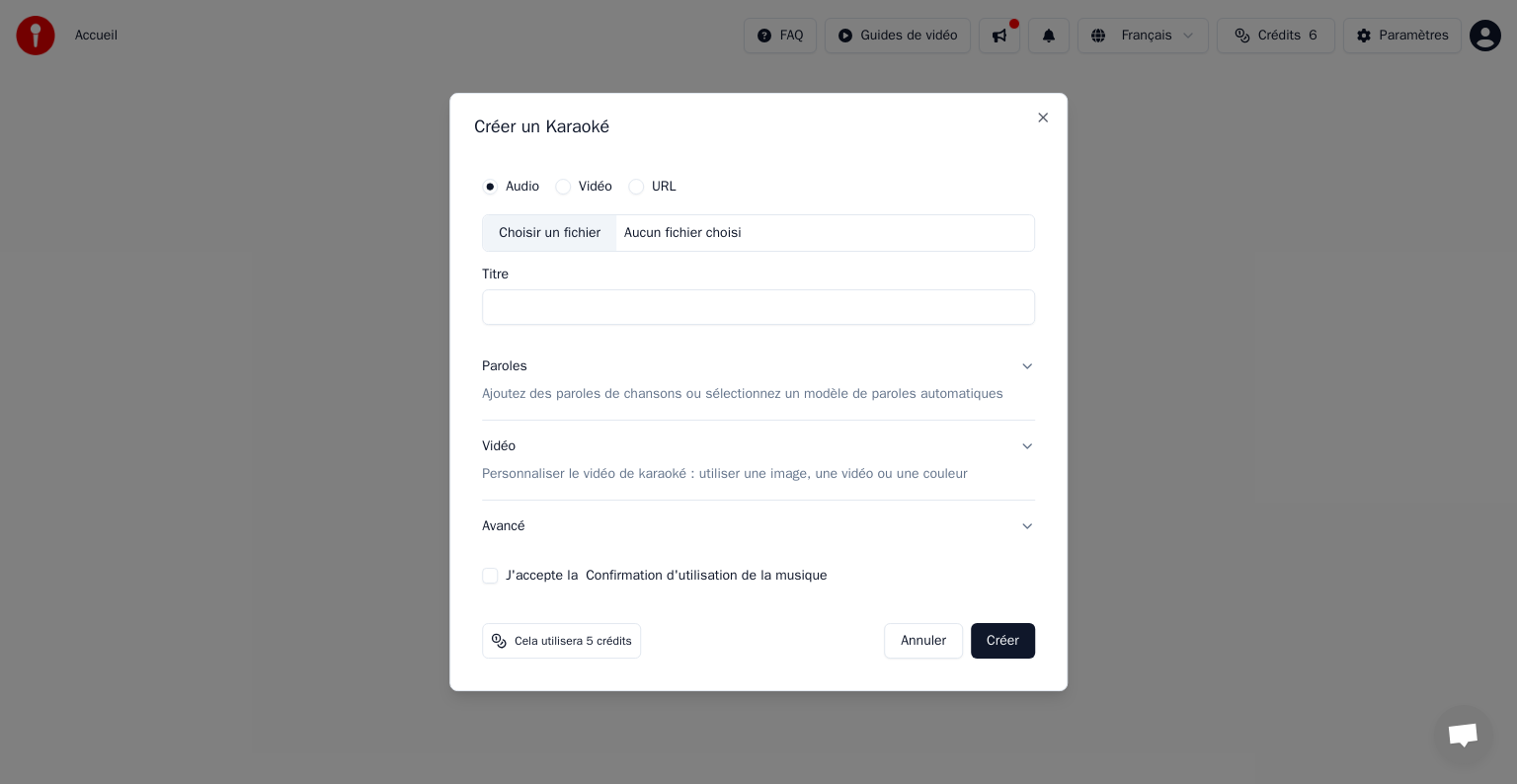 click on "Choisir un fichier" at bounding box center [549, 233] 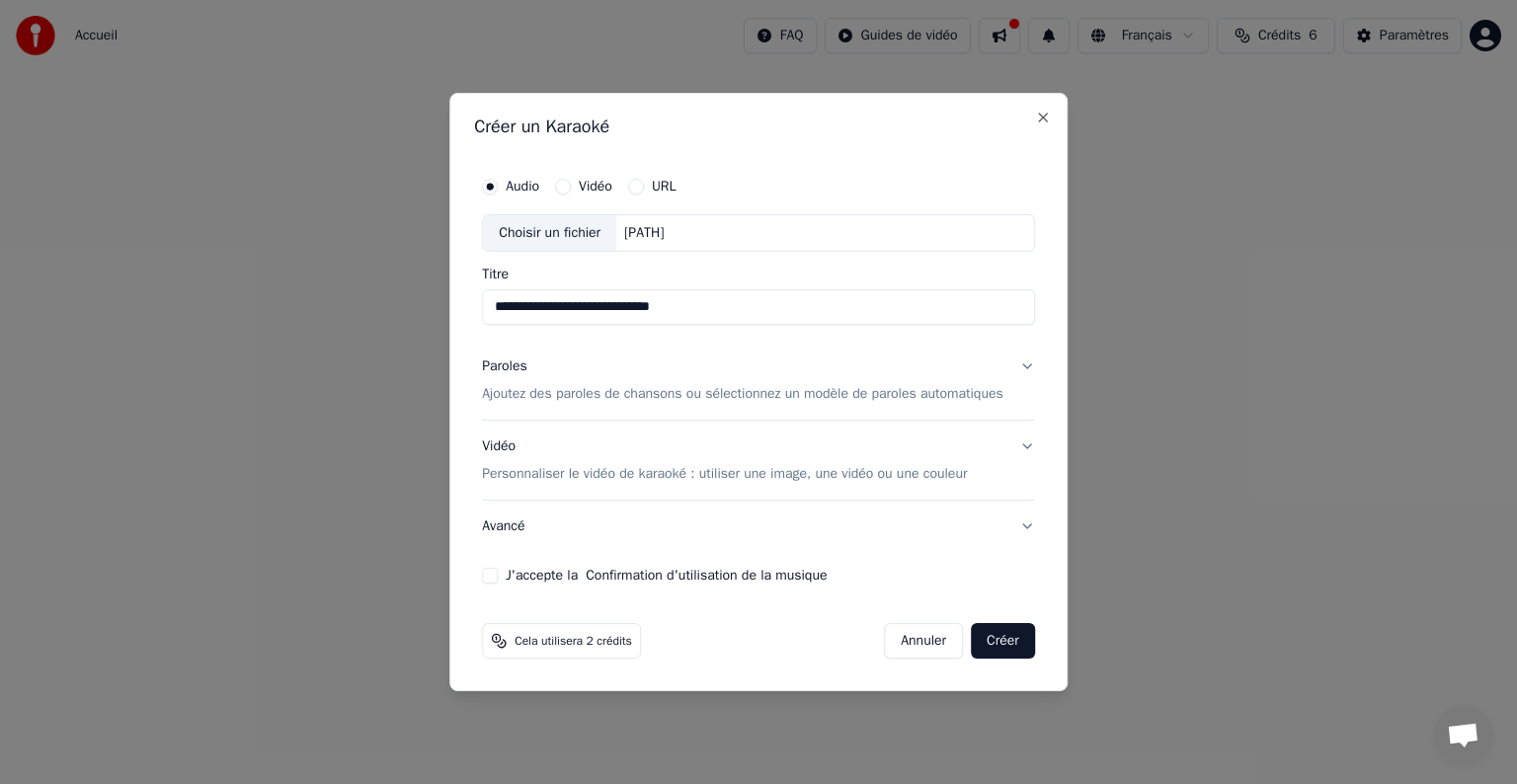 click on "Paroles Ajoutez des paroles de chansons ou sélectionnez un modèle de paroles automatiques" at bounding box center [758, 380] 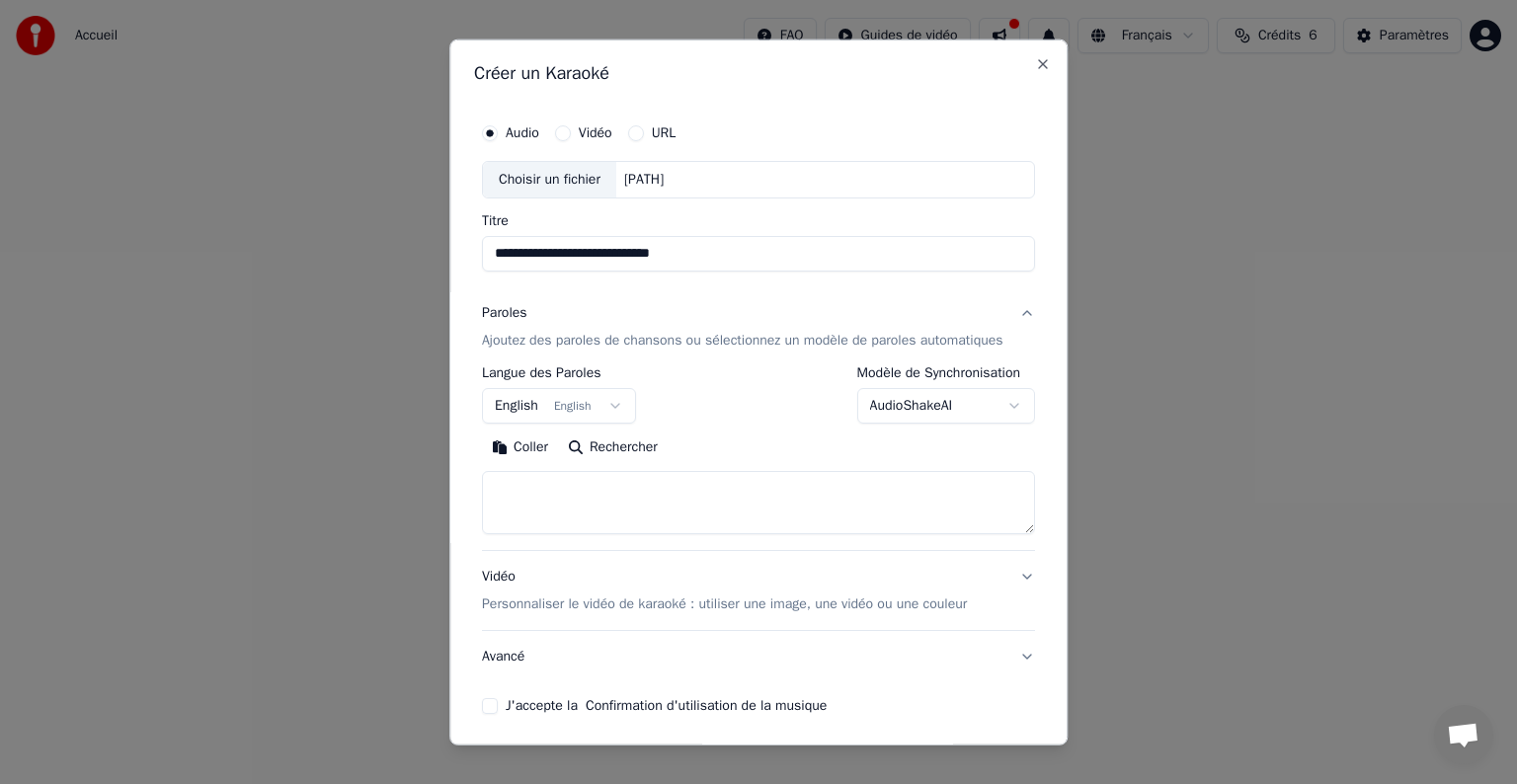 click at bounding box center (758, 503) 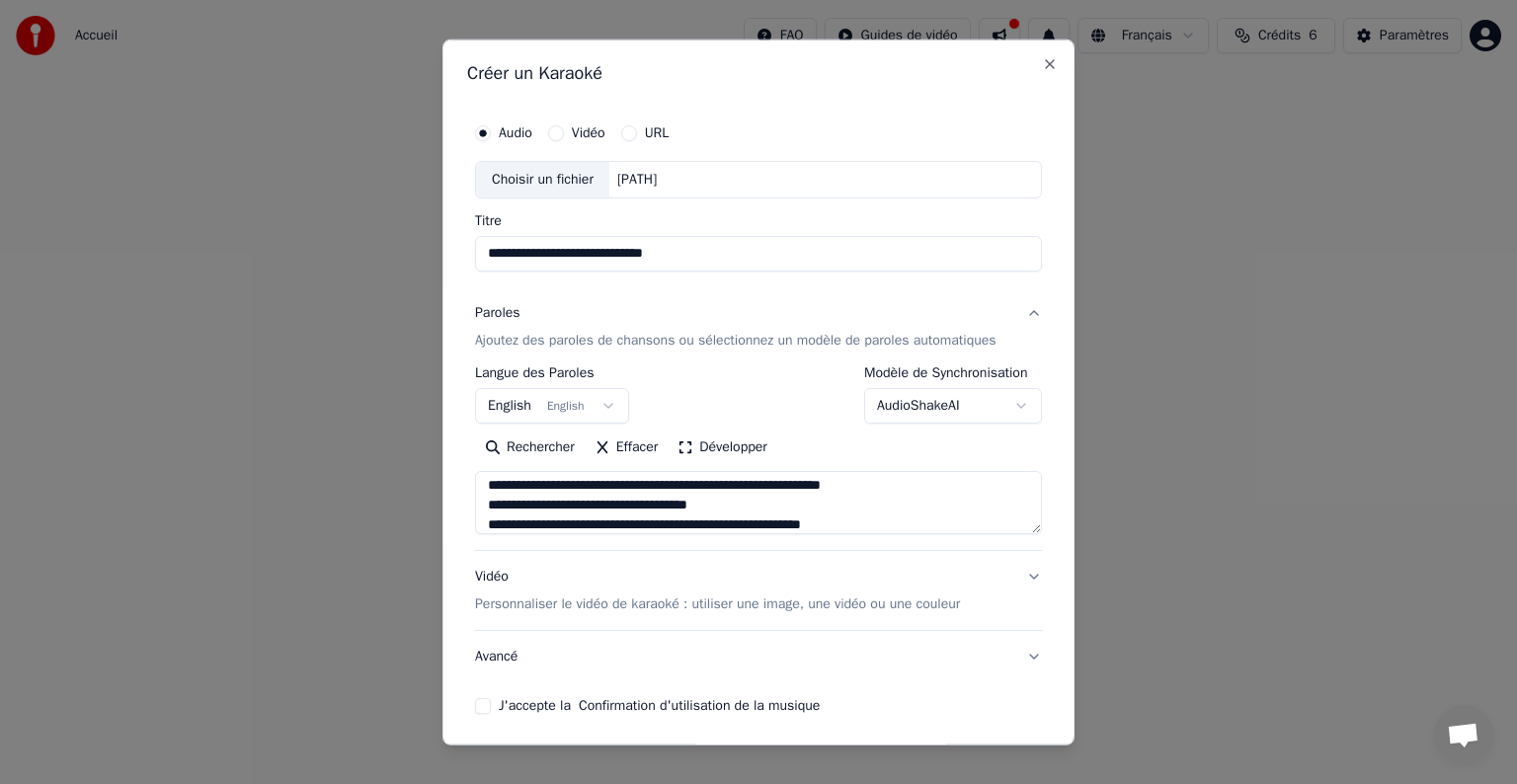 scroll, scrollTop: 0, scrollLeft: 0, axis: both 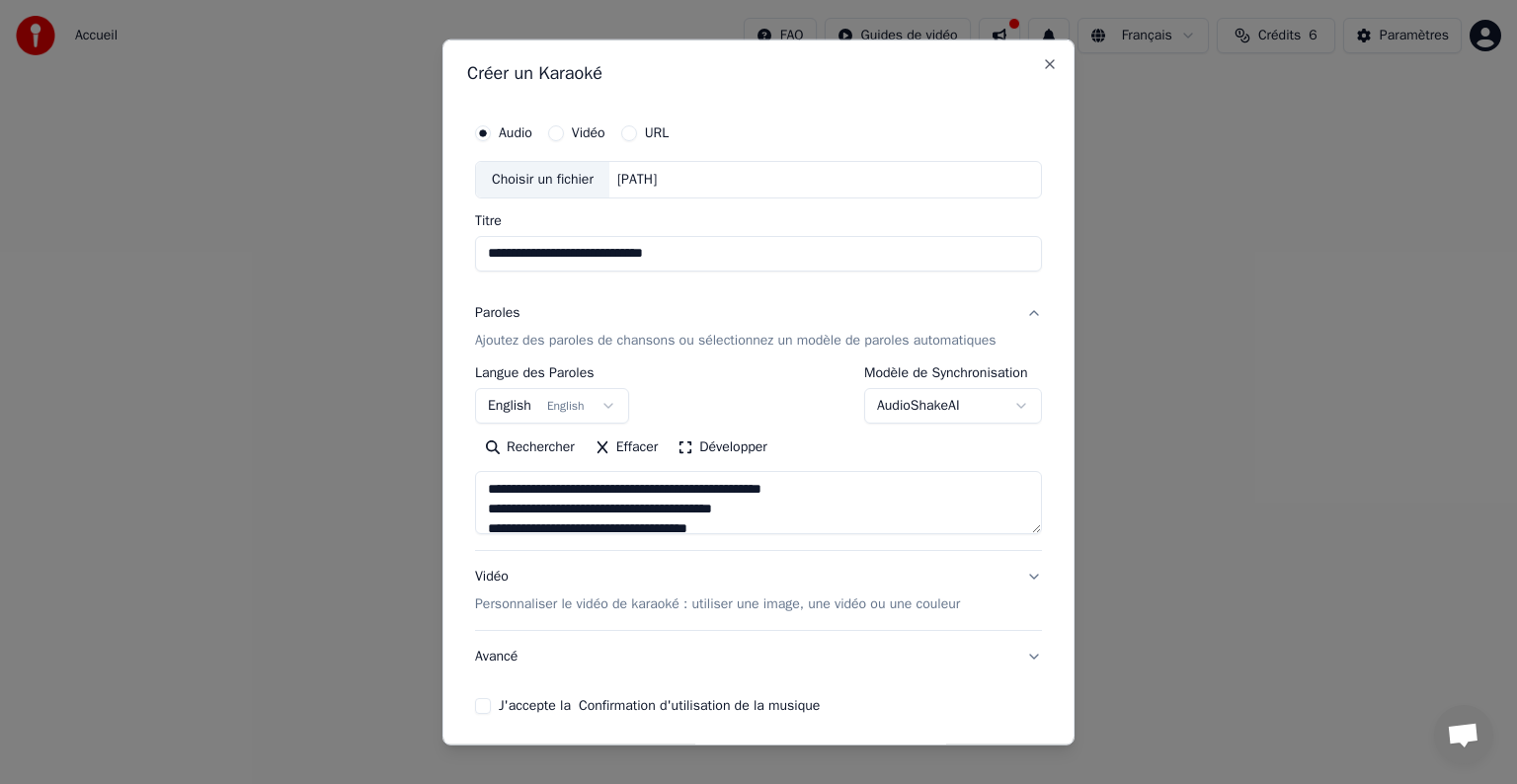 type on "**********" 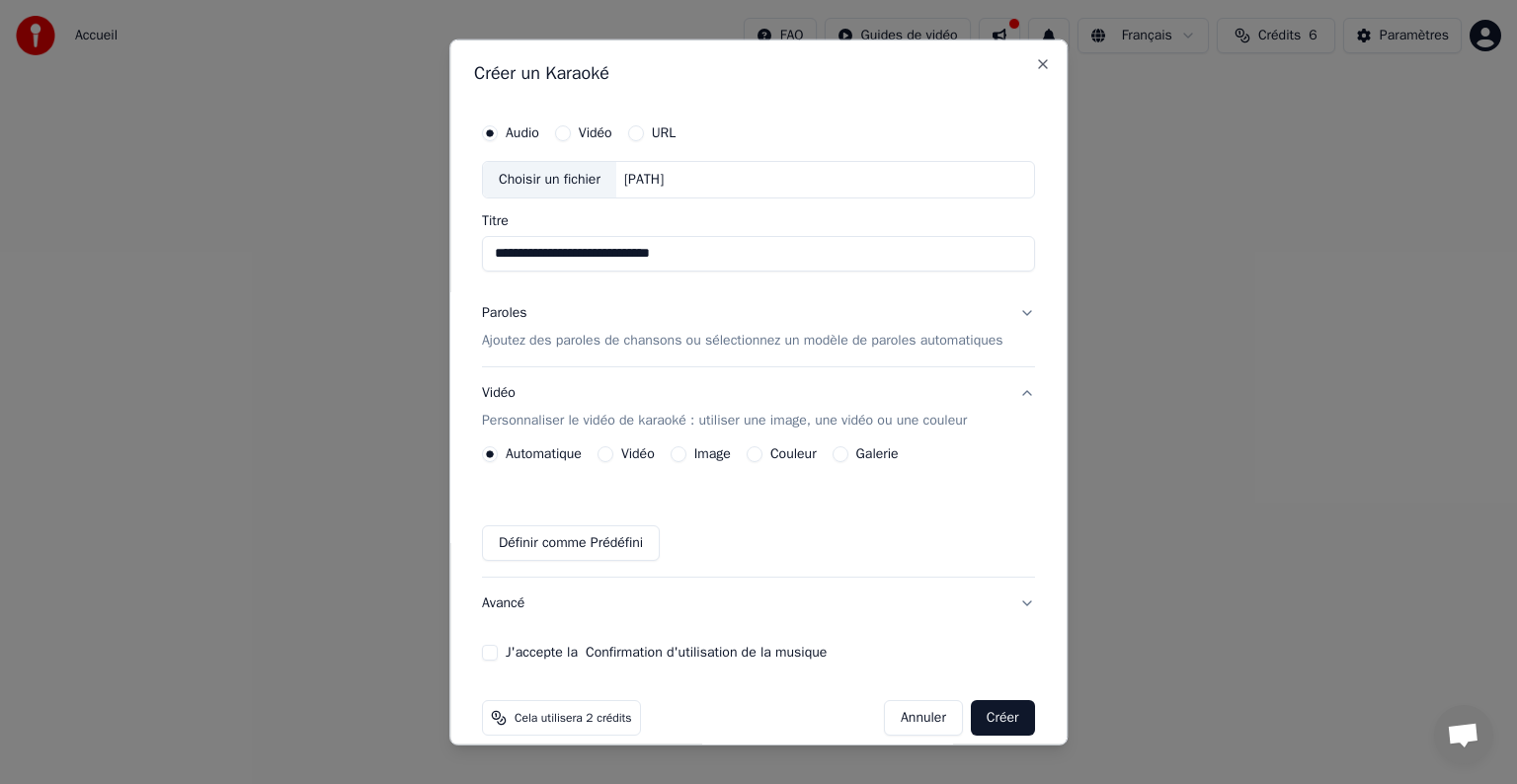click on "Image" at bounding box center [700, 454] 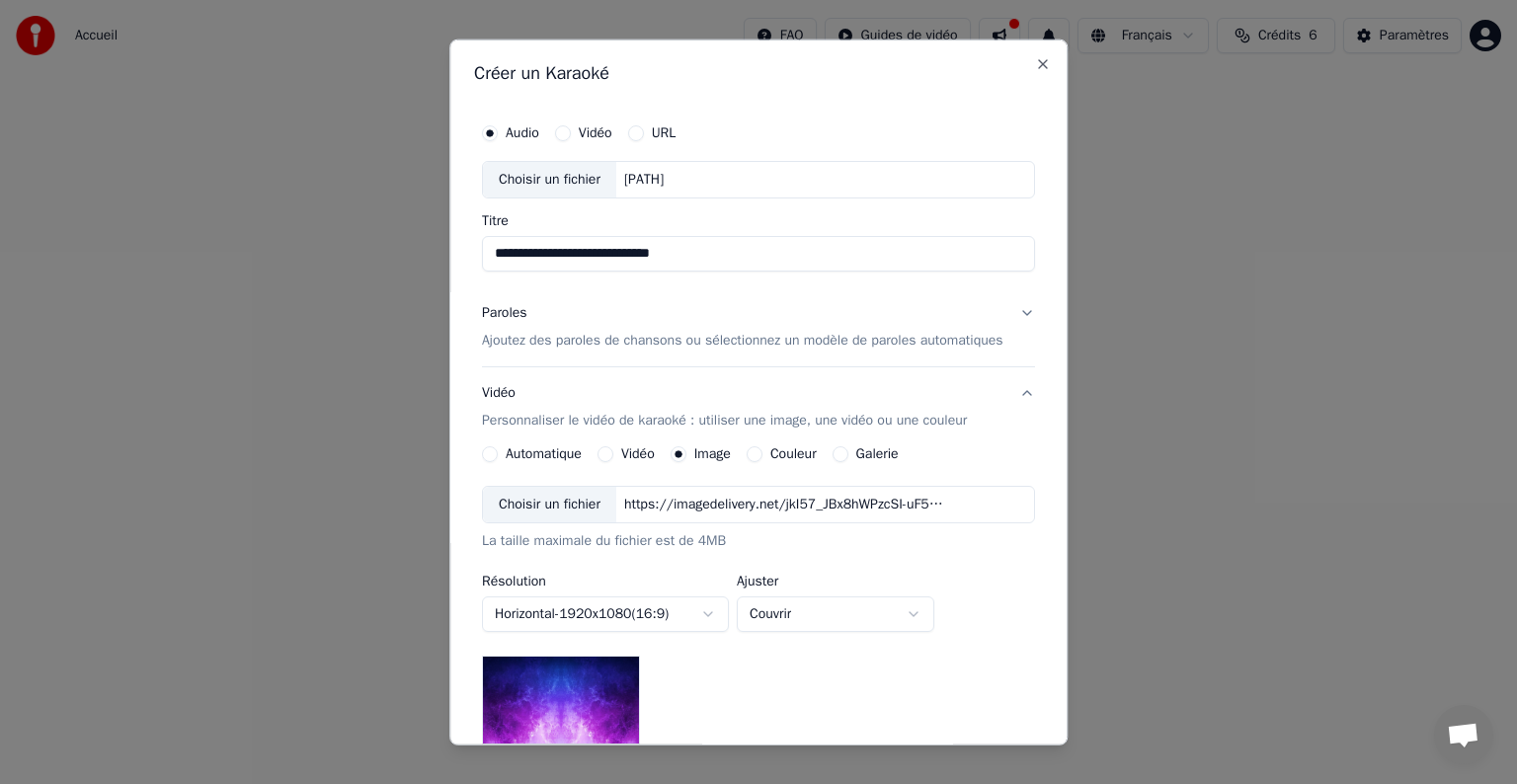 click on "Choisir un fichier" at bounding box center (549, 505) 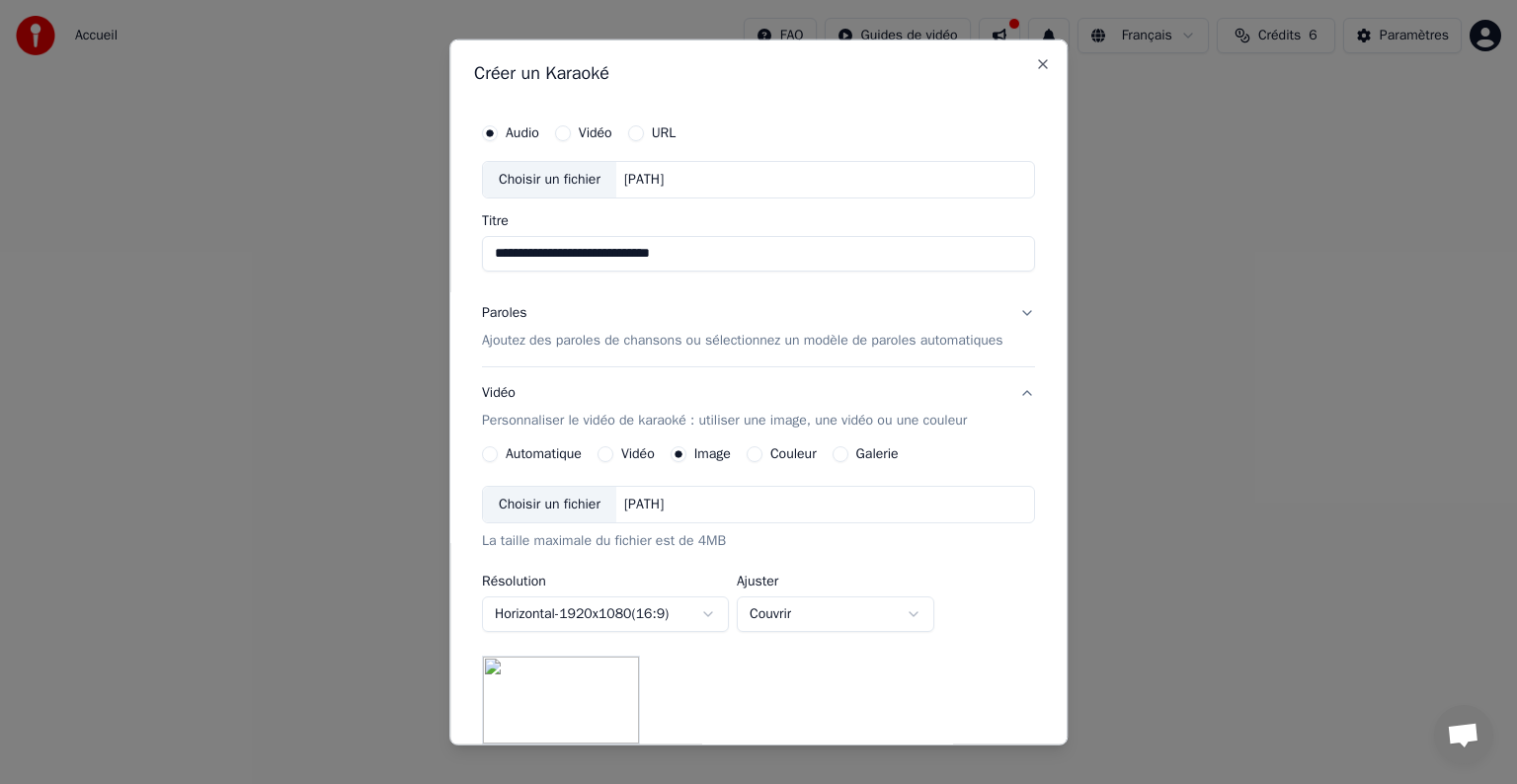click on "**********" at bounding box center [758, 296] 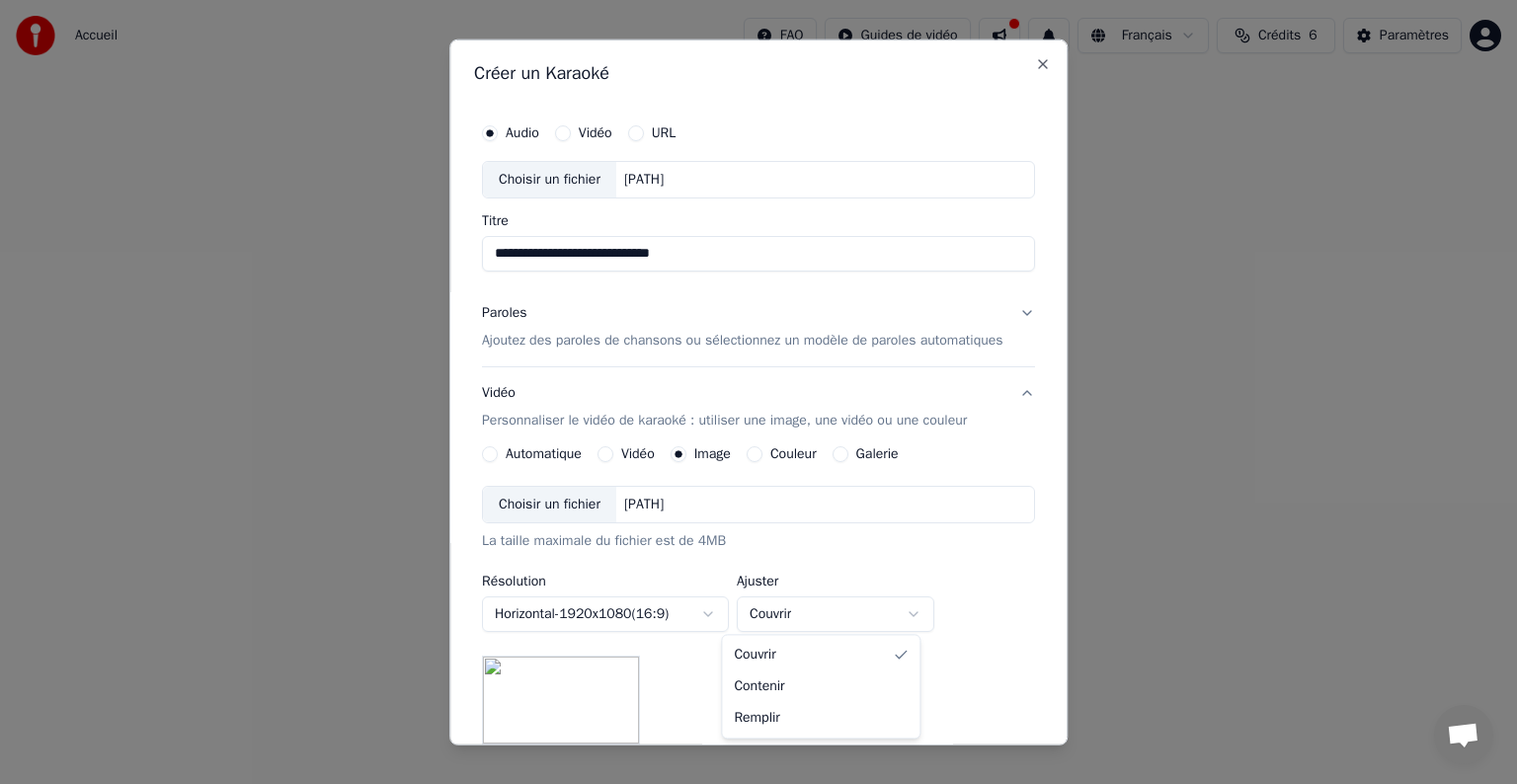 select on "*******" 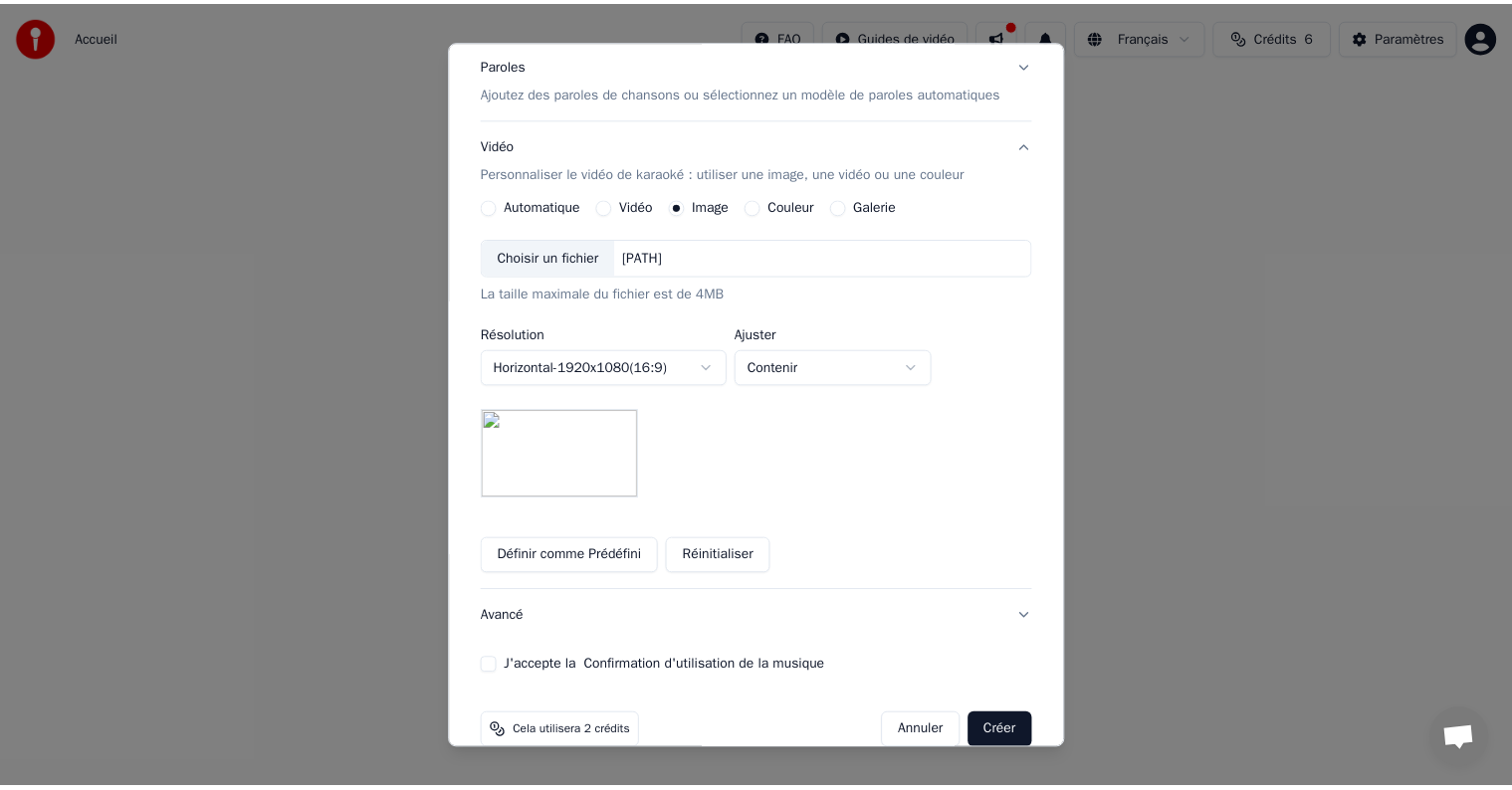 scroll, scrollTop: 255, scrollLeft: 0, axis: vertical 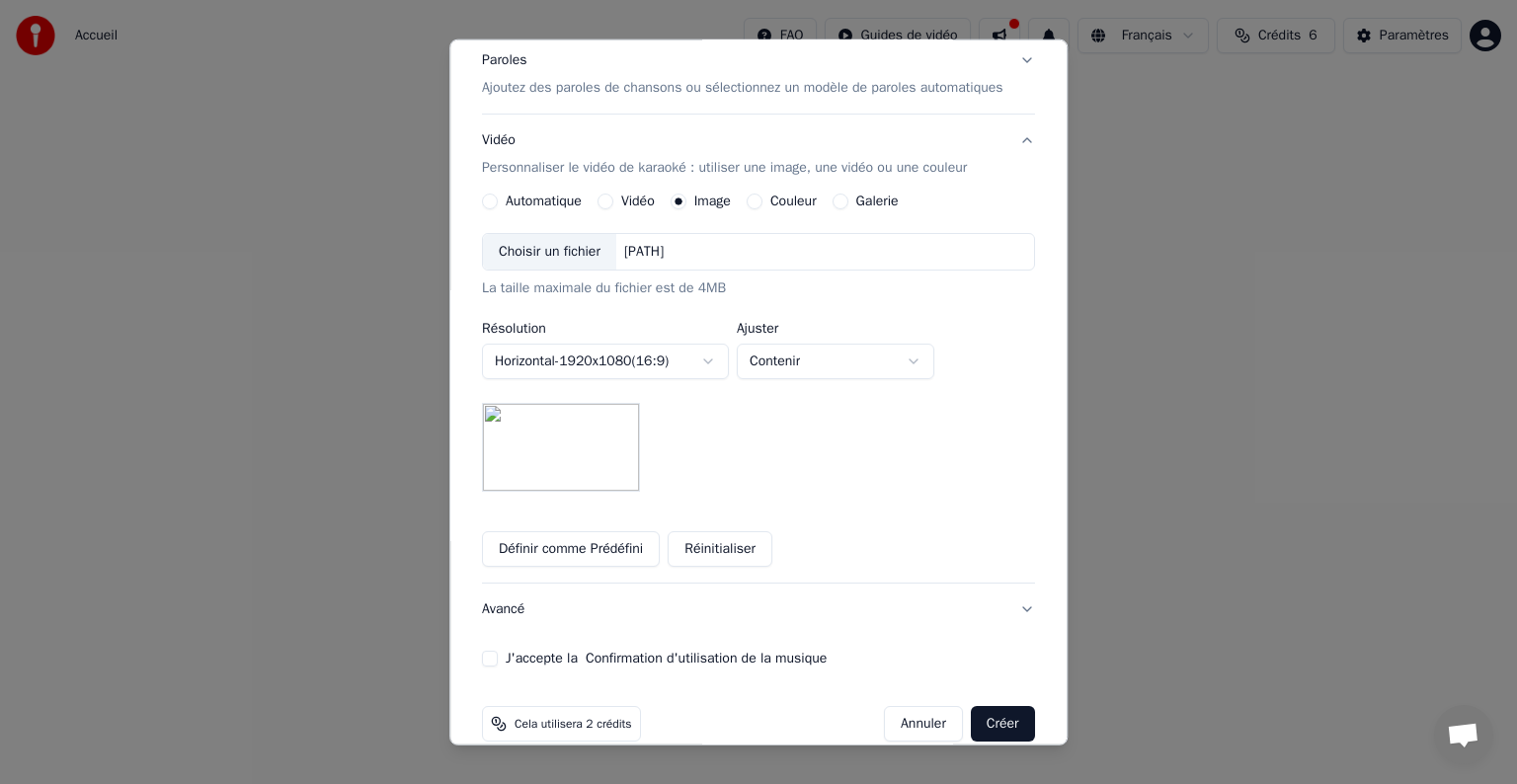 click on "J'accepte la   Confirmation d'utilisation de la musique" at bounding box center [490, 659] 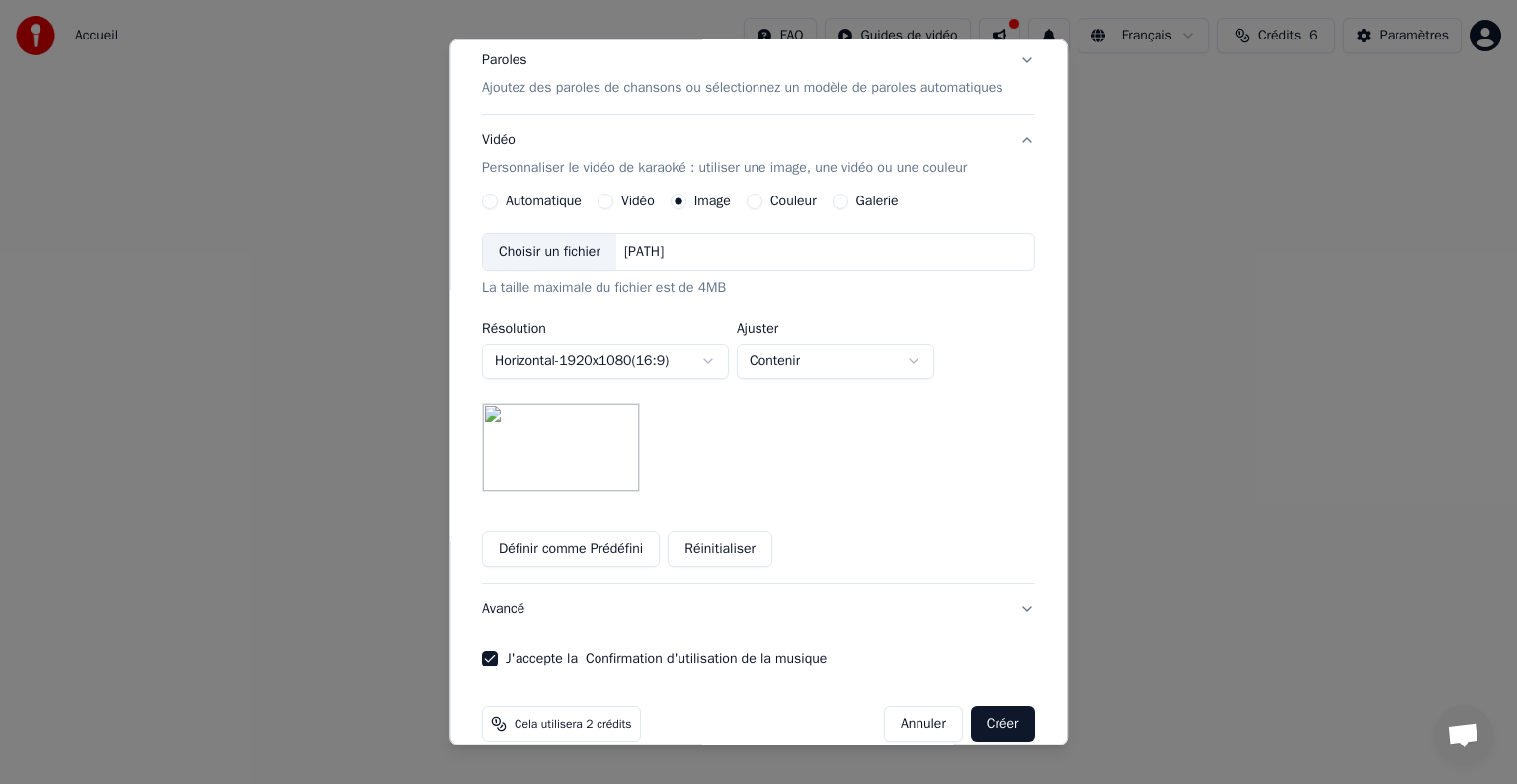 click on "Créer" at bounding box center (1002, 724) 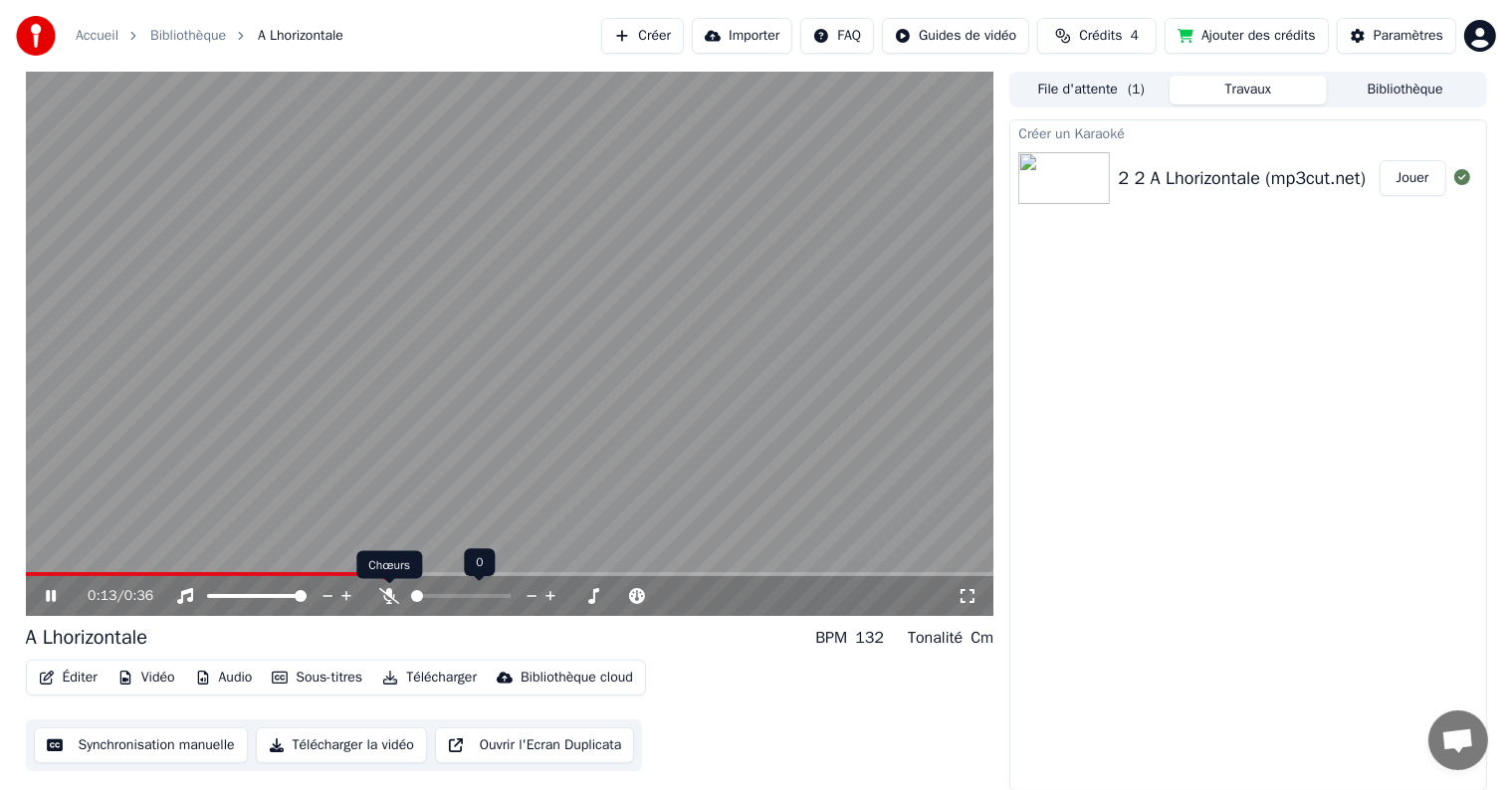 click 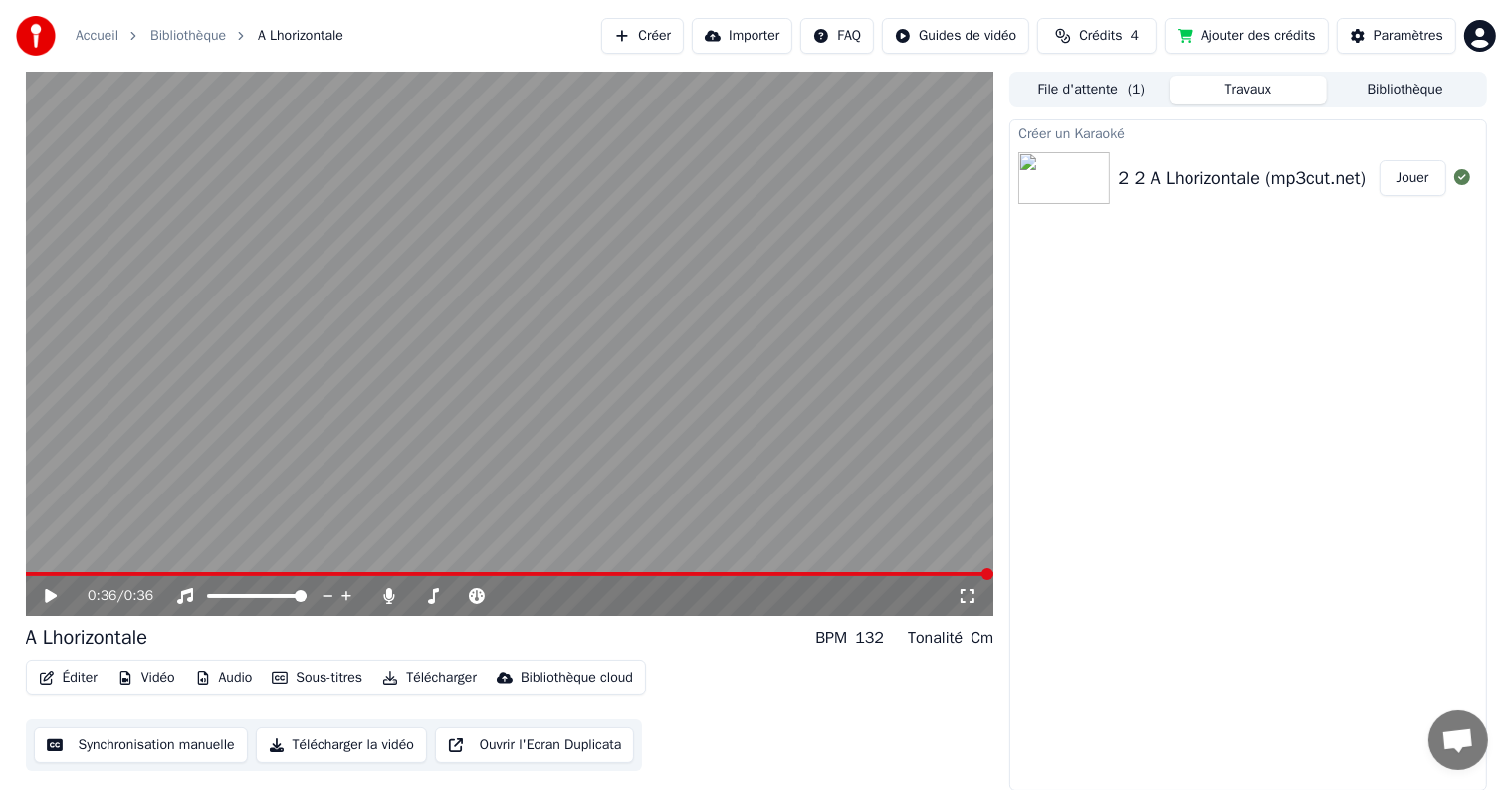 click 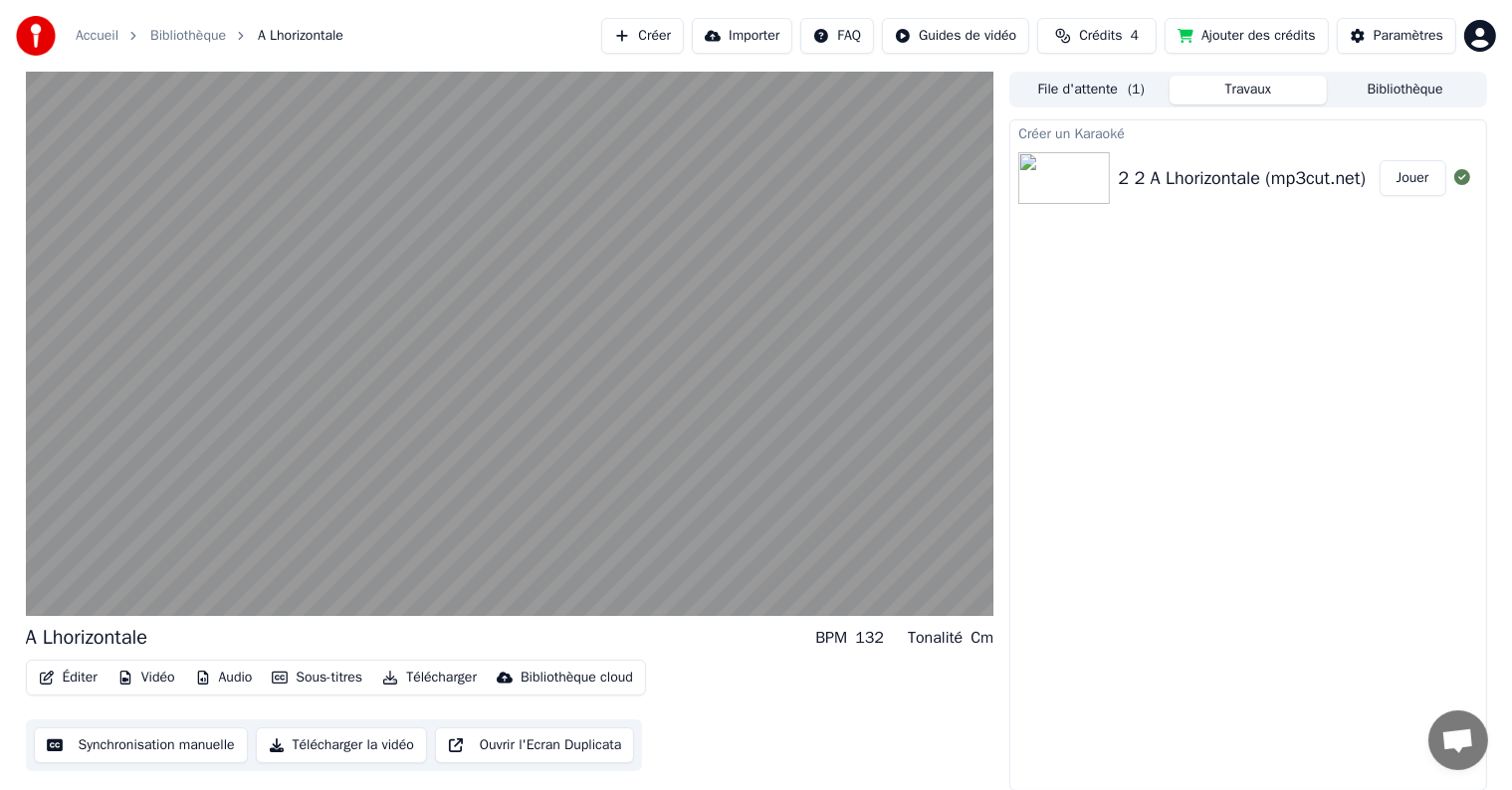 click on "Créer un Karaoké 2 2 A Lhorizontale (mp3cut.net) Jouer" at bounding box center [1247, 455] 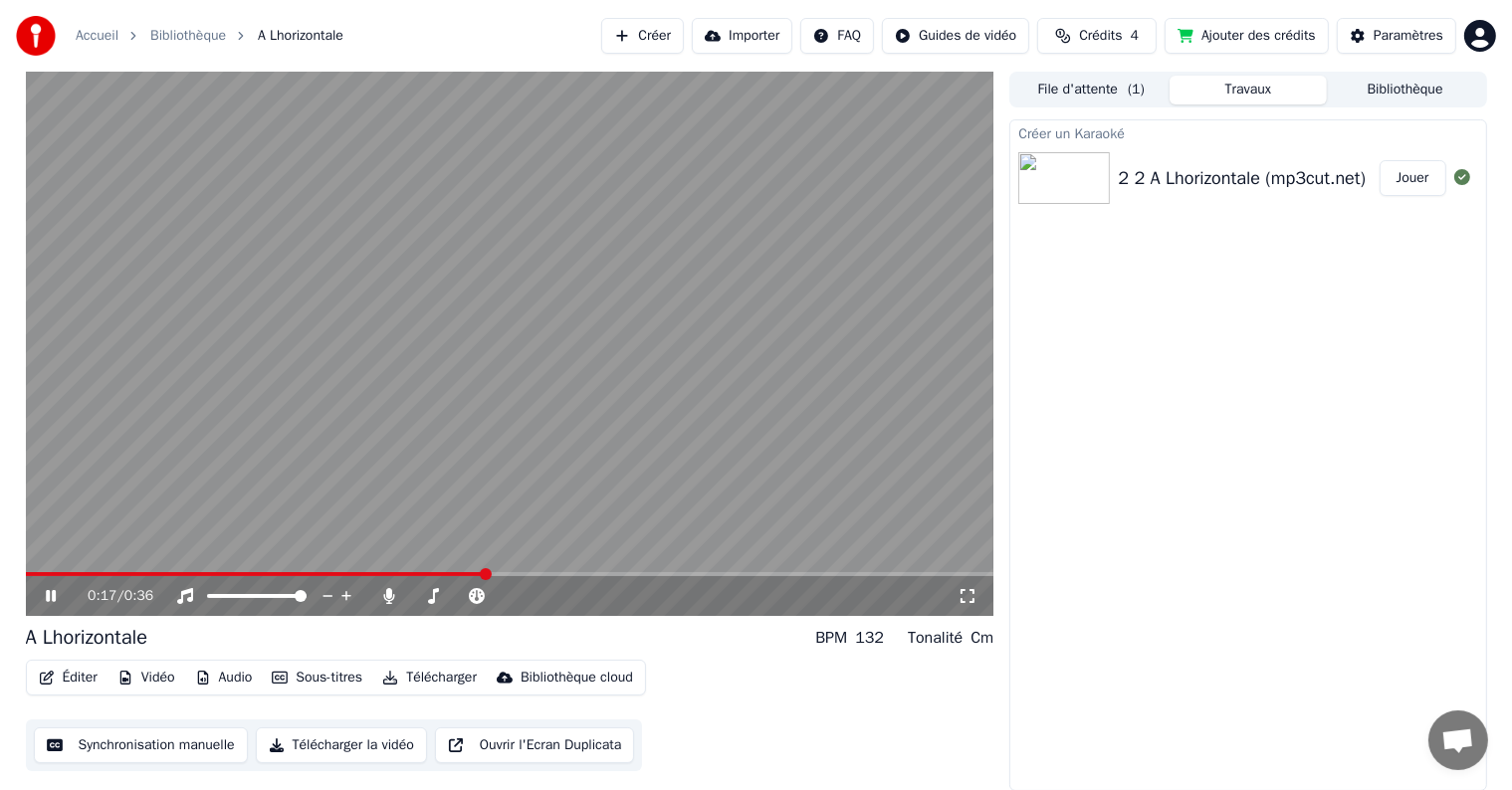 click on "Synchronisation manuelle" at bounding box center (140, 745) 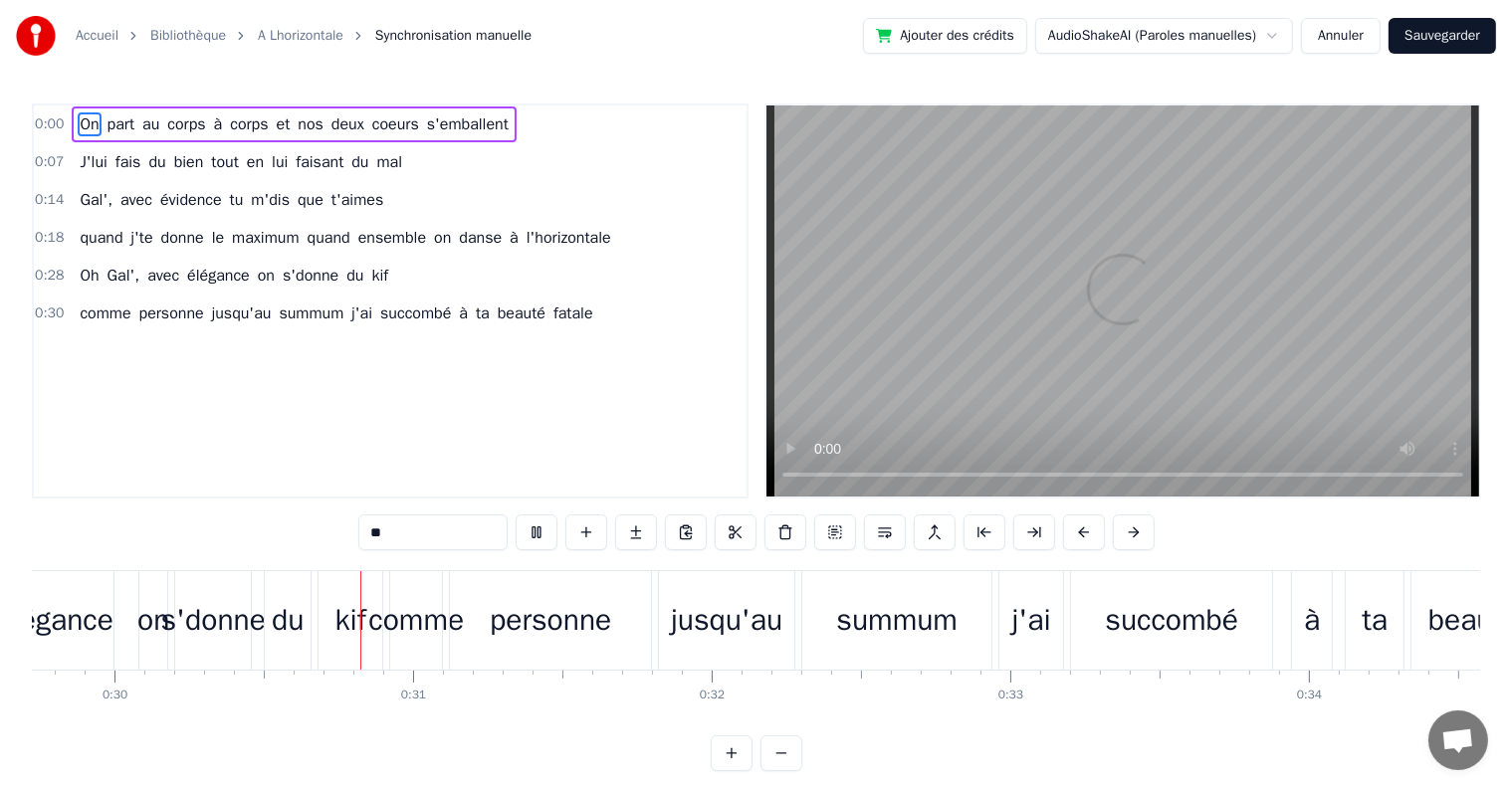 scroll, scrollTop: 0, scrollLeft: 8932, axis: horizontal 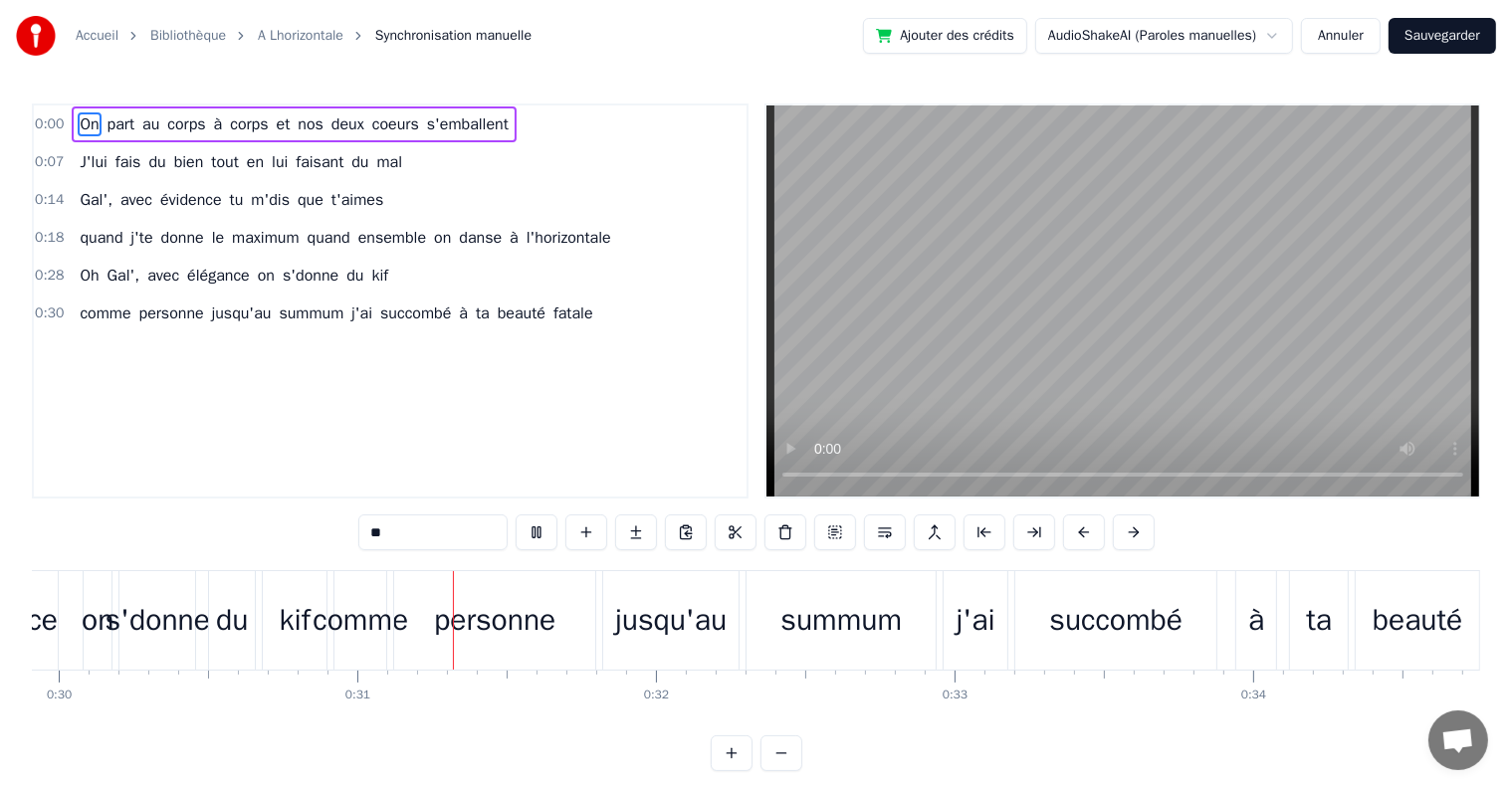 click on "Annuler" at bounding box center (1341, 36) 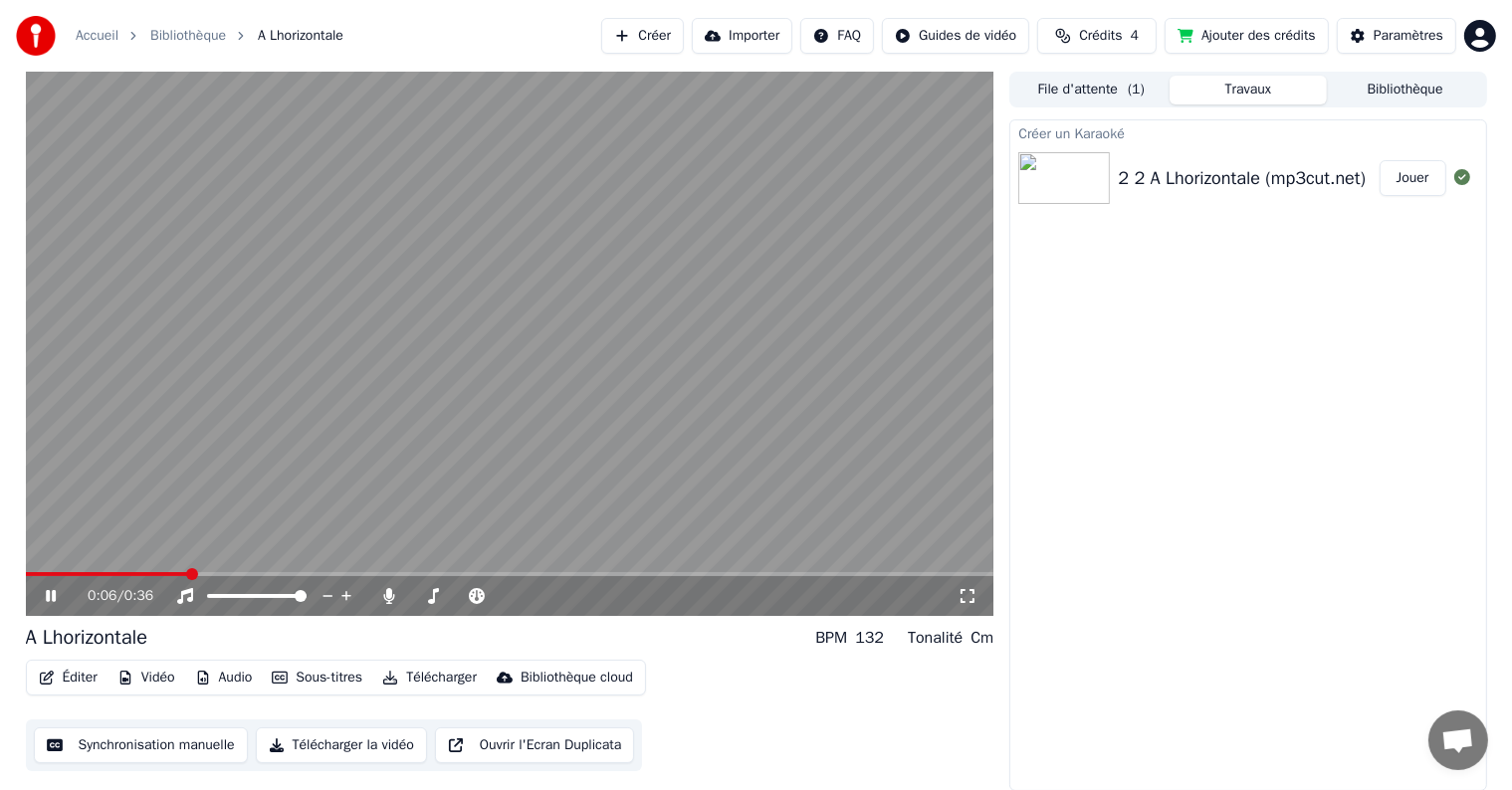 click 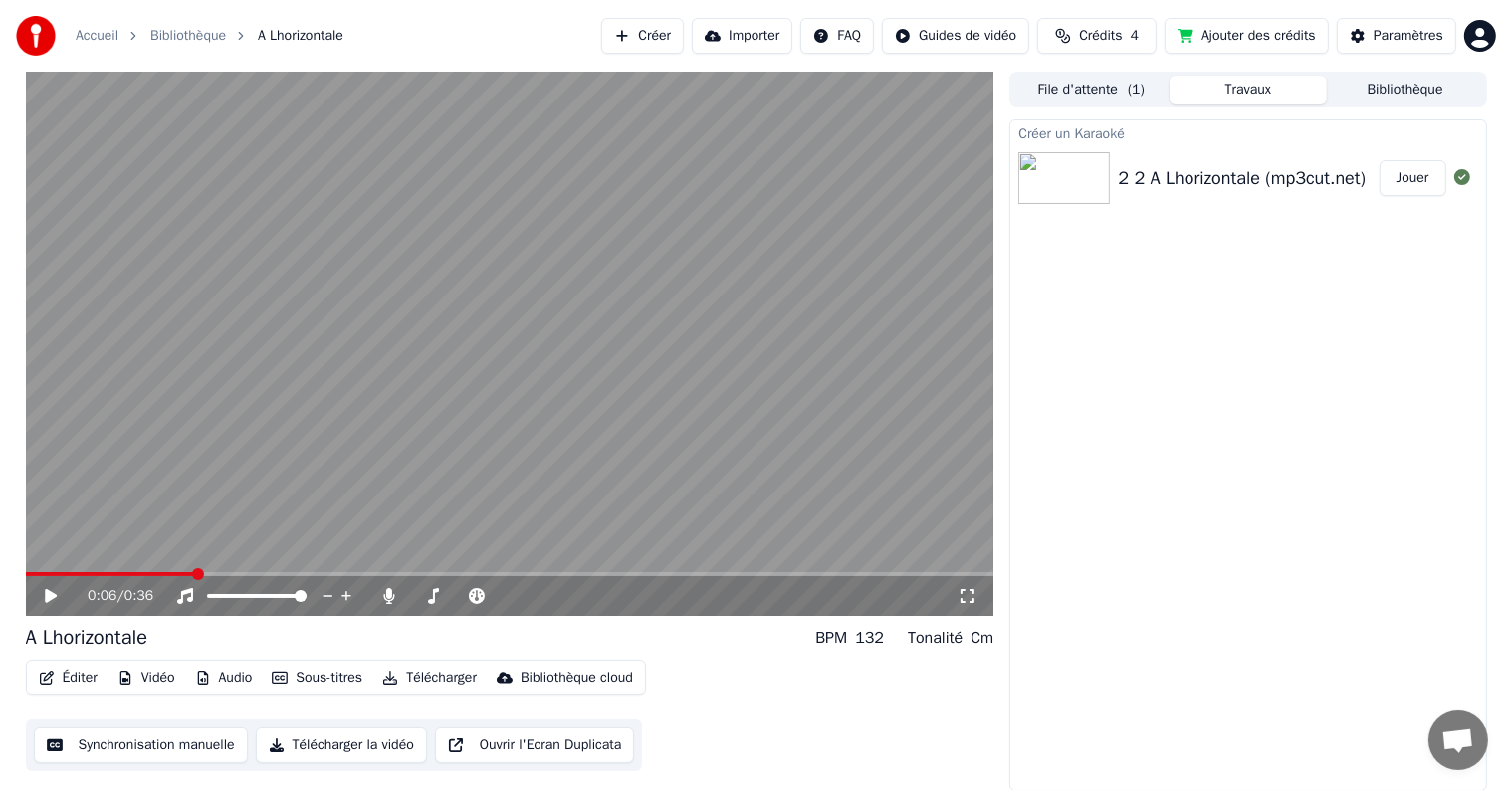 click on "Créer" at bounding box center (642, 36) 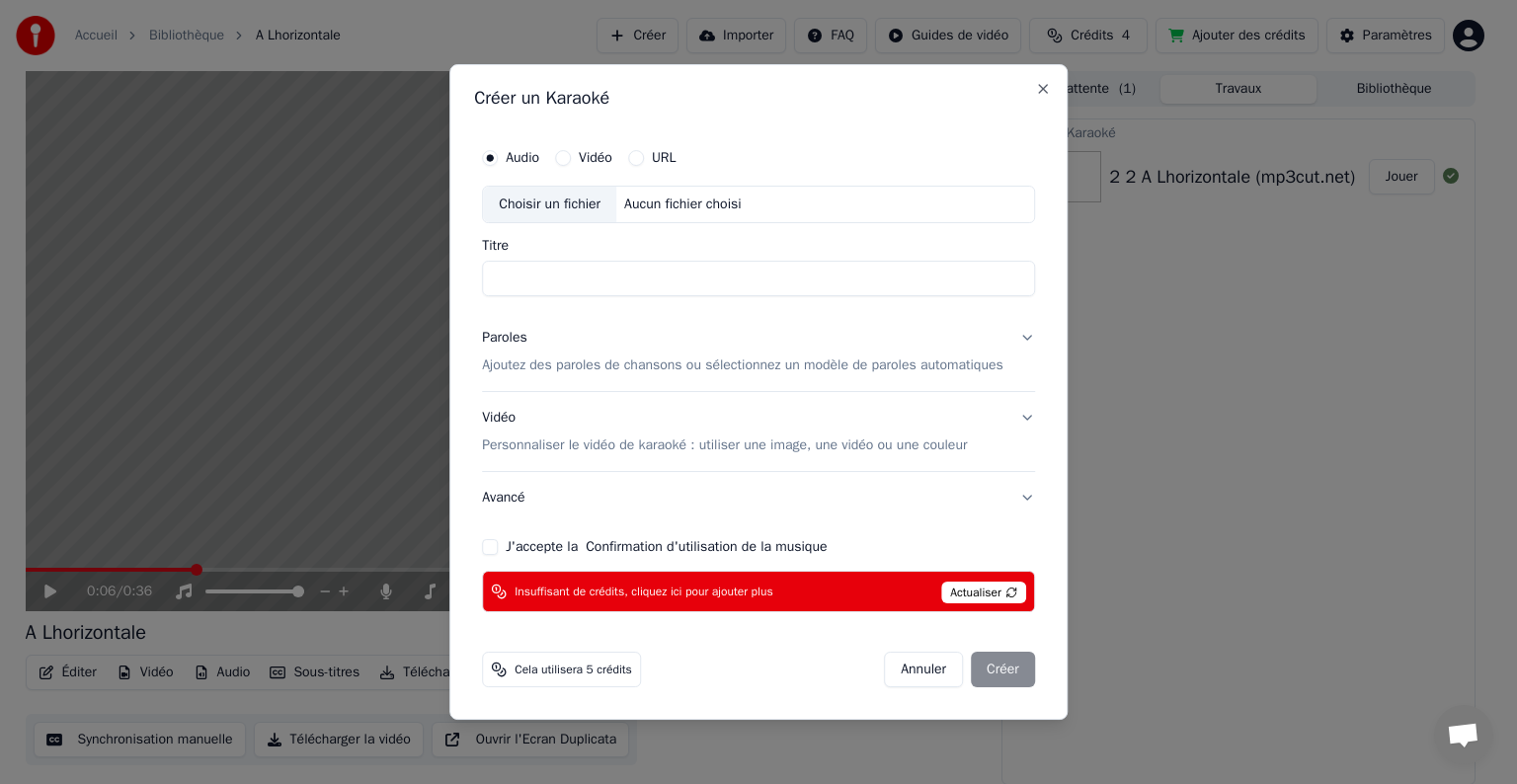 click on "Annuler" at bounding box center (923, 669) 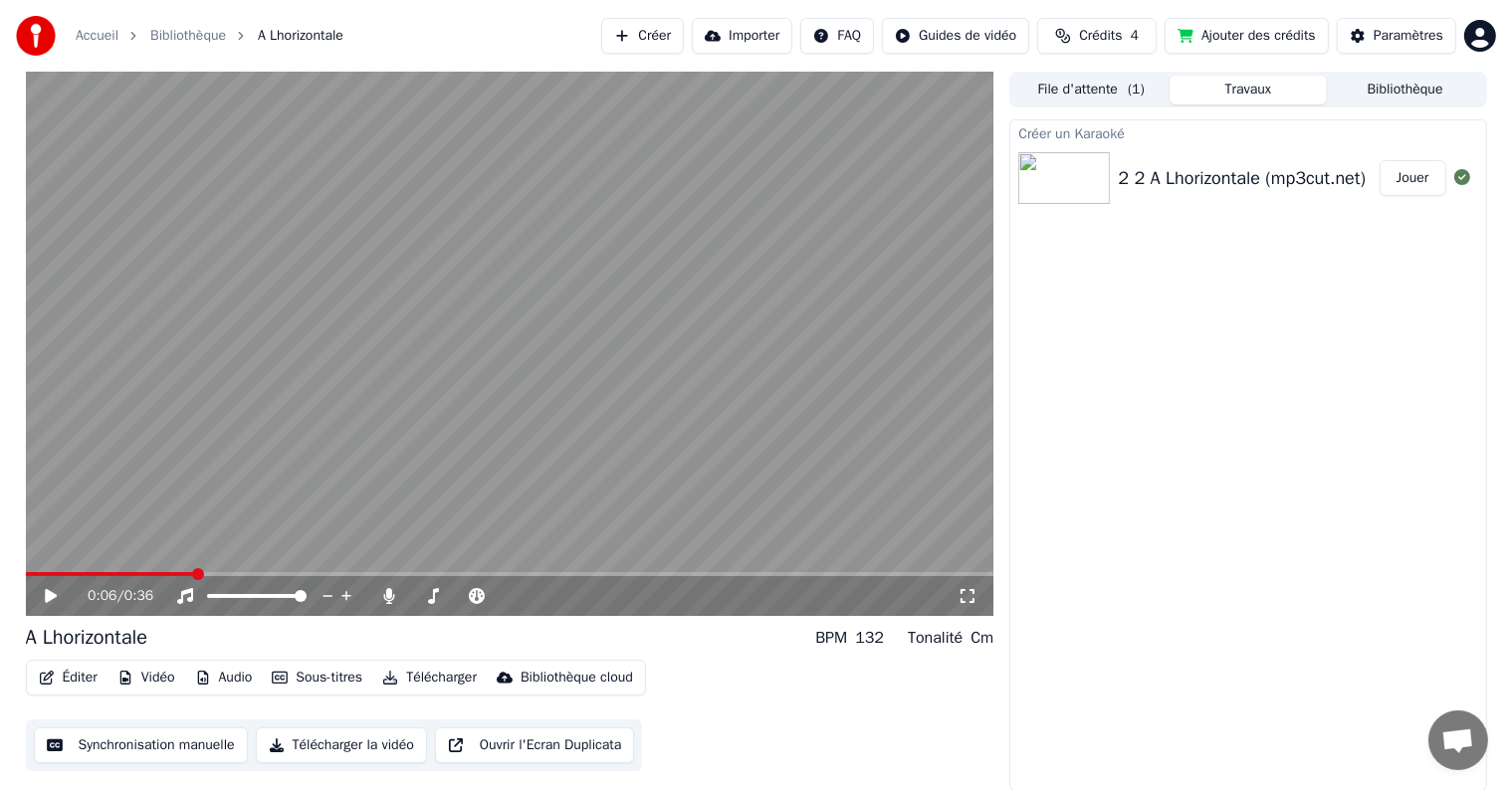 click on "File d'attente ( 1 )" at bounding box center (1091, 90) 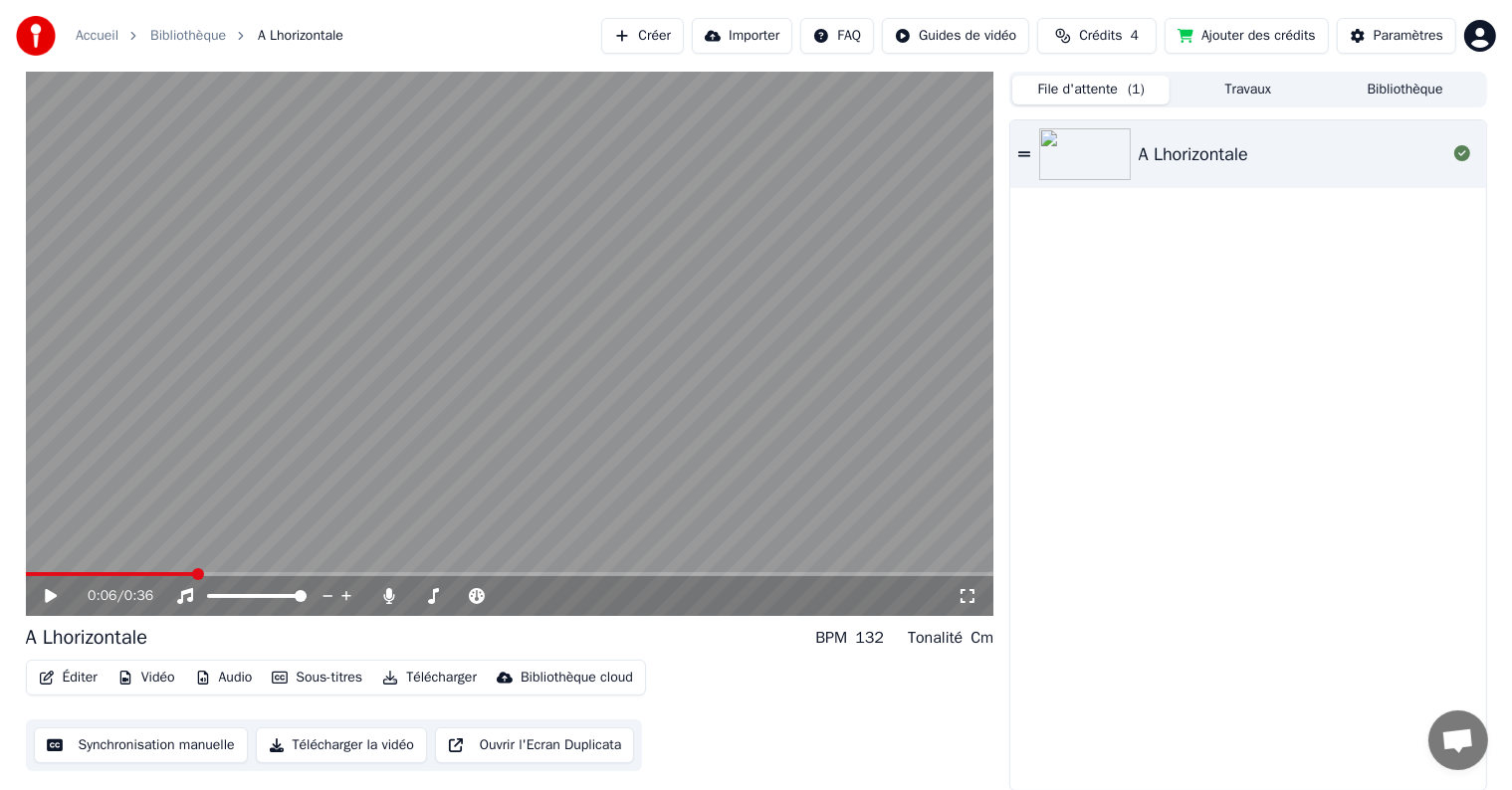 click on "Bibliothèque" at bounding box center [1405, 90] 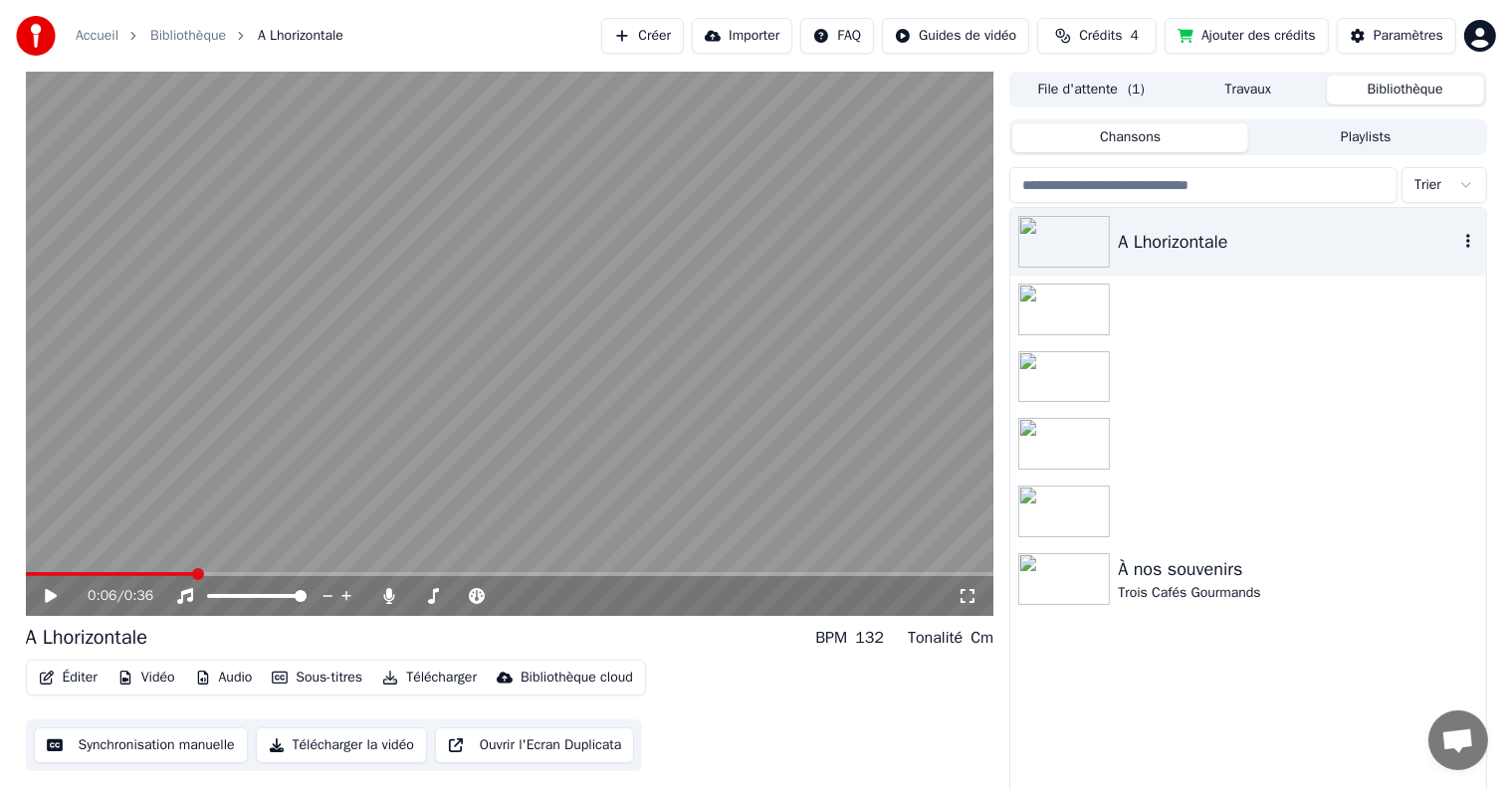 click on "A Lhorizontale" at bounding box center [1287, 242] 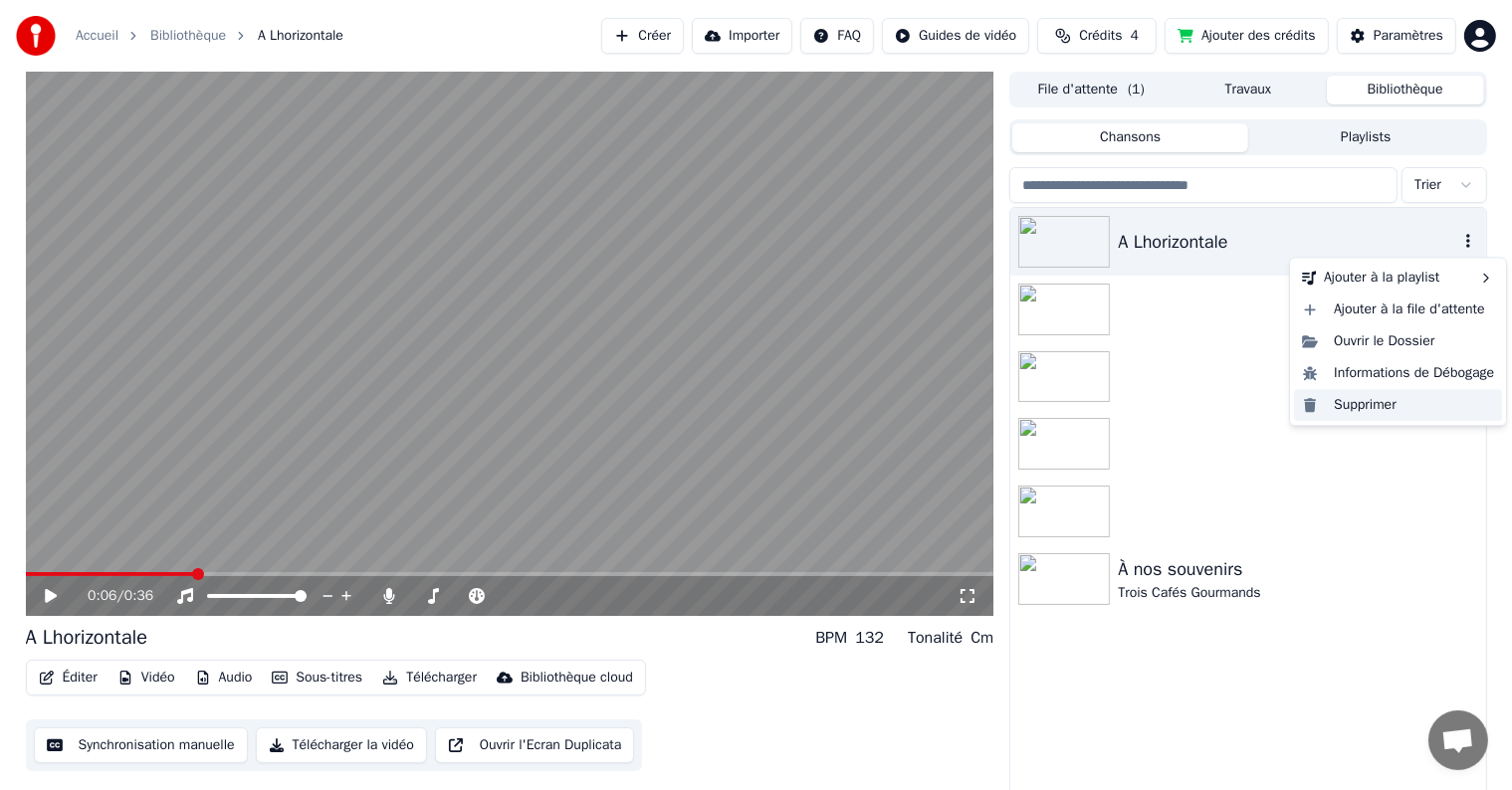 click on "Supprimer" at bounding box center [1398, 405] 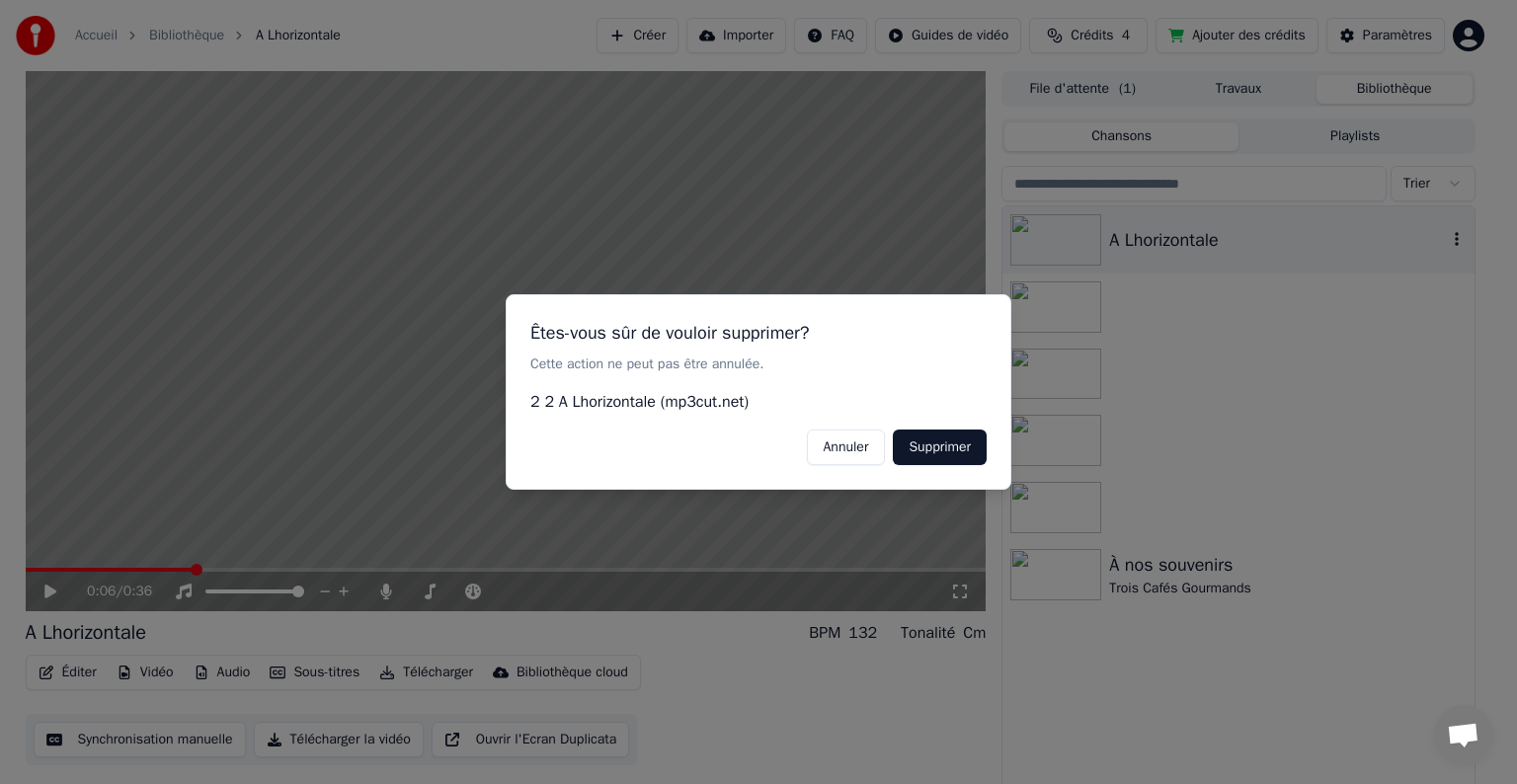 click on "Supprimer" at bounding box center (939, 447) 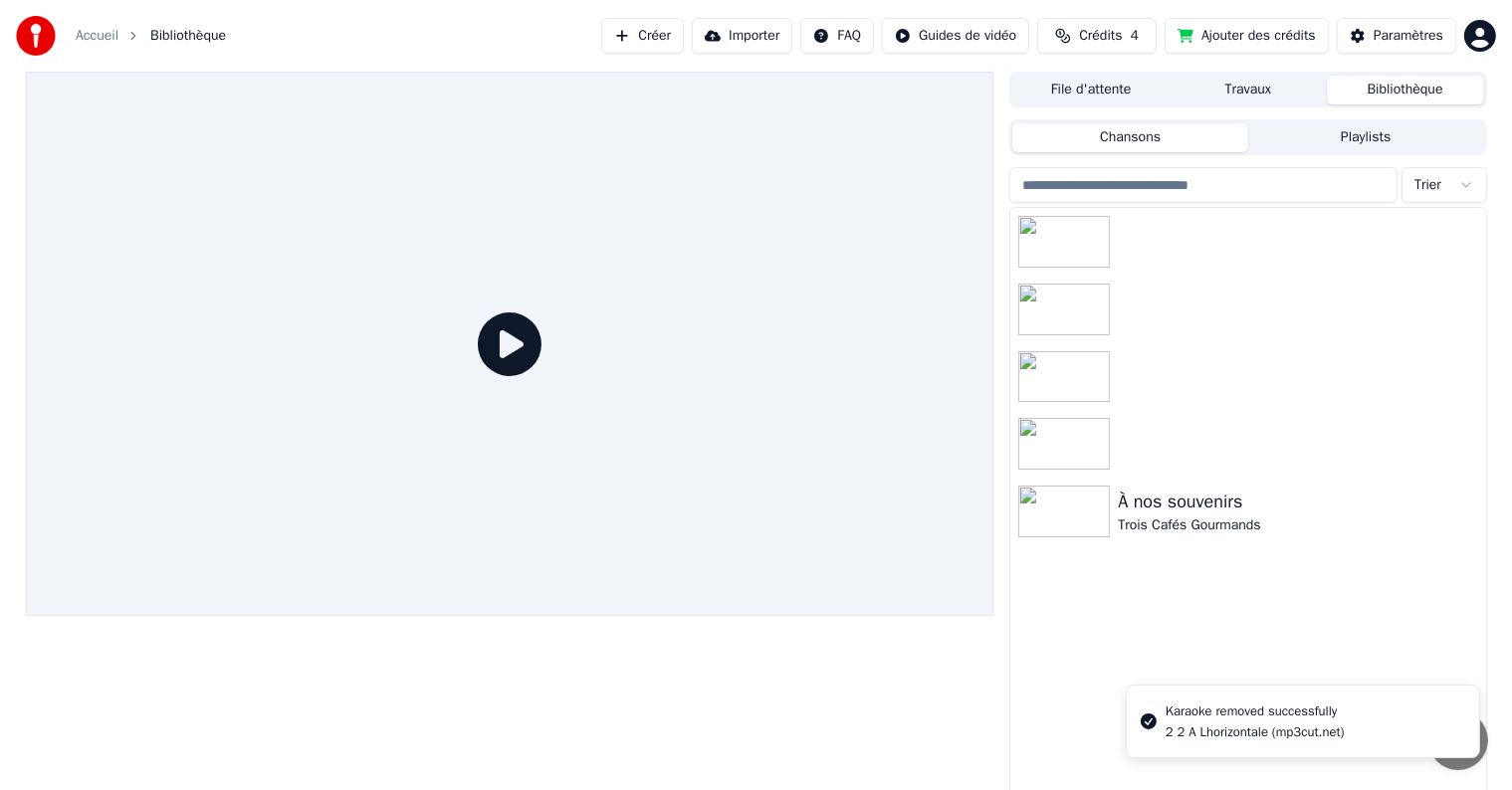 click on "Créer" at bounding box center (642, 36) 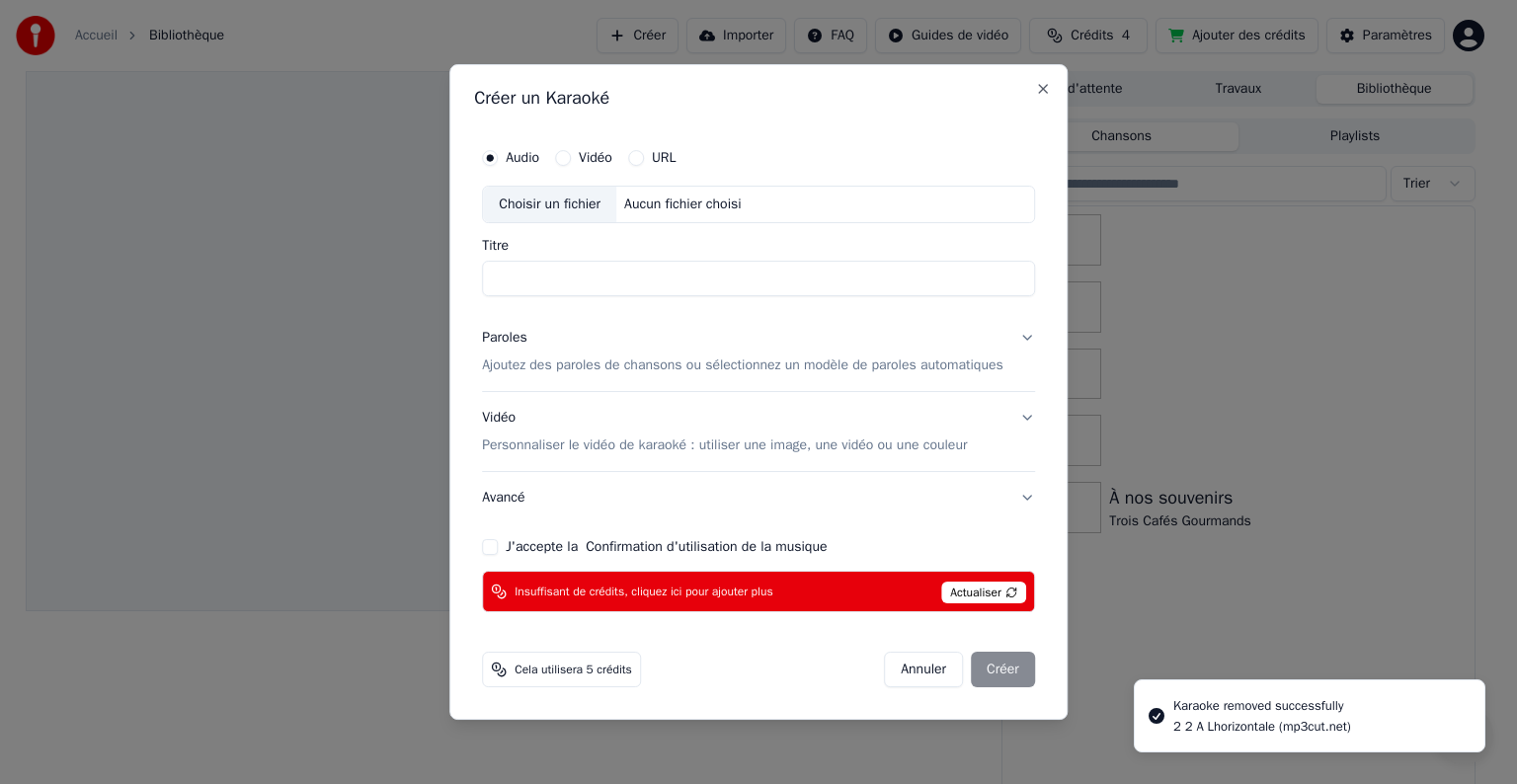 click on "J'accepte la   Confirmation d'utilisation de la musique" at bounding box center (758, 547) 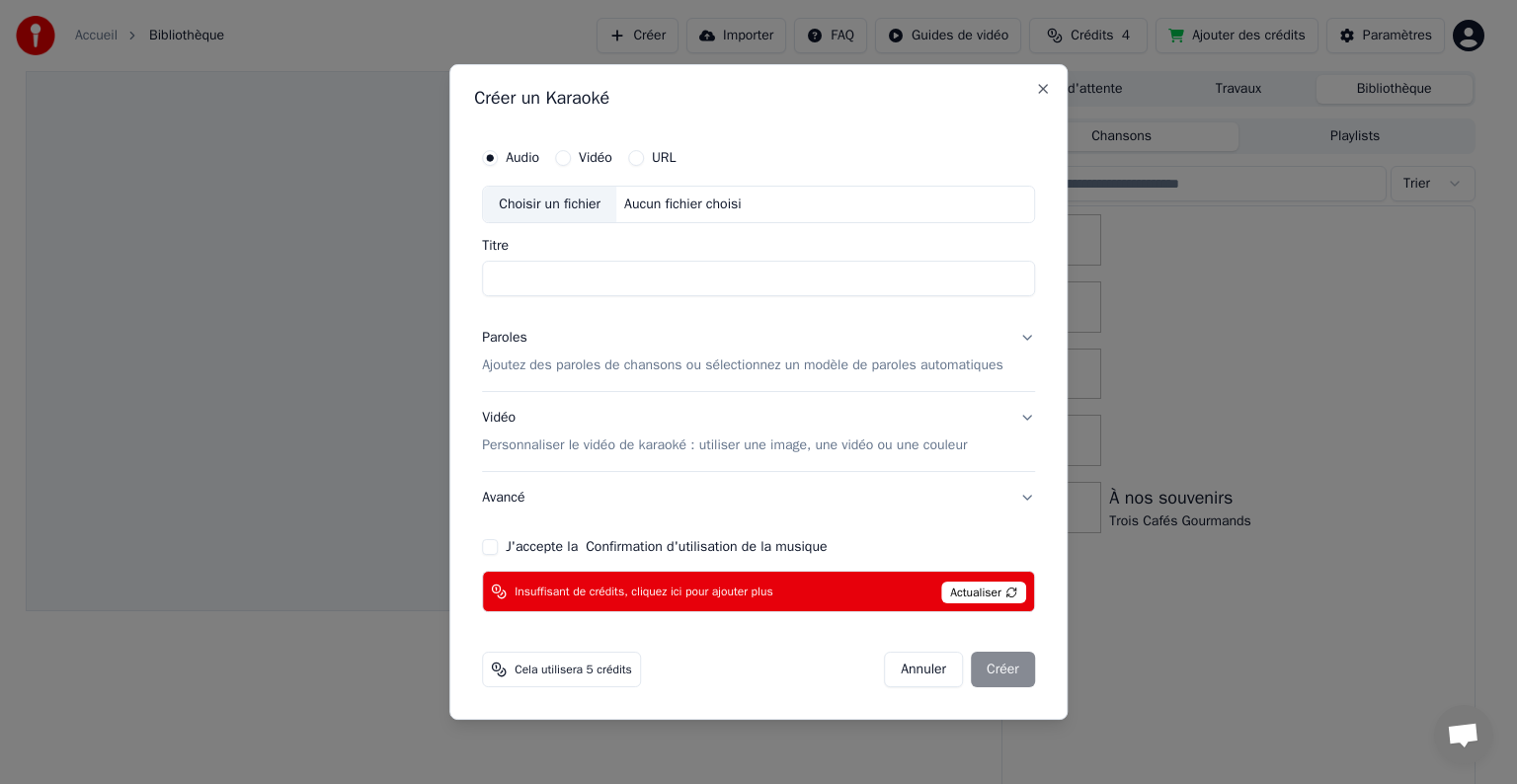 click on "J'accepte la   Confirmation d'utilisation de la musique" at bounding box center (490, 547) 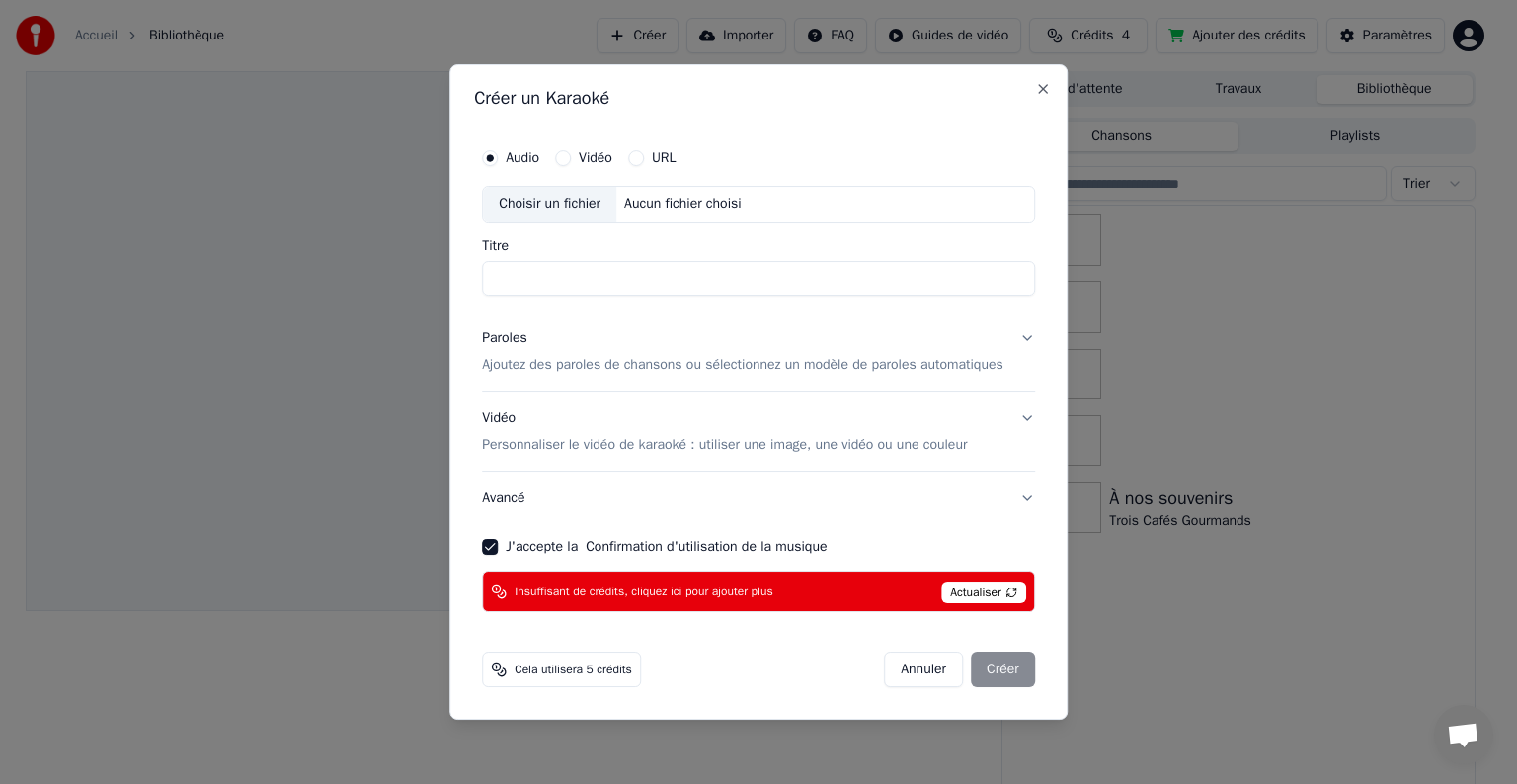 click on "Actualiser" at bounding box center (984, 592) 